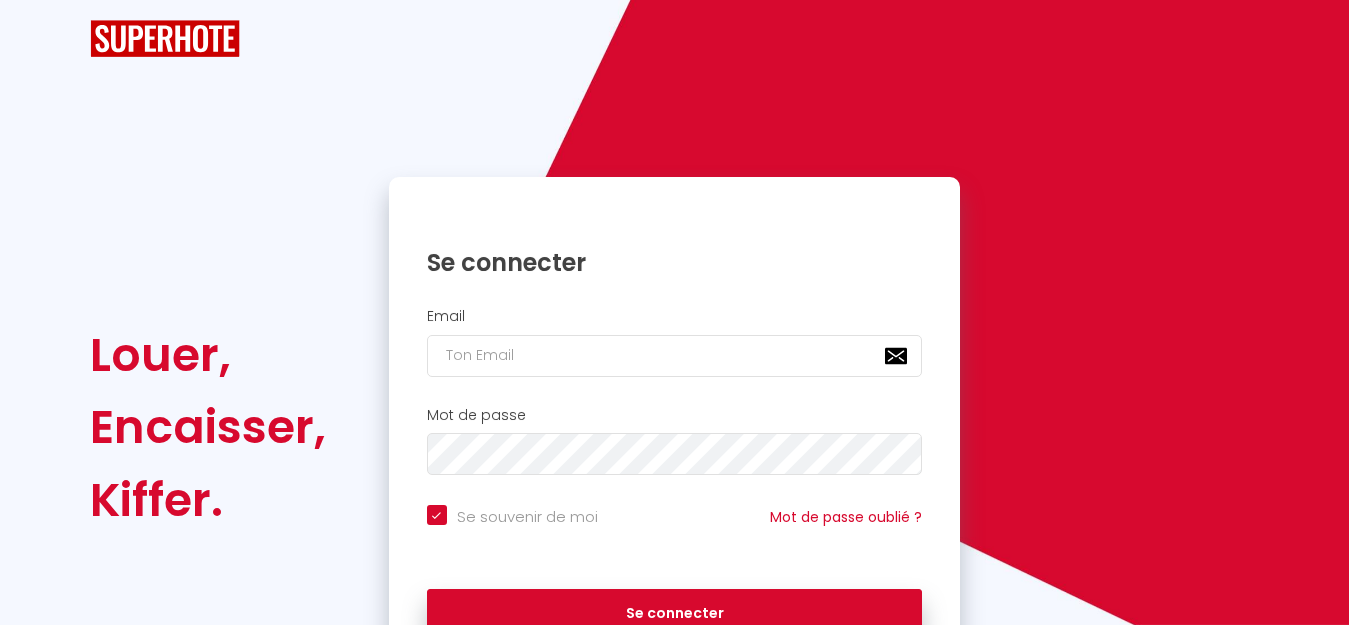scroll, scrollTop: 0, scrollLeft: 0, axis: both 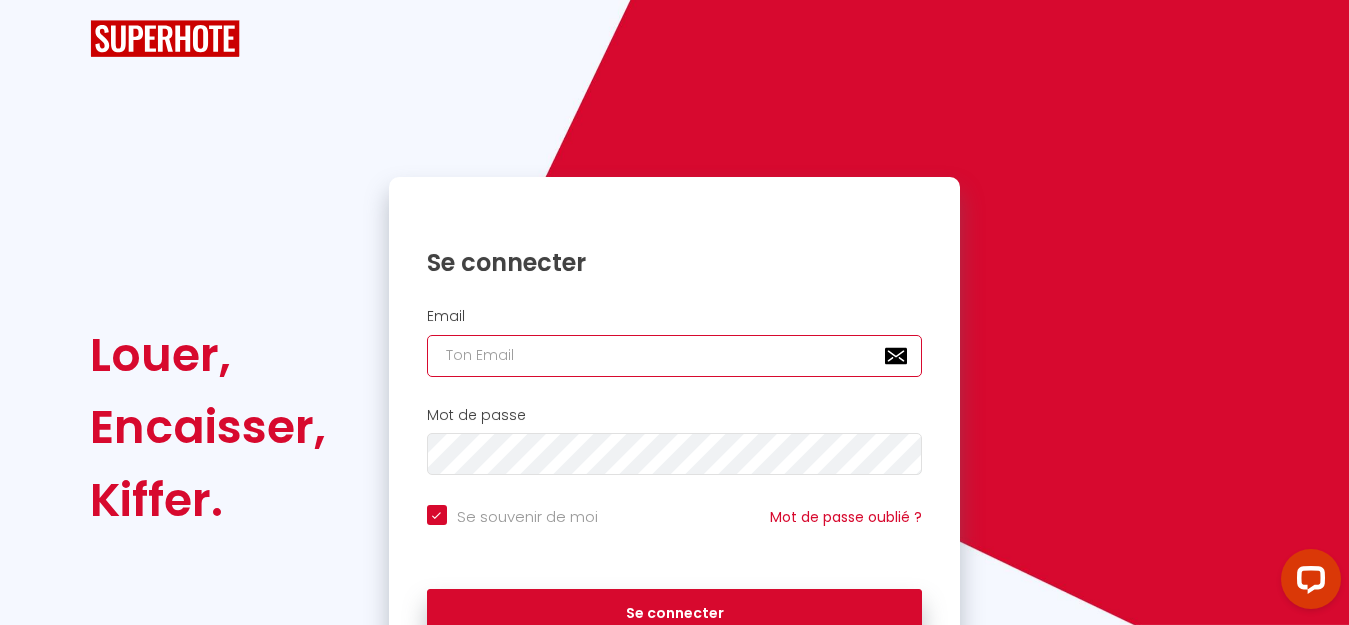 click at bounding box center [675, 356] 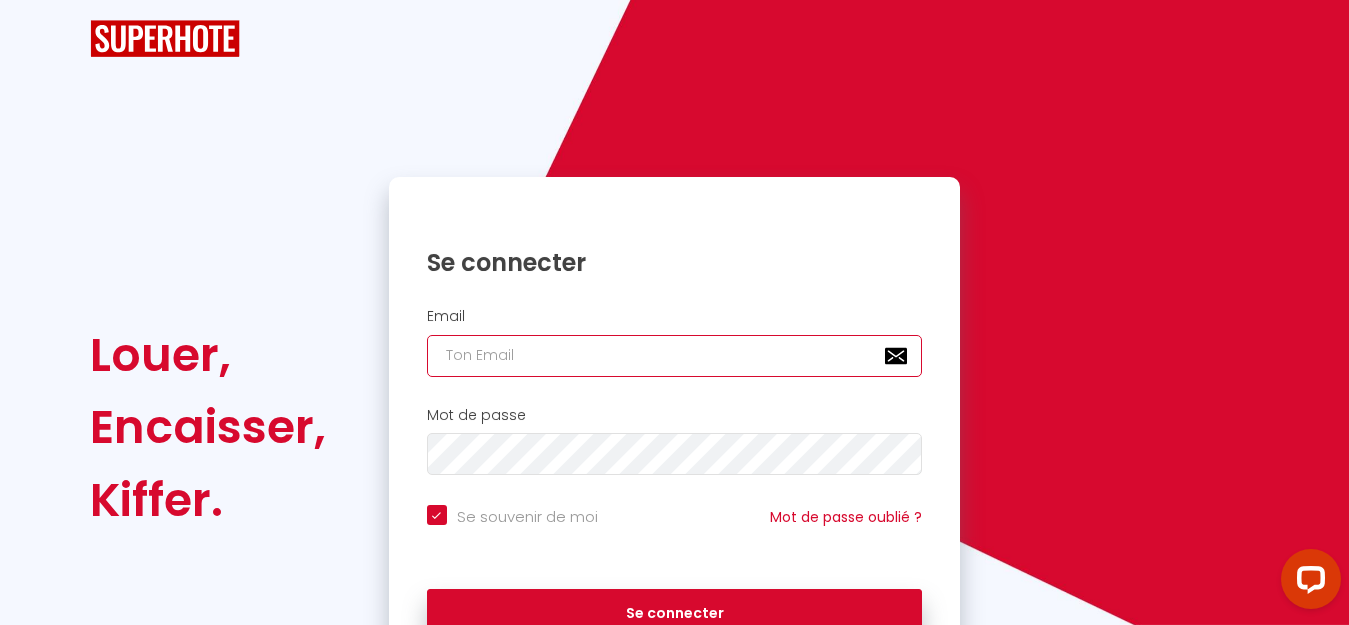 click at bounding box center [675, 356] 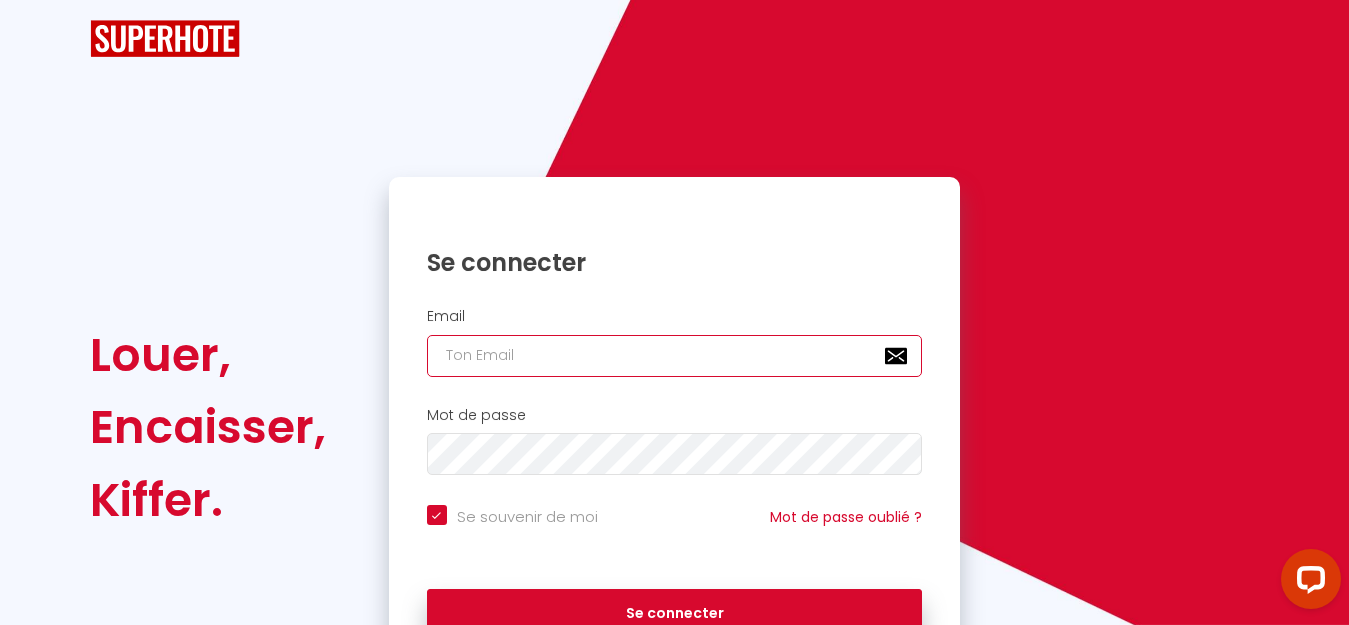 type on "e" 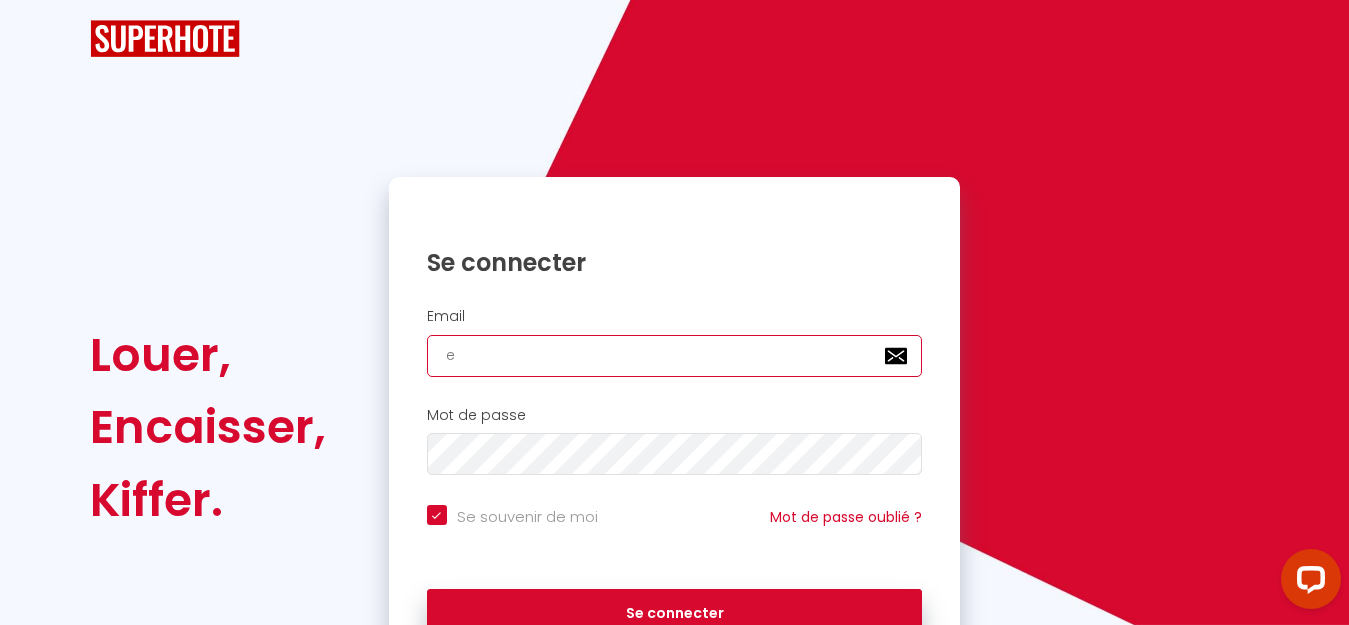 checkbox on "true" 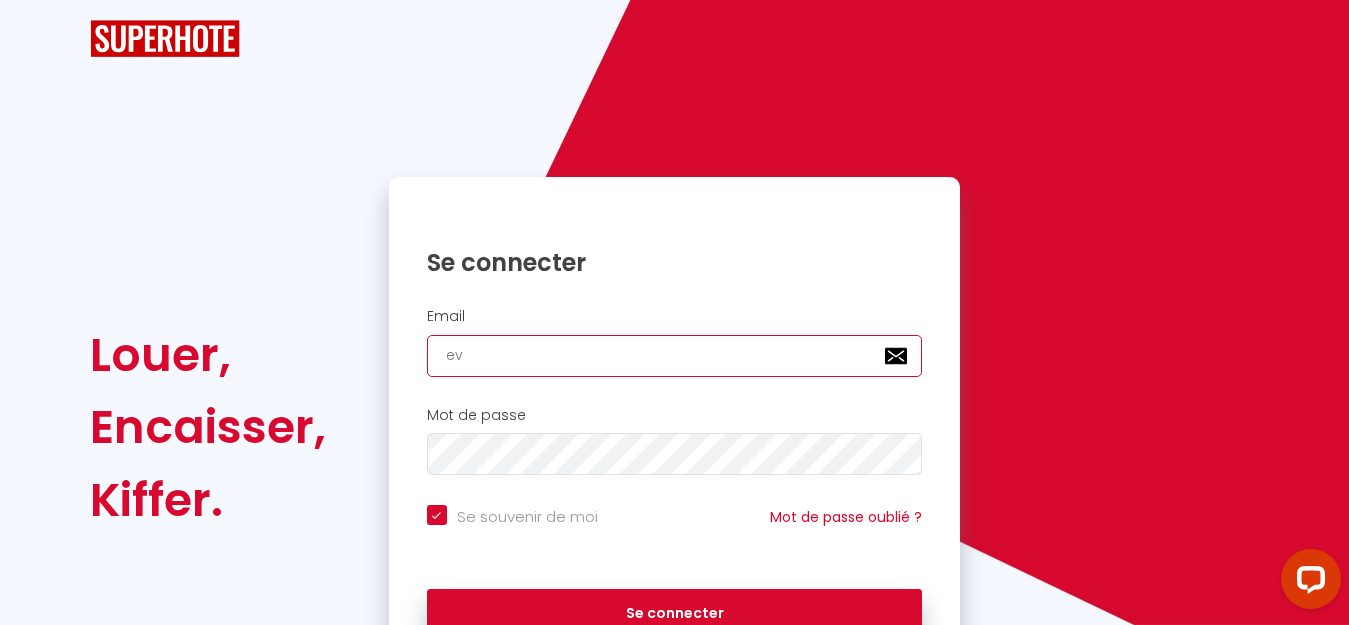 checkbox on "true" 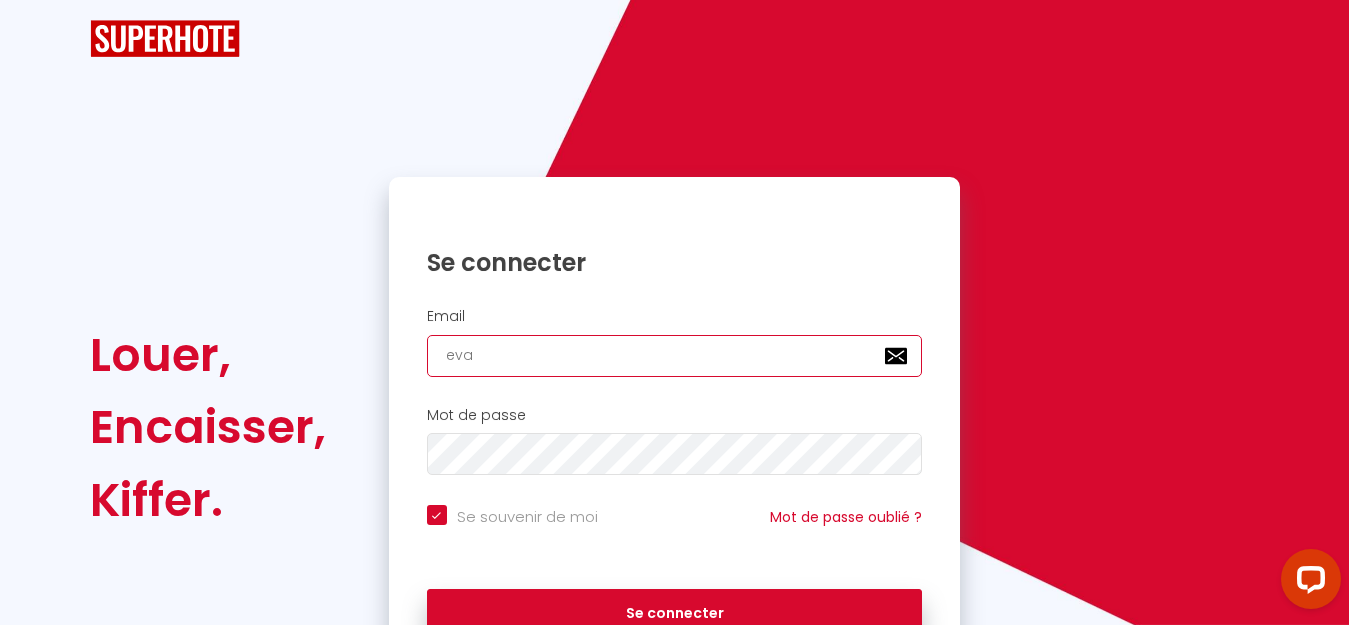 checkbox on "true" 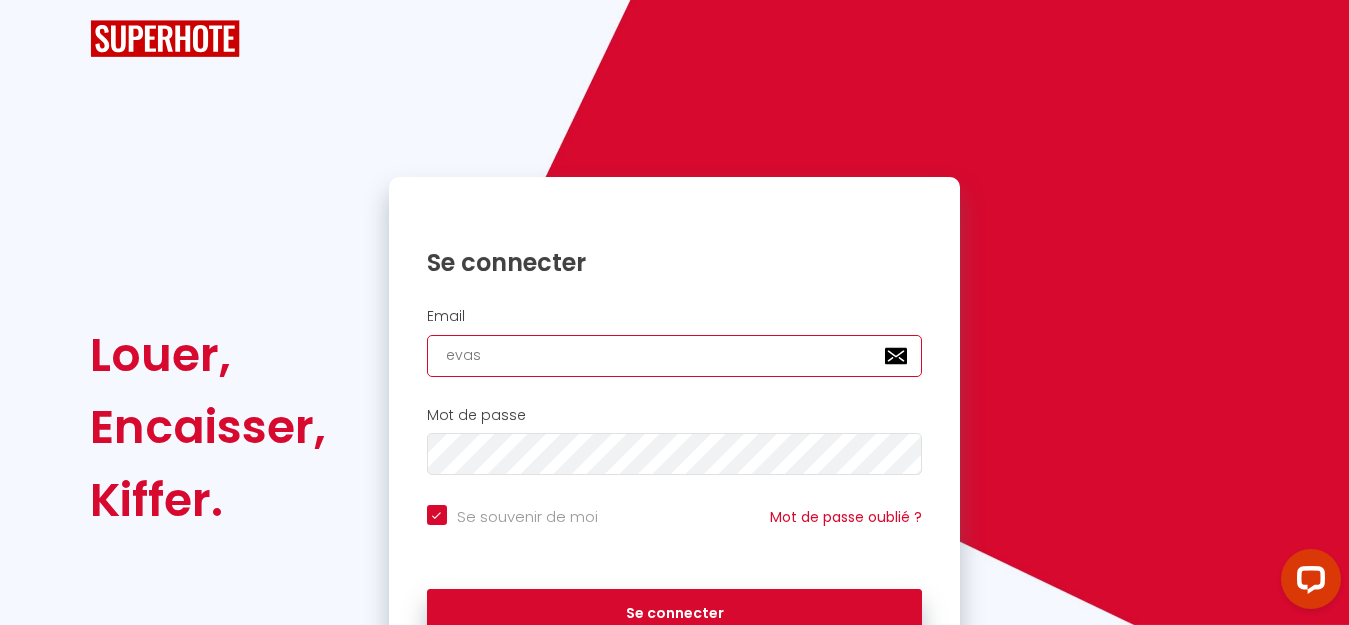 checkbox on "true" 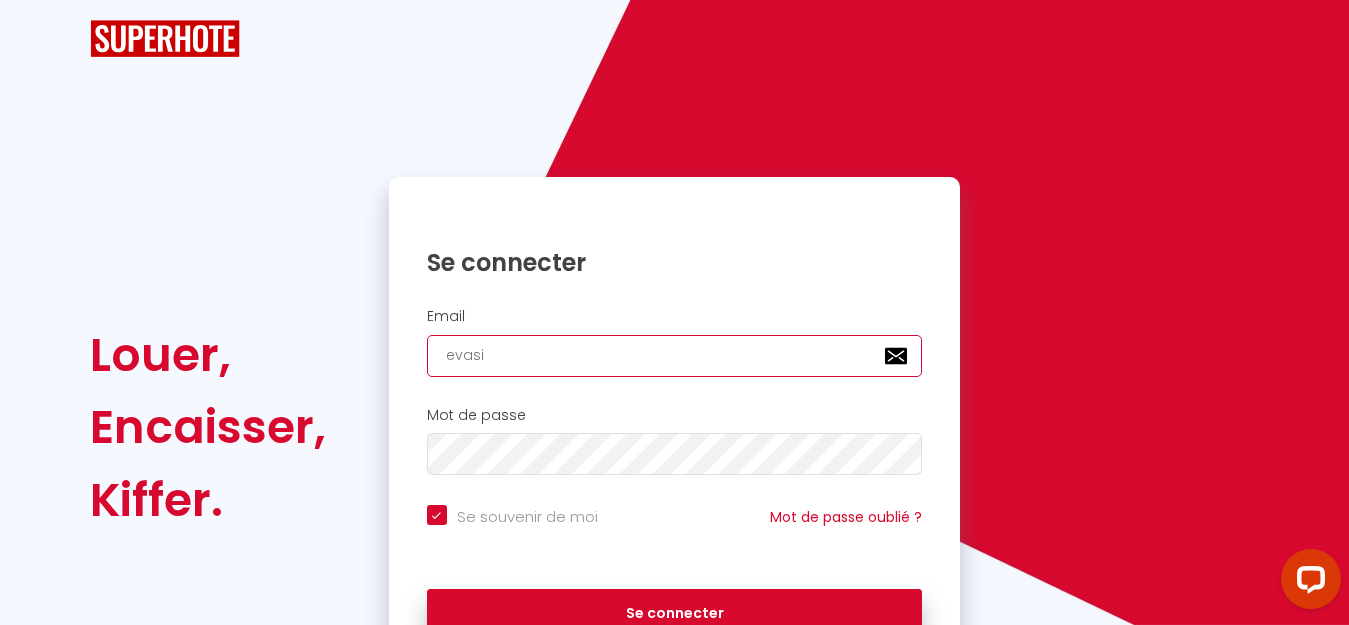 checkbox on "true" 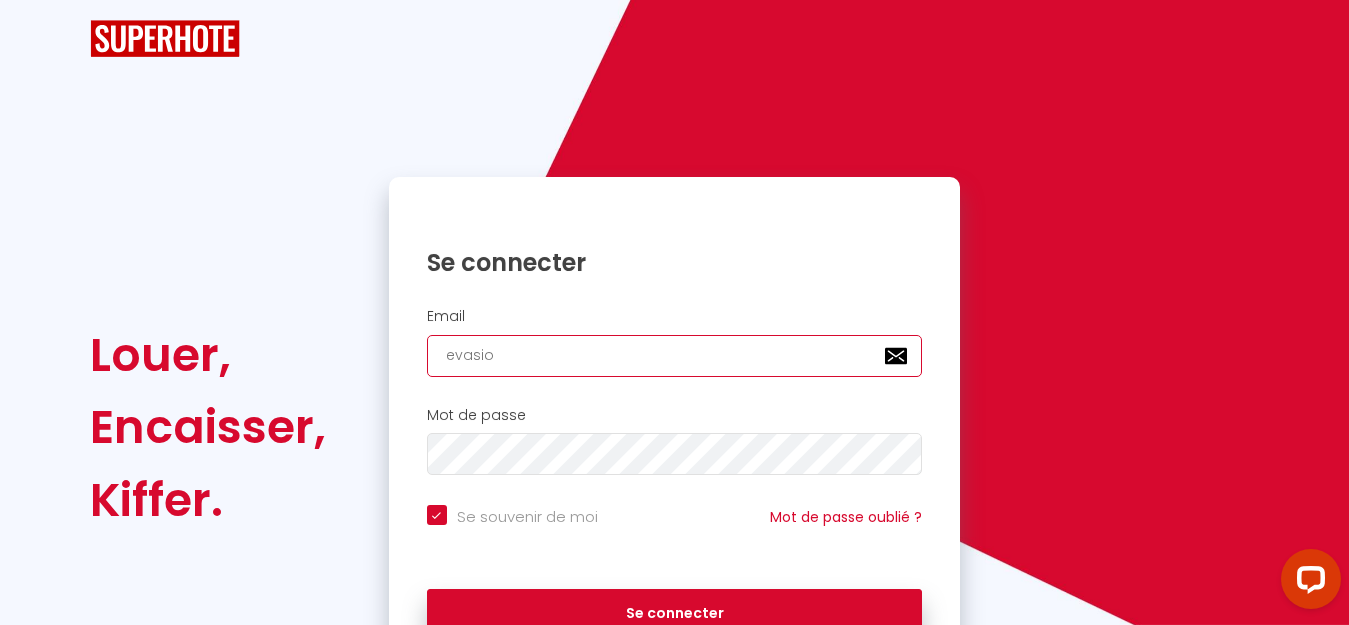 checkbox on "true" 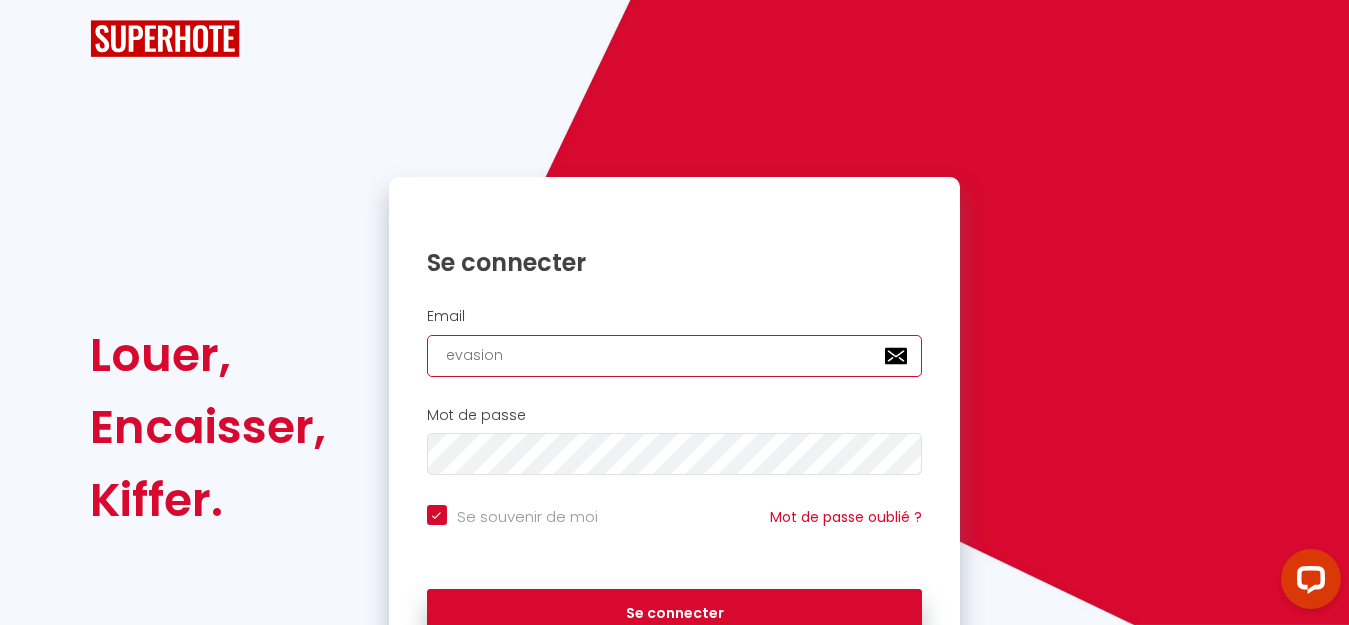 checkbox on "true" 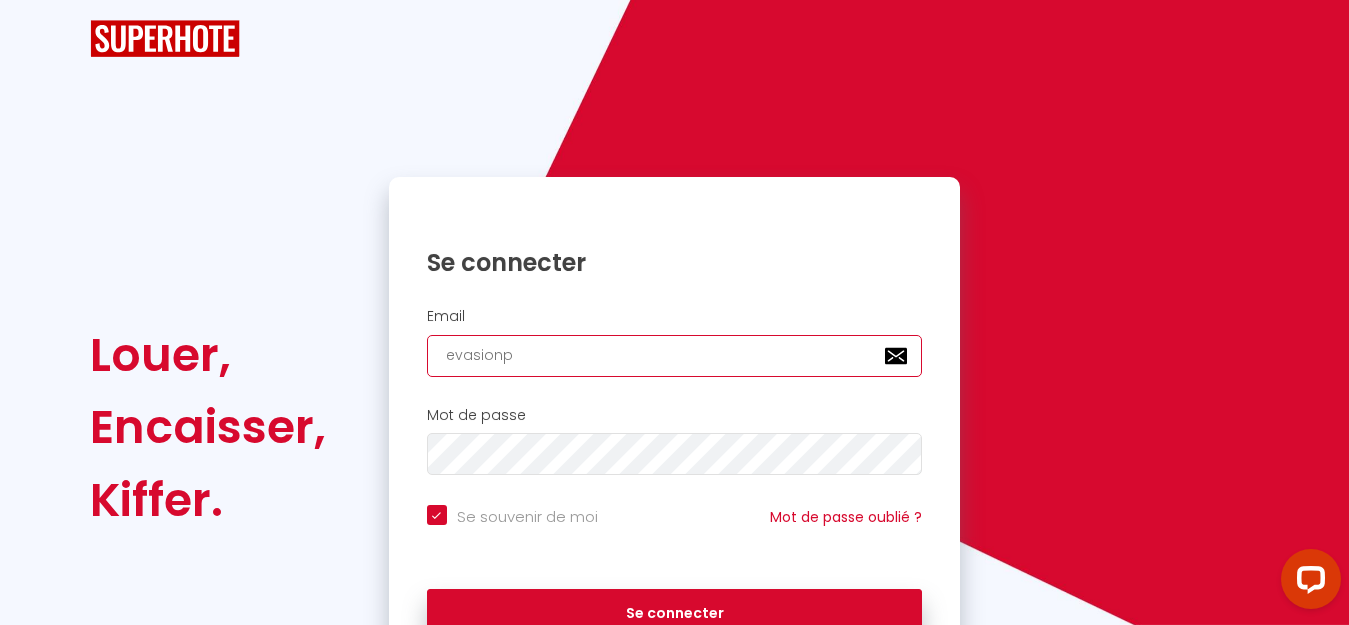 checkbox on "true" 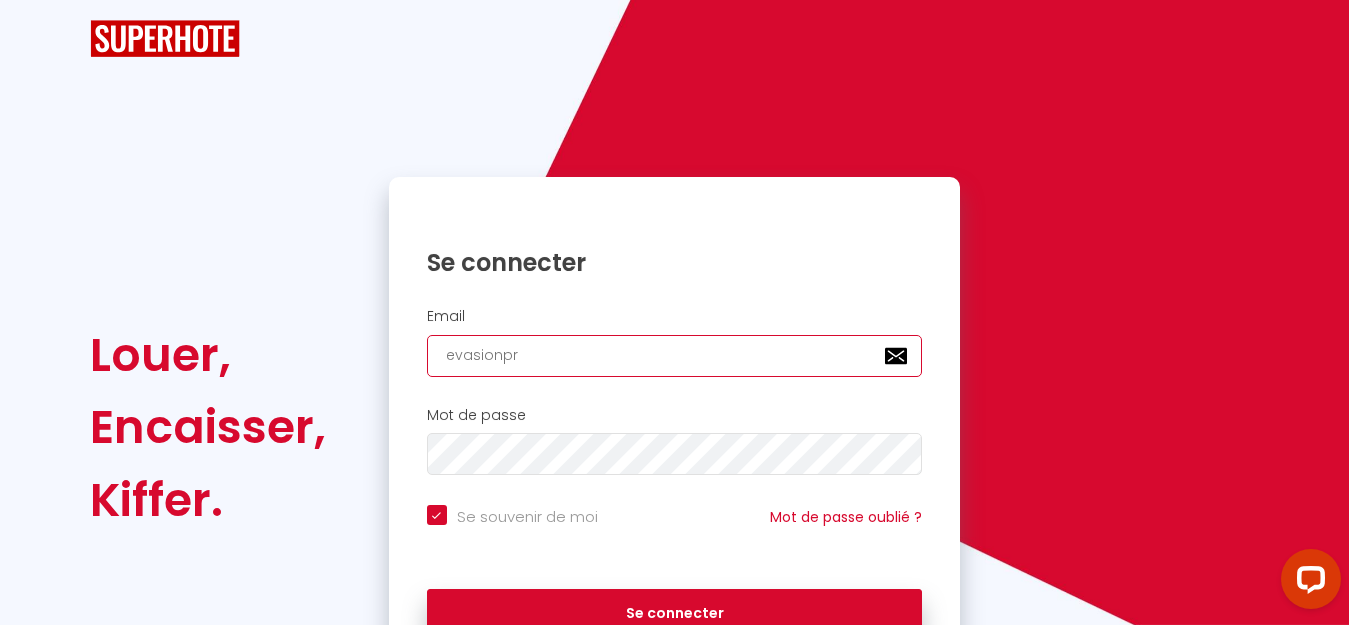 checkbox on "true" 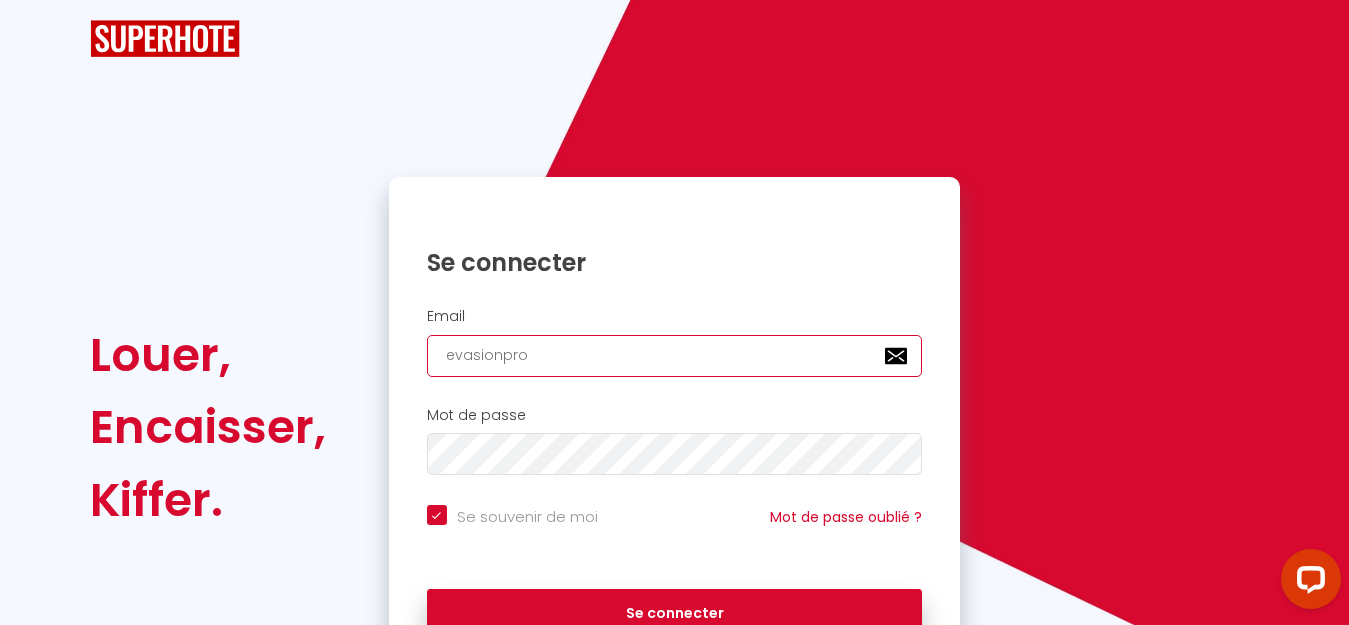 checkbox on "true" 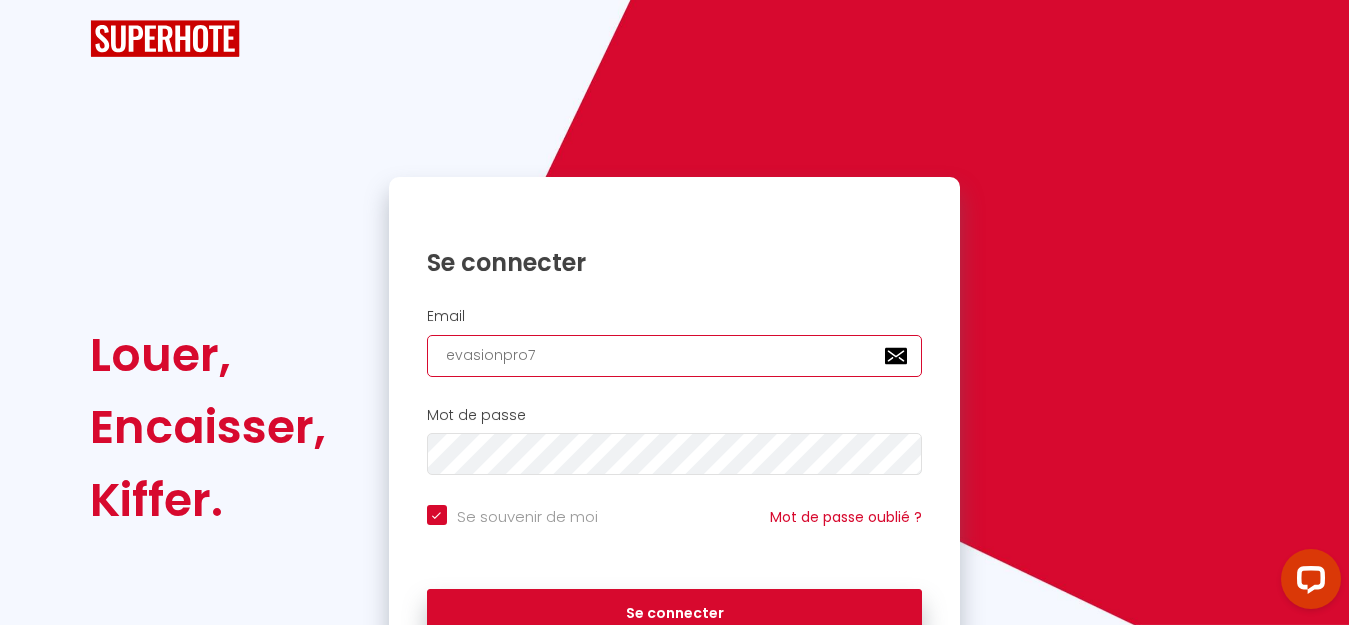 checkbox on "true" 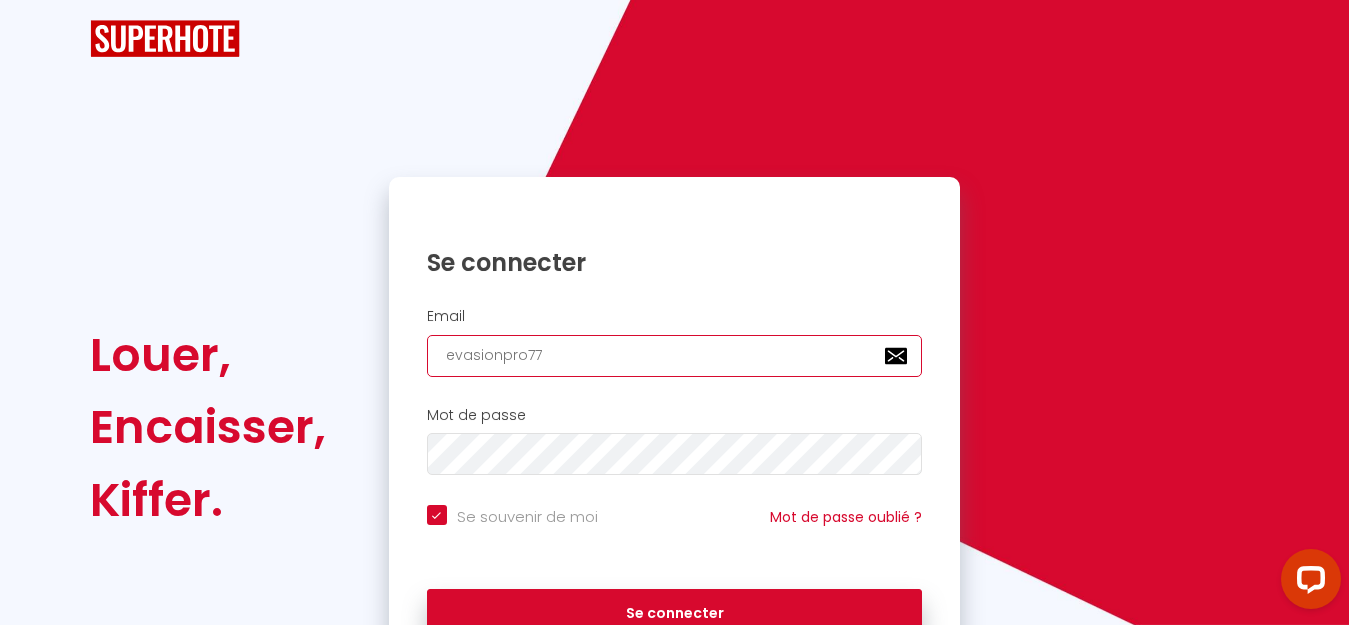 checkbox on "true" 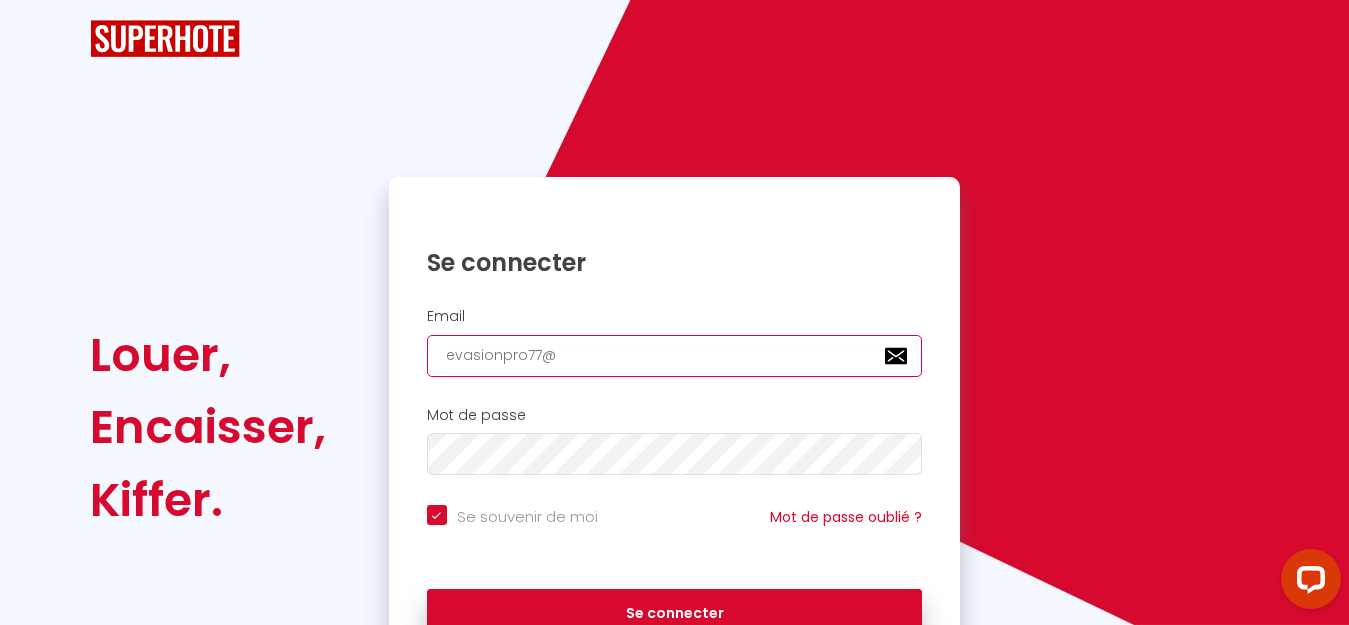 checkbox on "true" 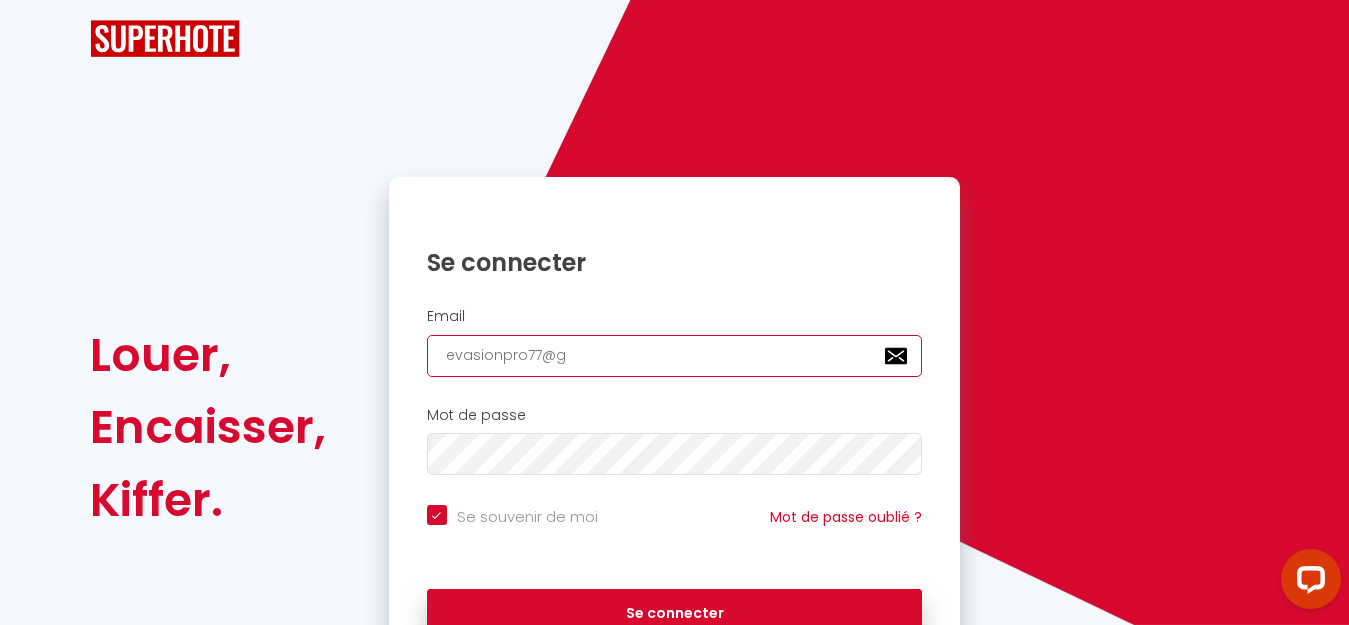 checkbox on "true" 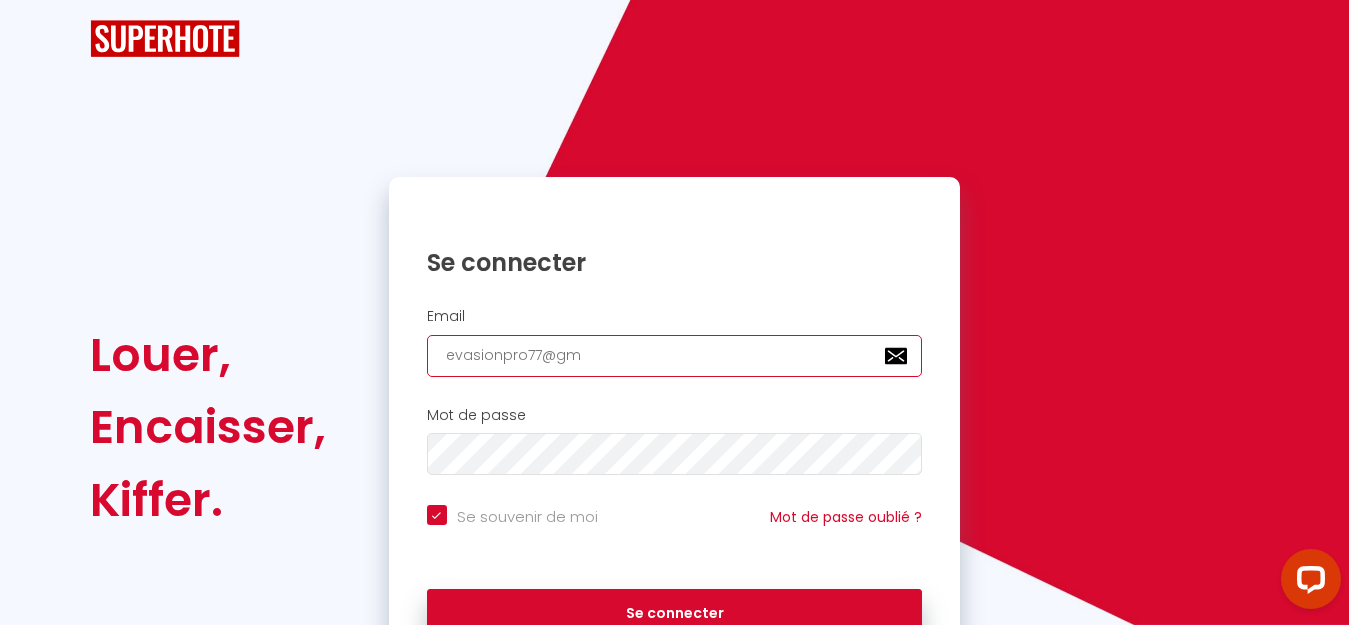 checkbox on "true" 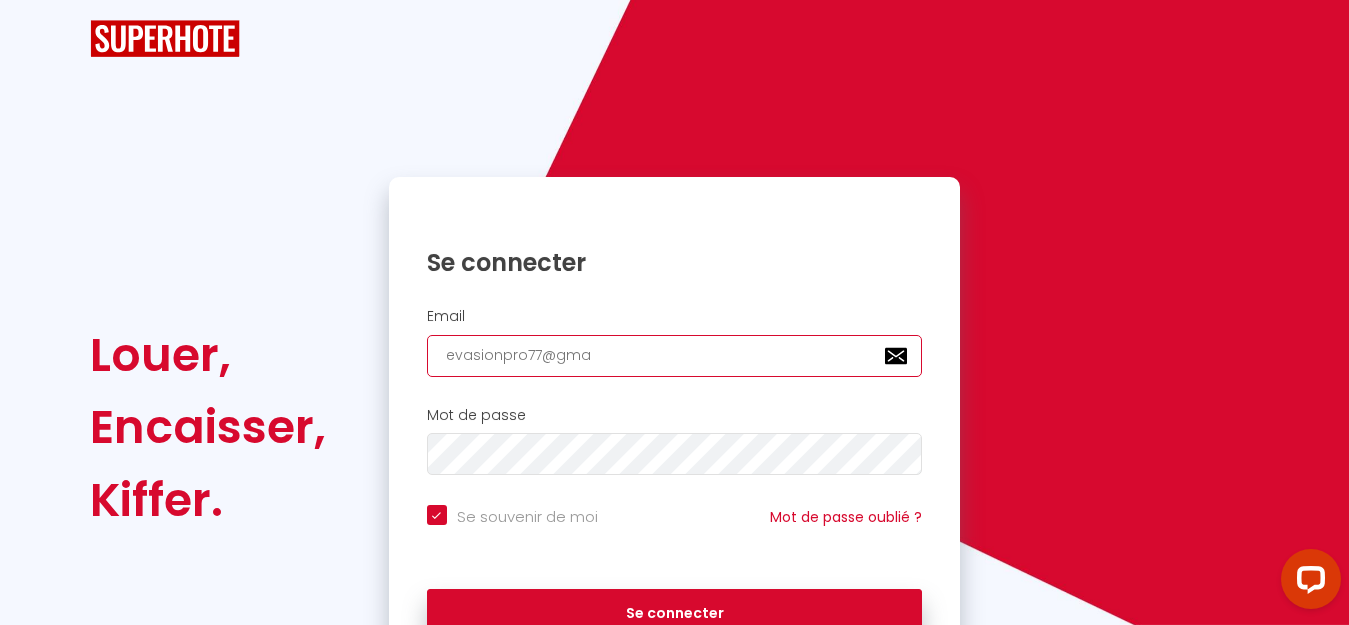 checkbox on "true" 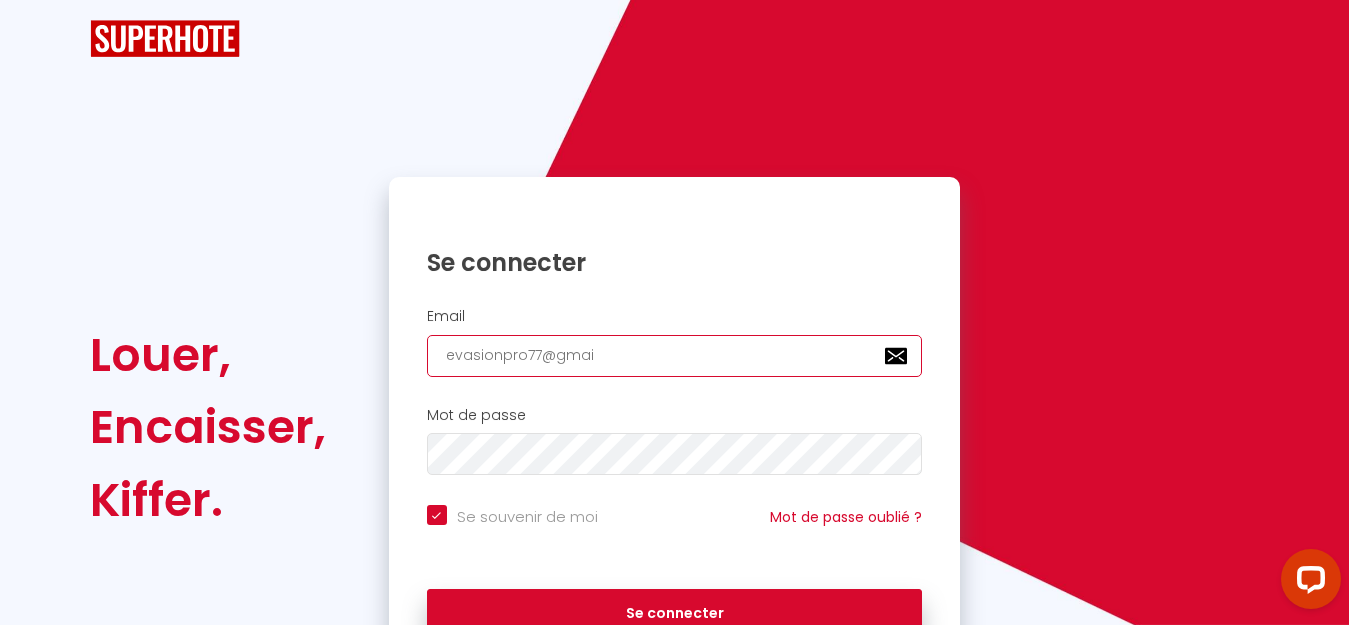 checkbox on "true" 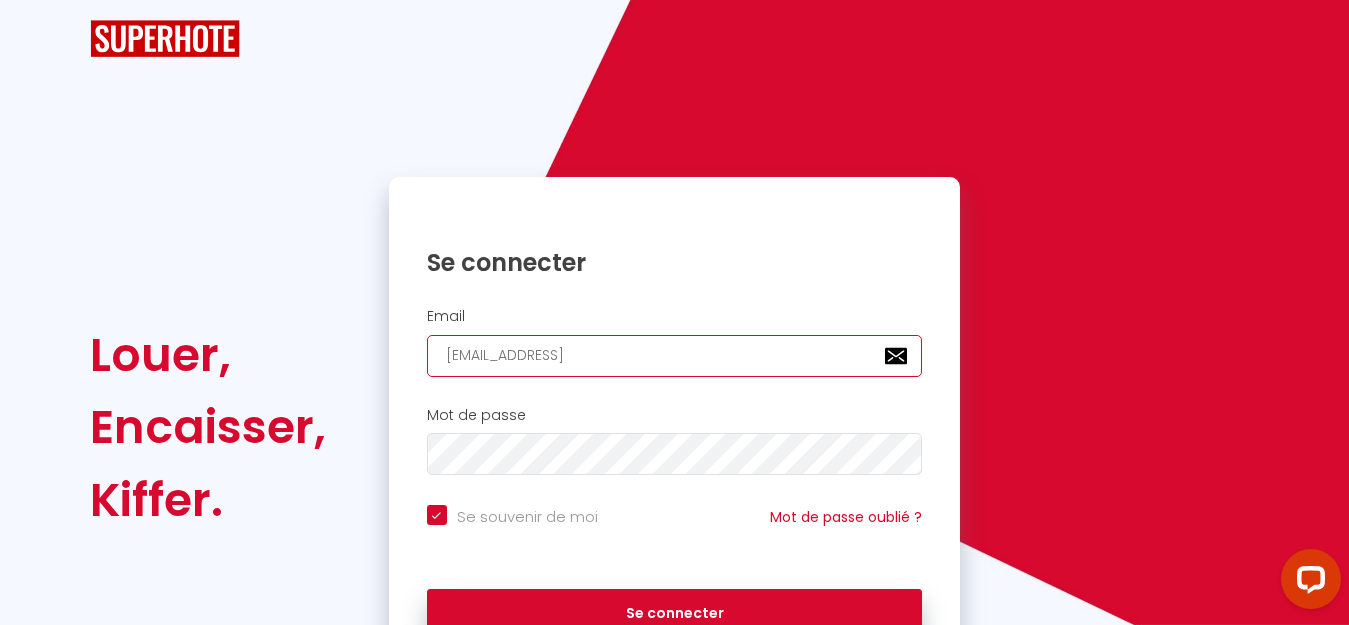 checkbox on "true" 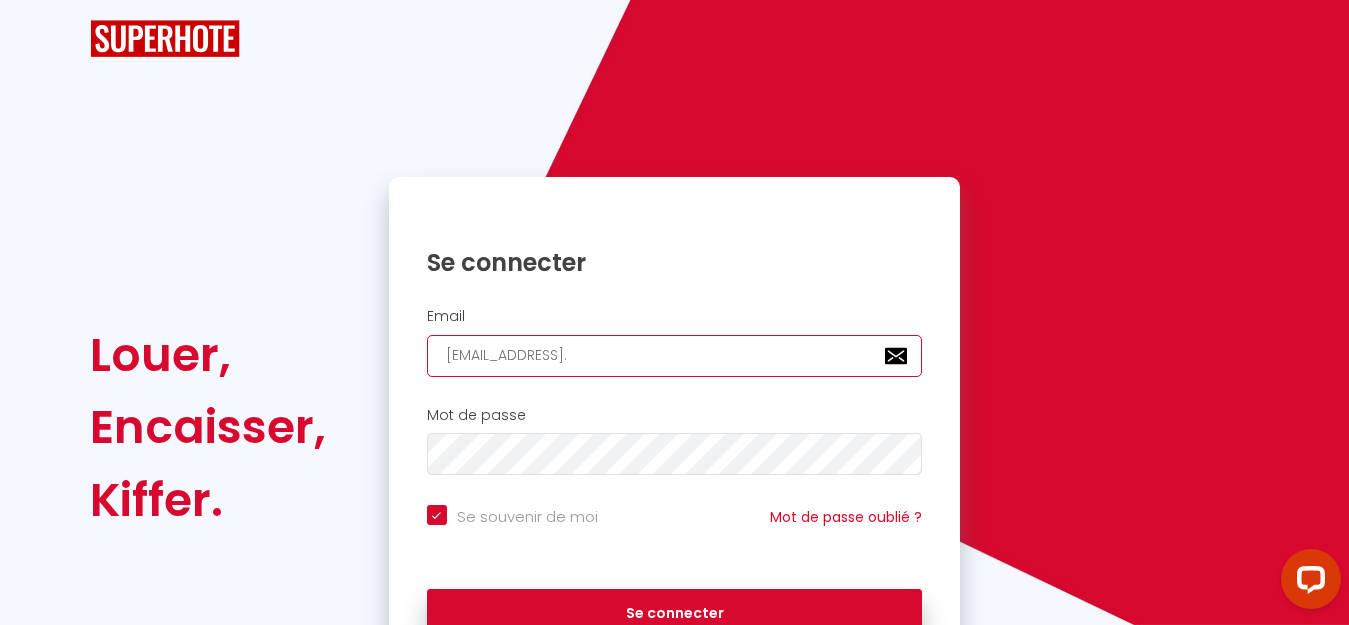 checkbox on "true" 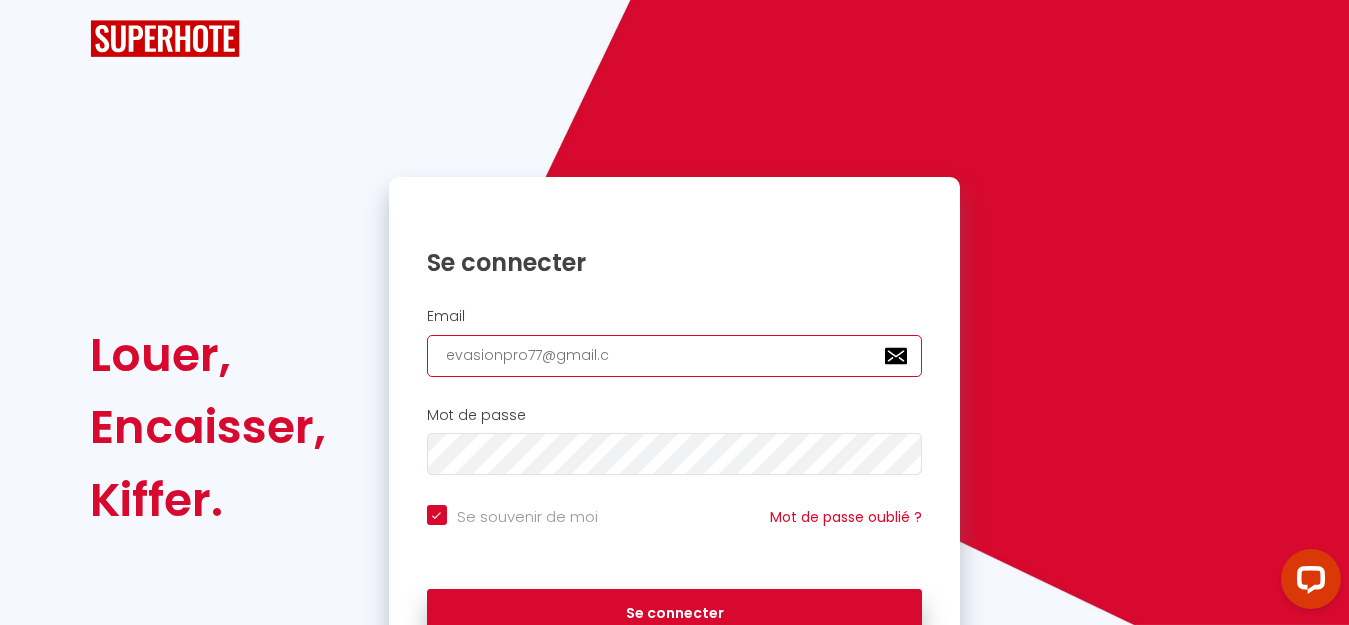checkbox on "true" 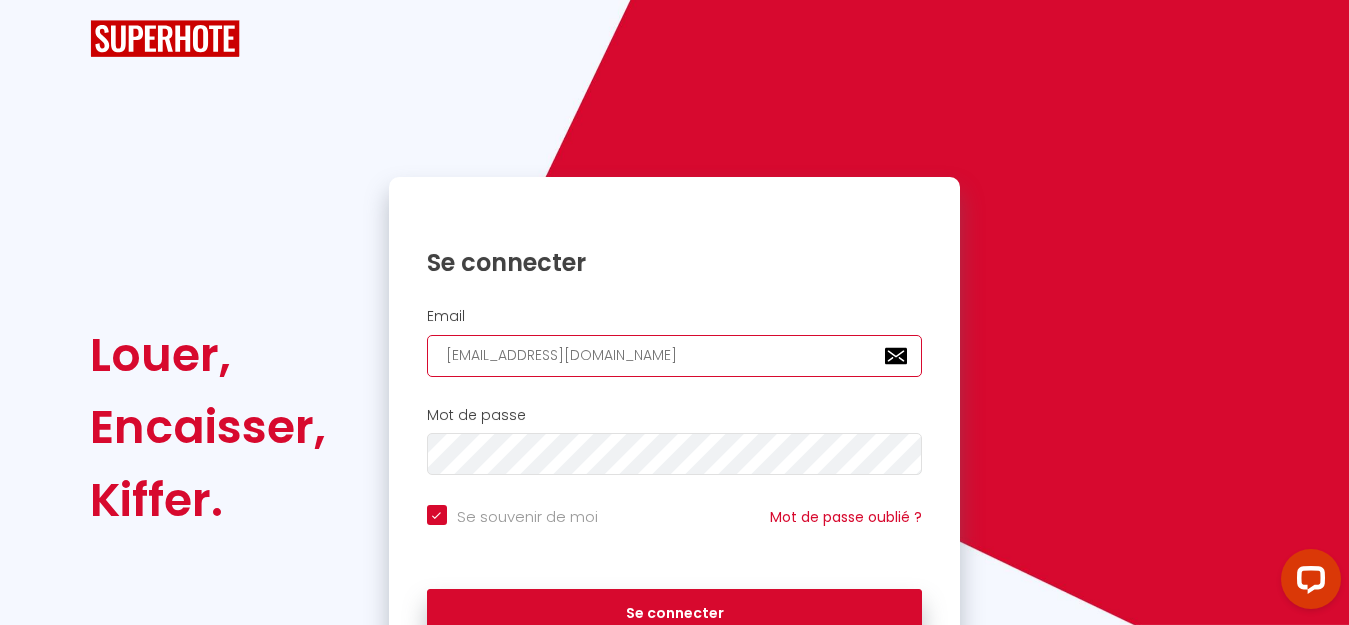 checkbox on "true" 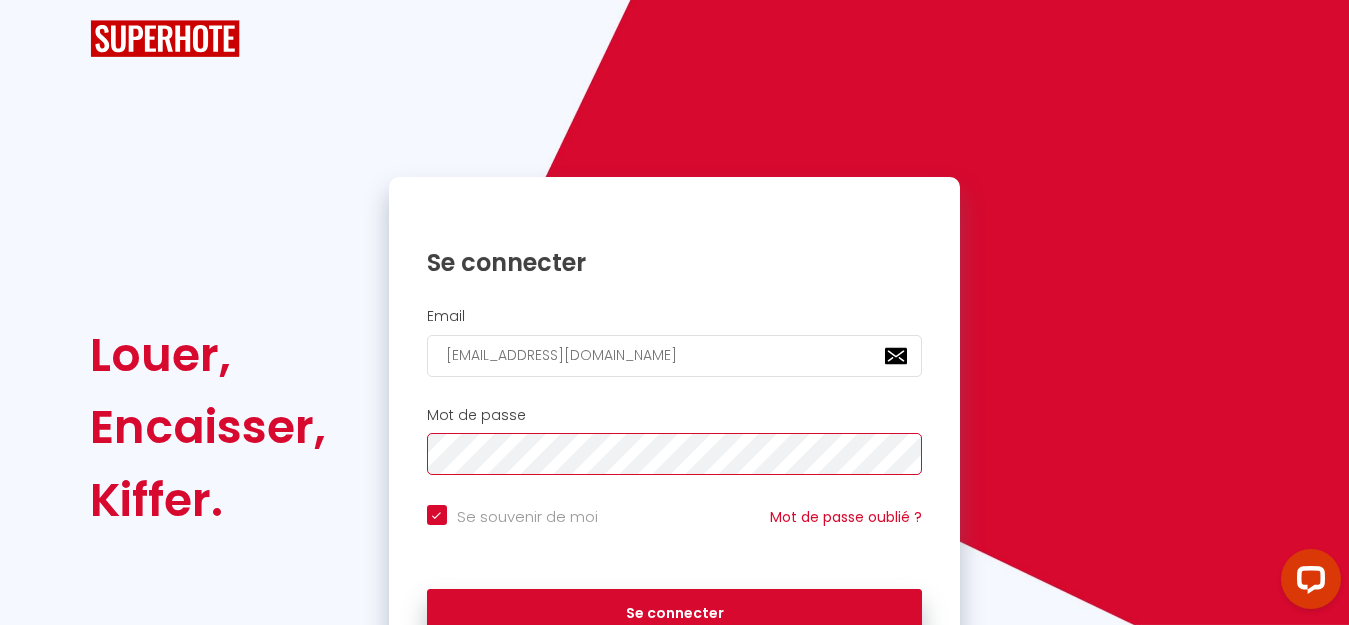 click on "Se connecter" at bounding box center [675, 614] 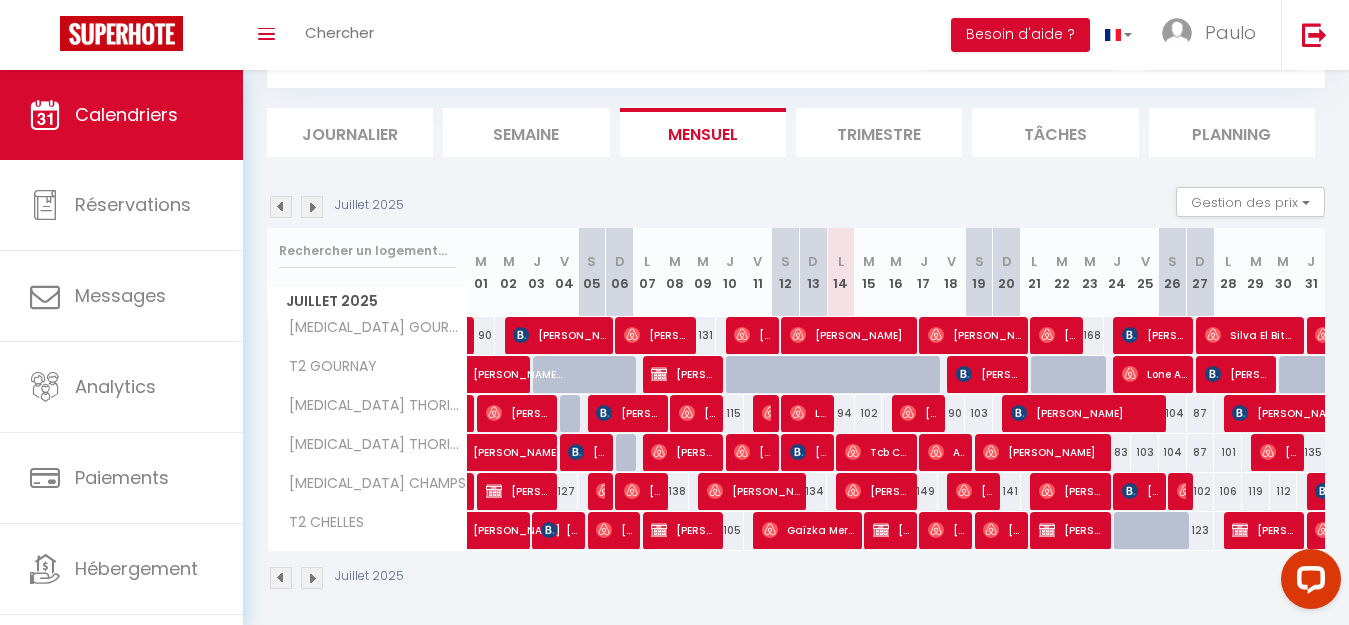 scroll, scrollTop: 109, scrollLeft: 0, axis: vertical 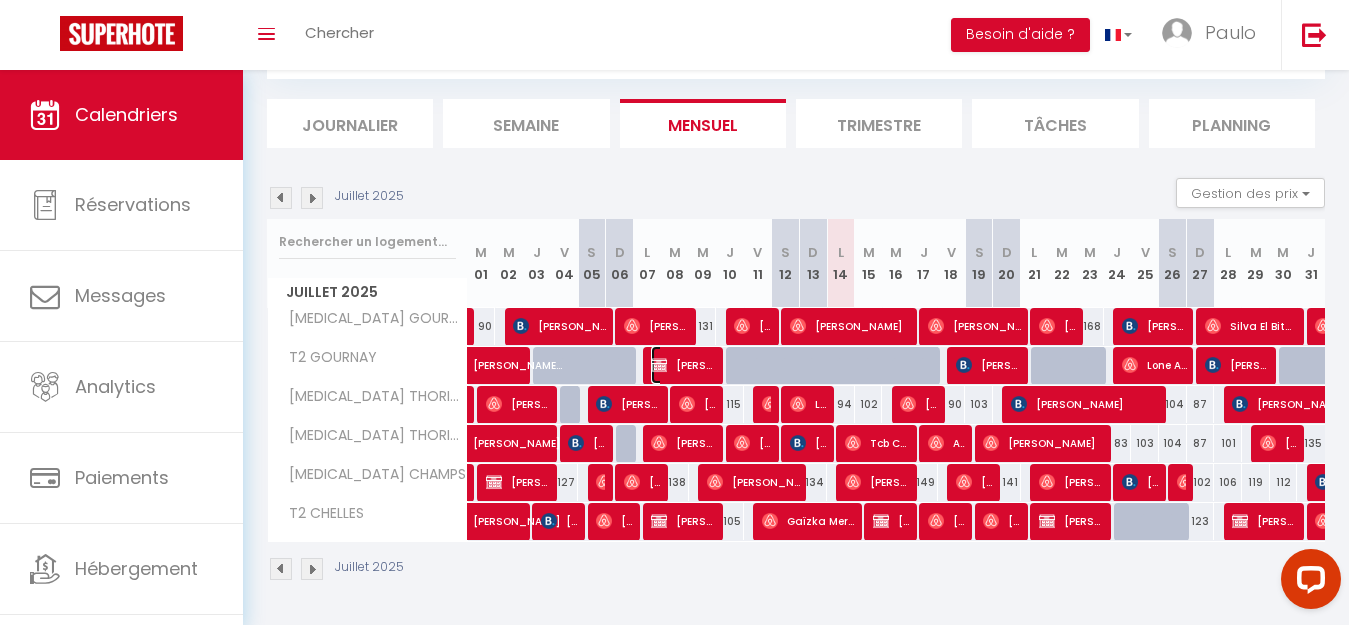 drag, startPoint x: 704, startPoint y: 359, endPoint x: 680, endPoint y: 367, distance: 25.298222 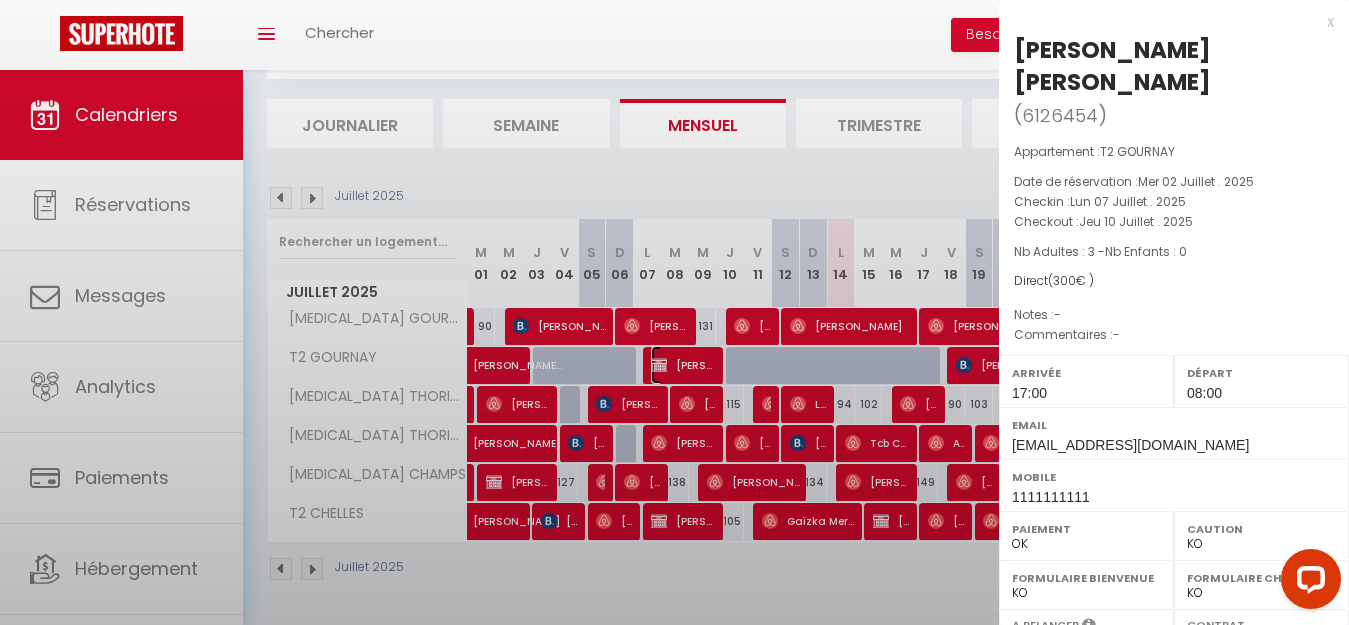 select on "47032" 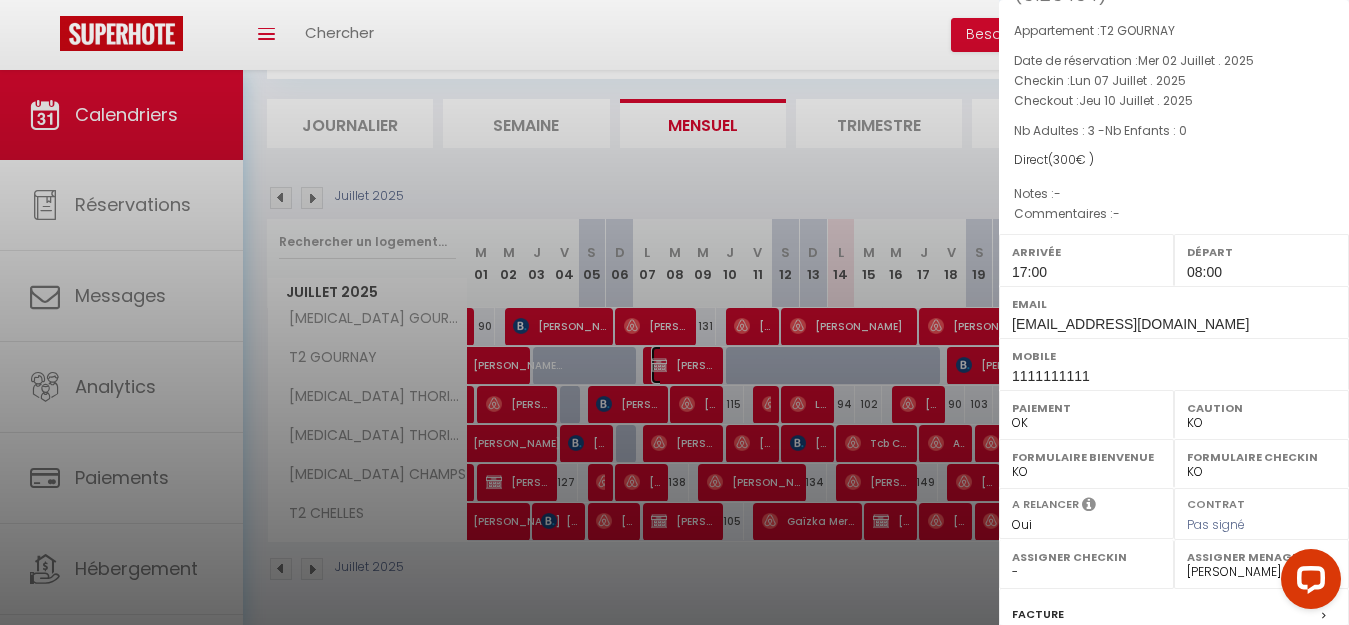 scroll, scrollTop: 307, scrollLeft: 0, axis: vertical 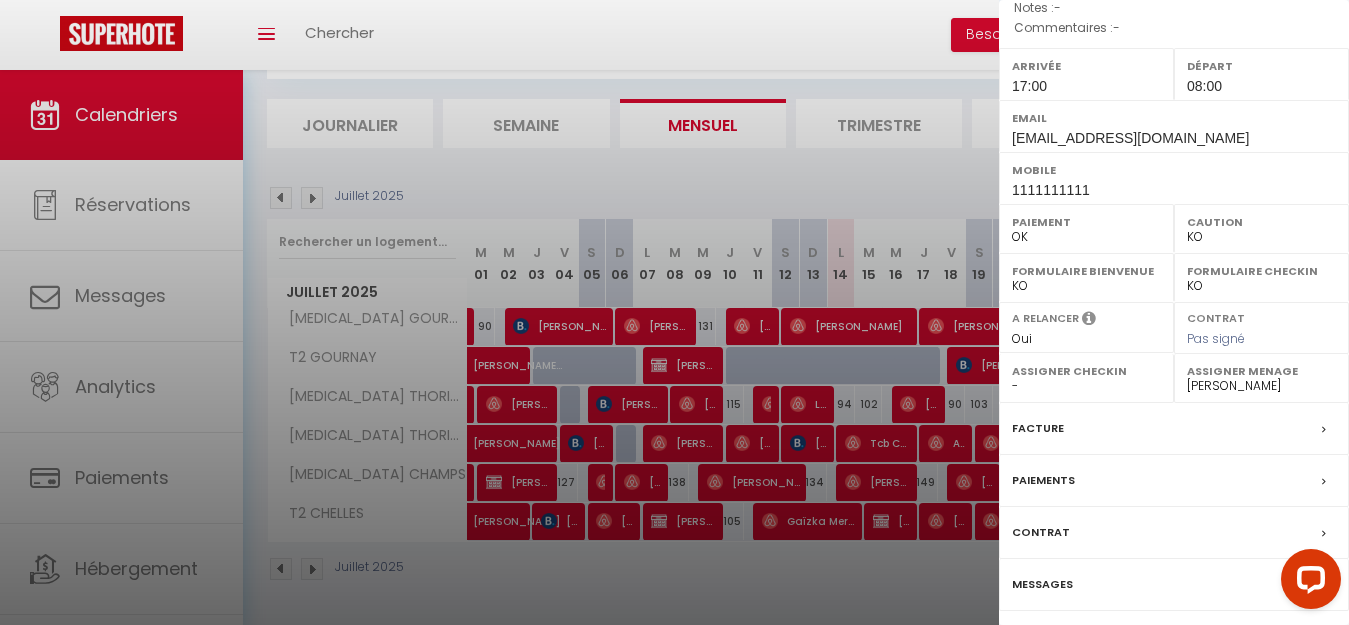 click on "Détails de la réservation" at bounding box center (1174, 645) 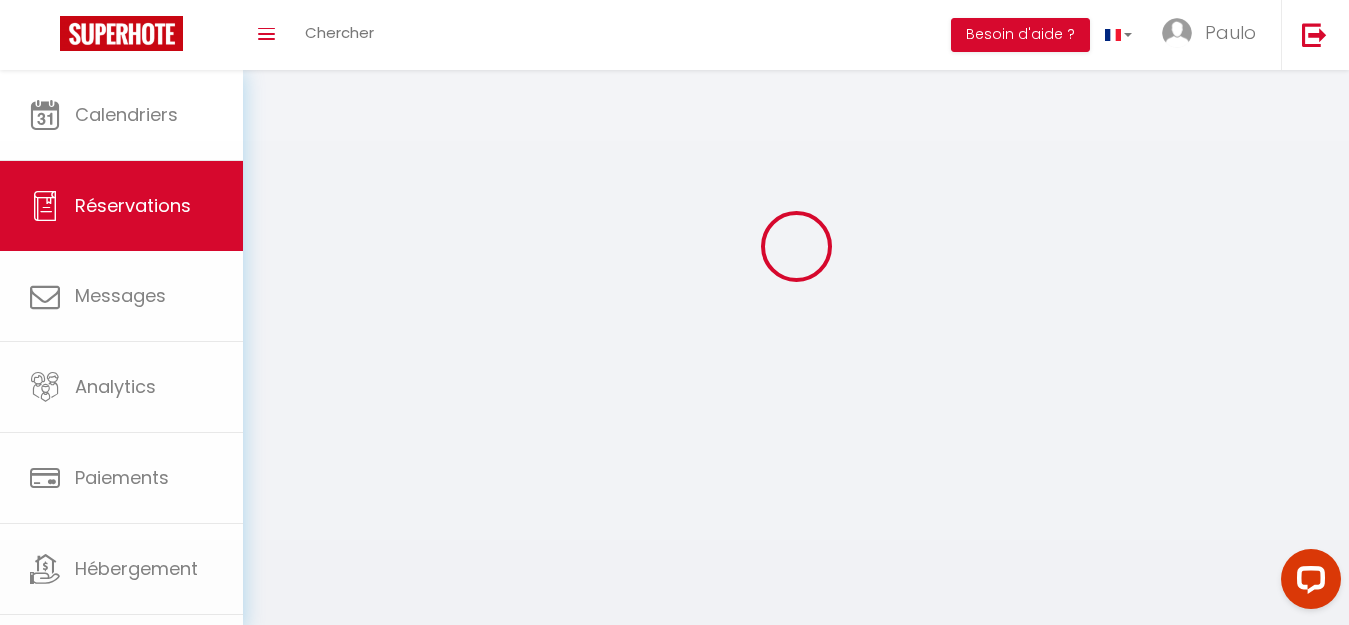 scroll, scrollTop: 0, scrollLeft: 0, axis: both 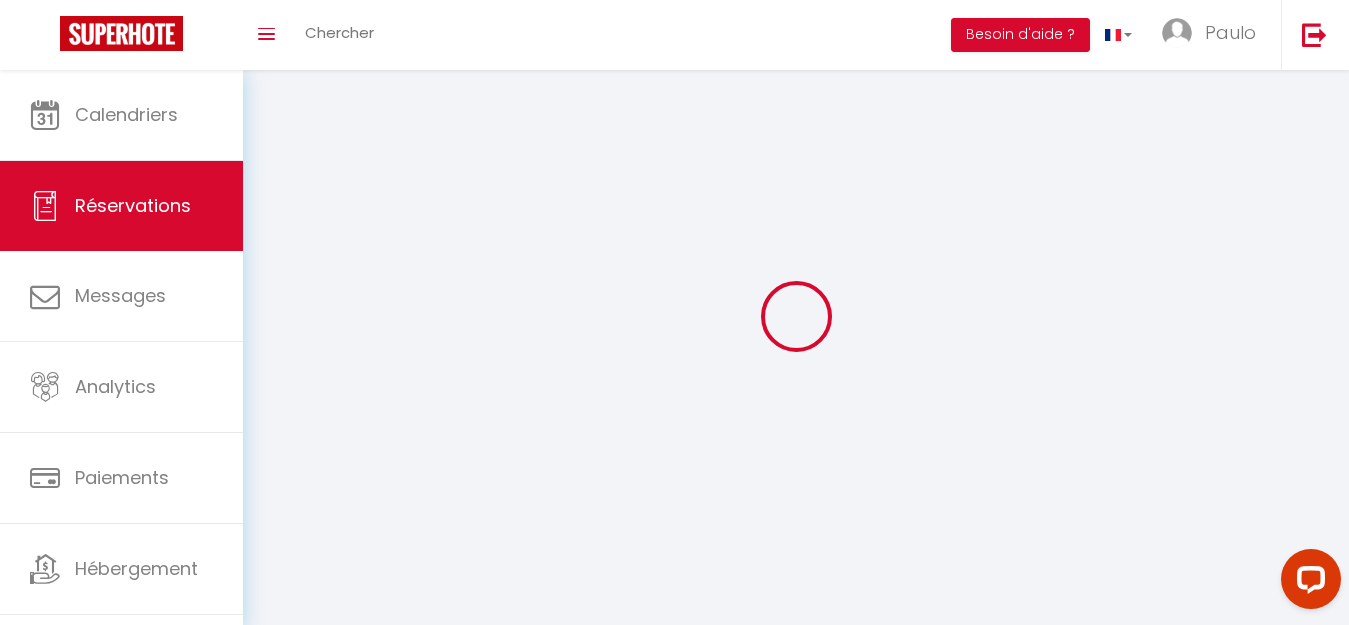 select 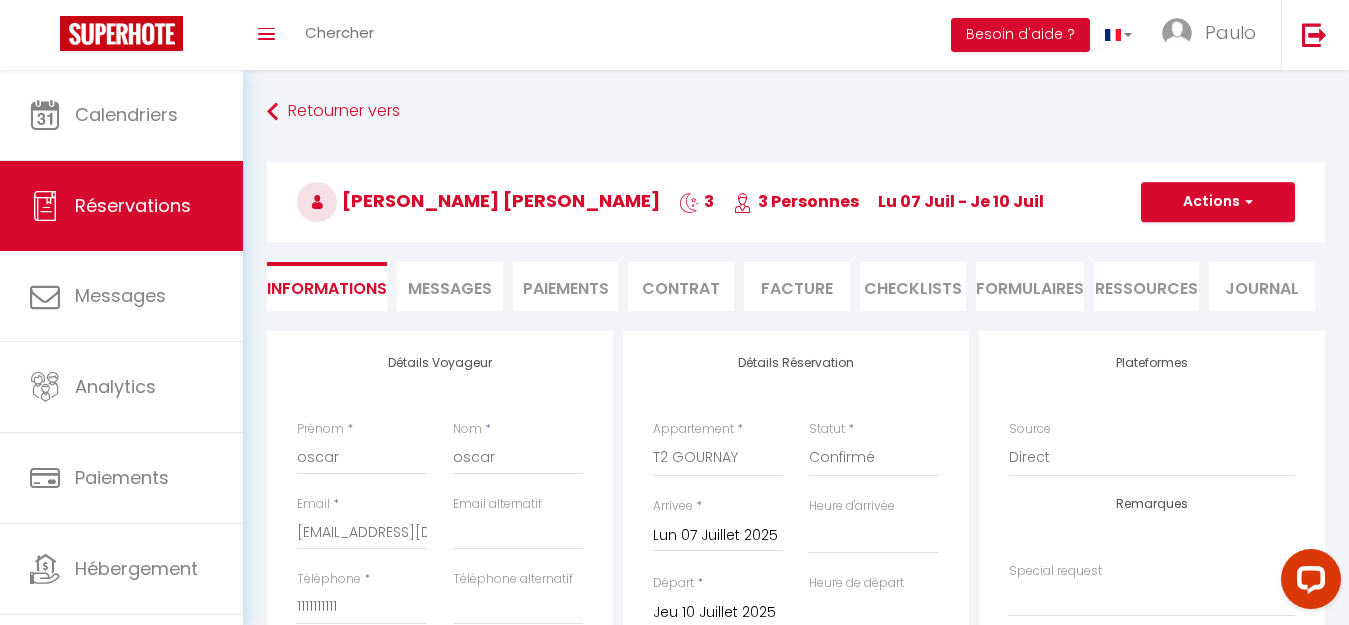 select 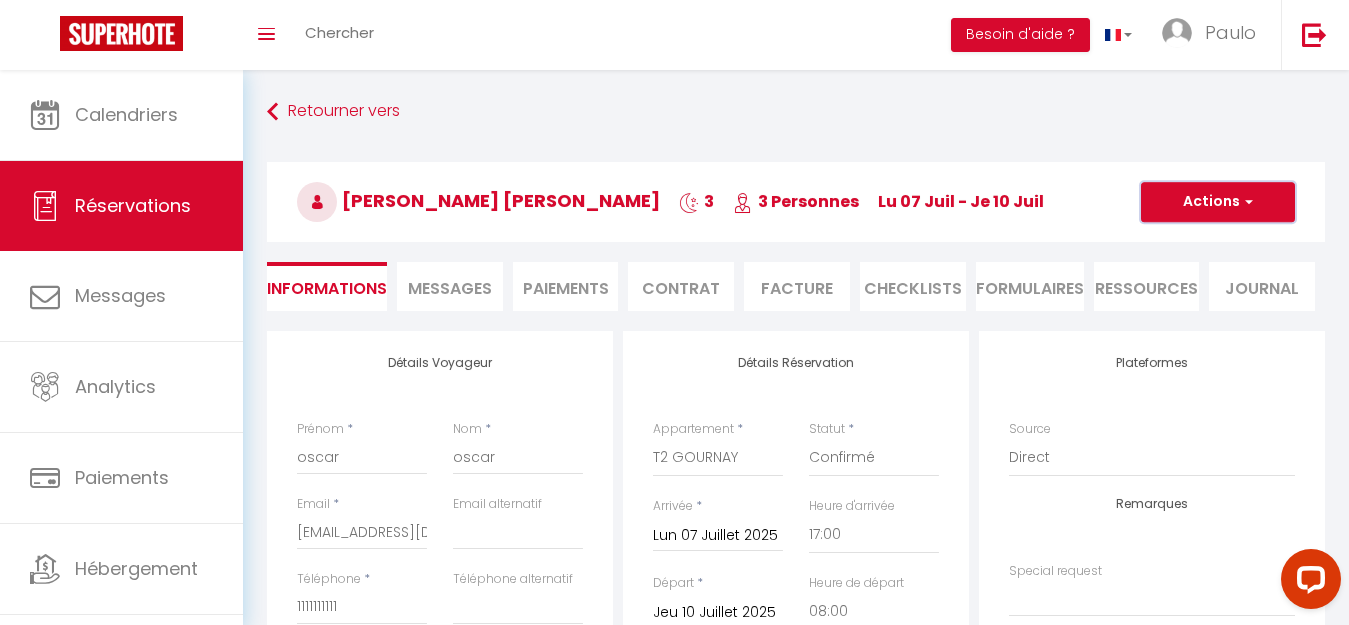 click on "Actions" at bounding box center (1218, 202) 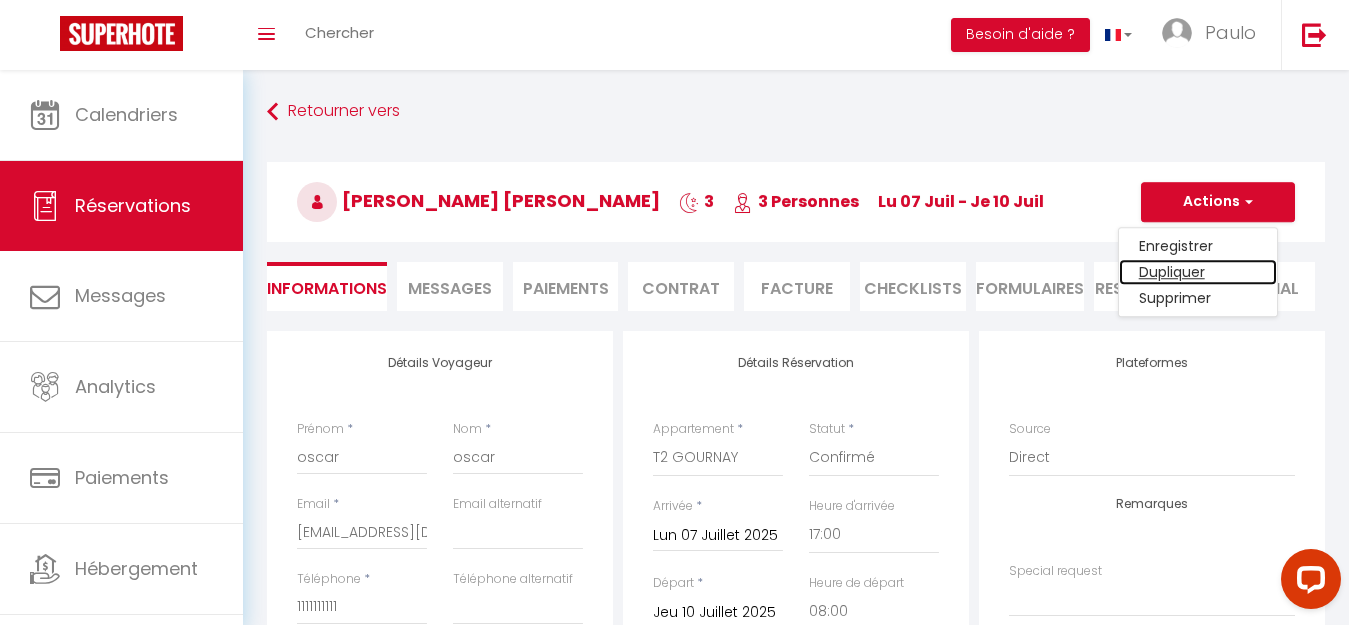 click on "Dupliquer" at bounding box center (1198, 272) 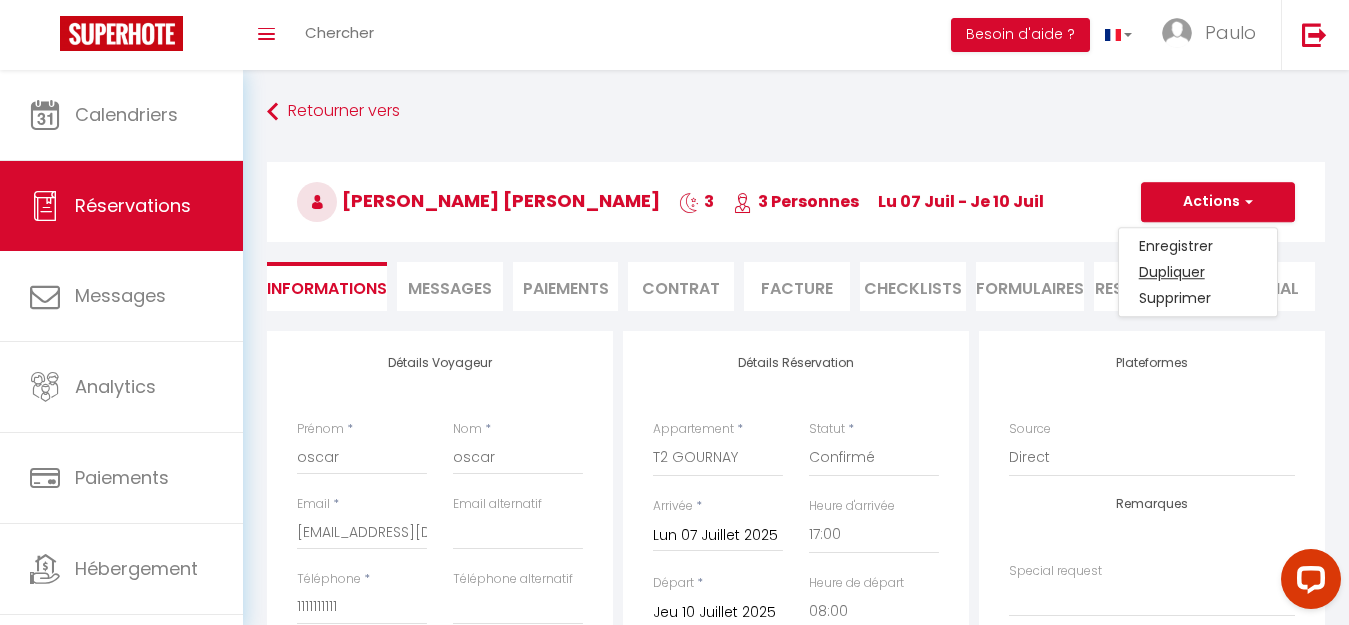 type 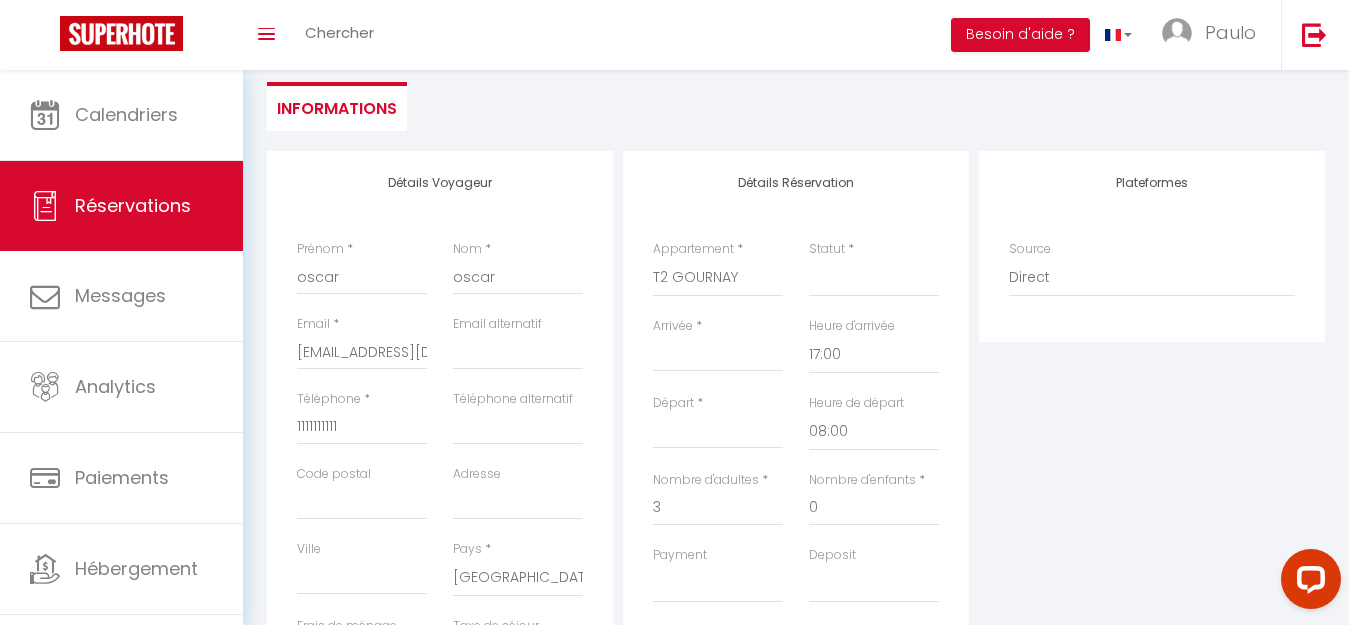 scroll, scrollTop: 200, scrollLeft: 0, axis: vertical 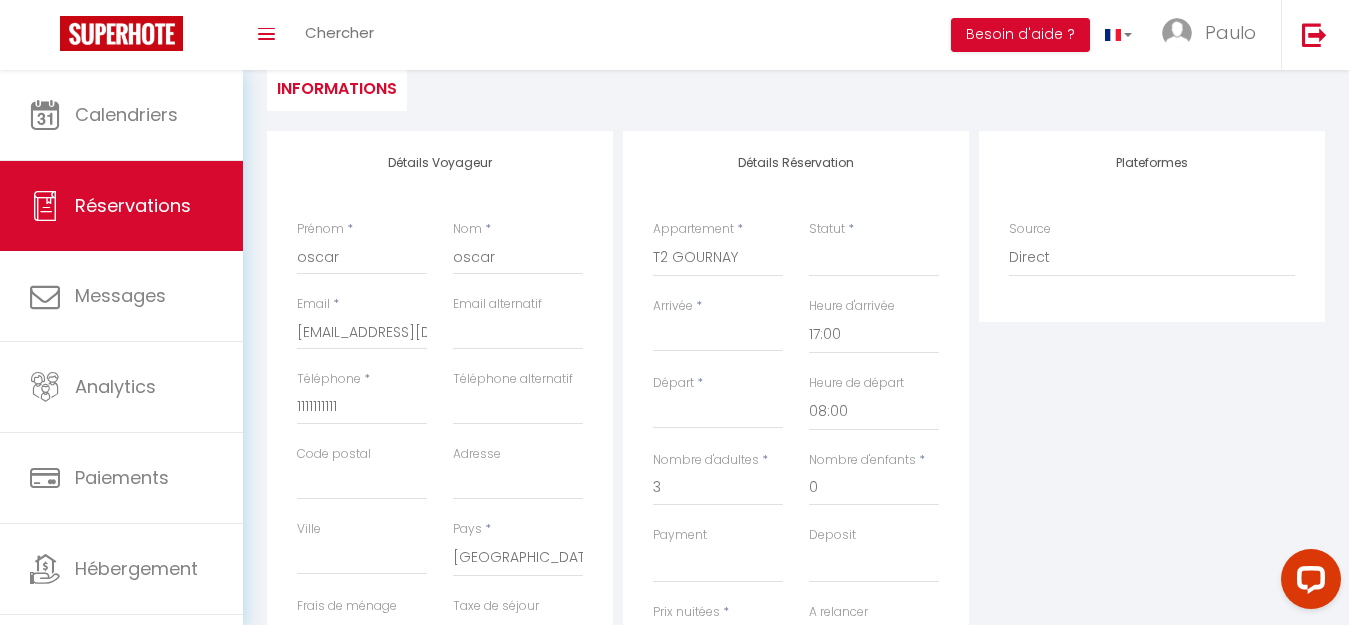 click on "Arrivée" at bounding box center (718, 336) 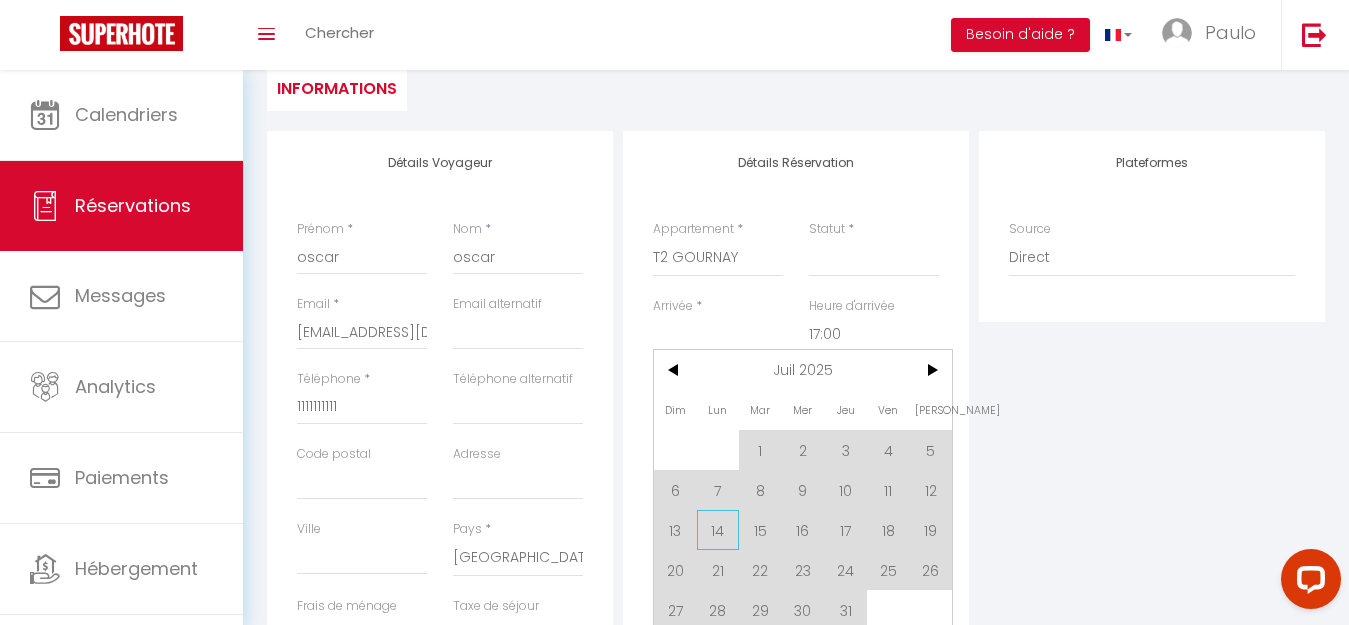 click on "14" at bounding box center (718, 530) 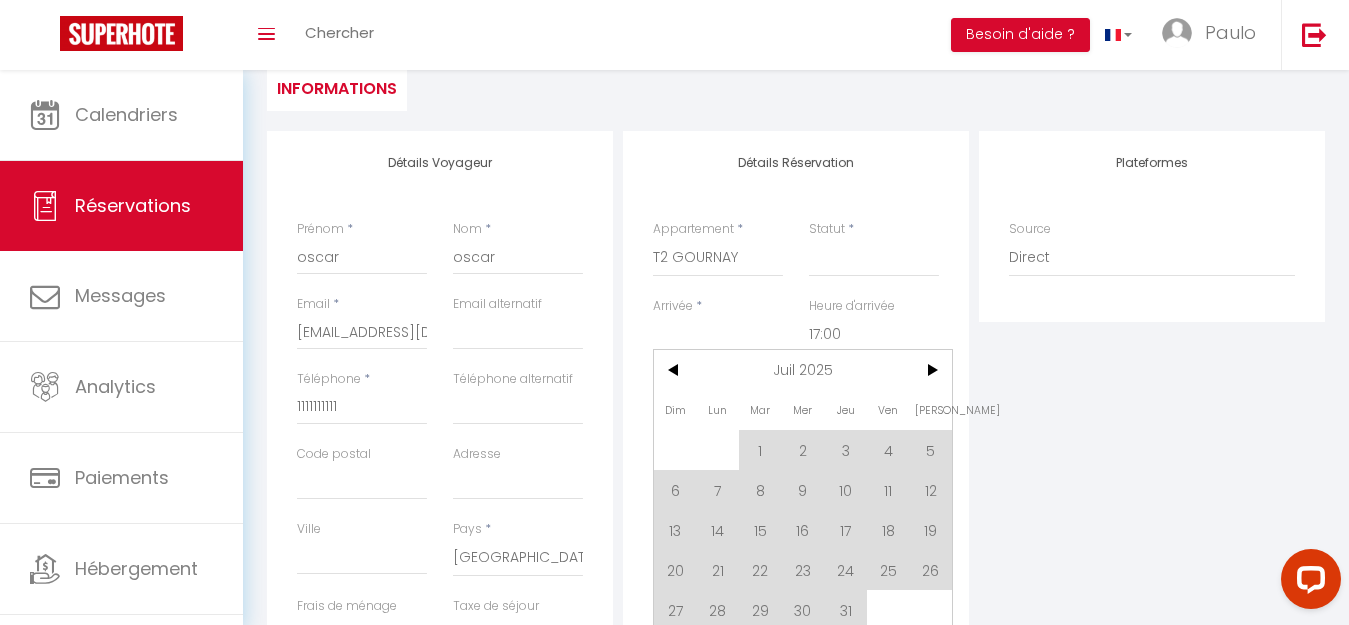 select 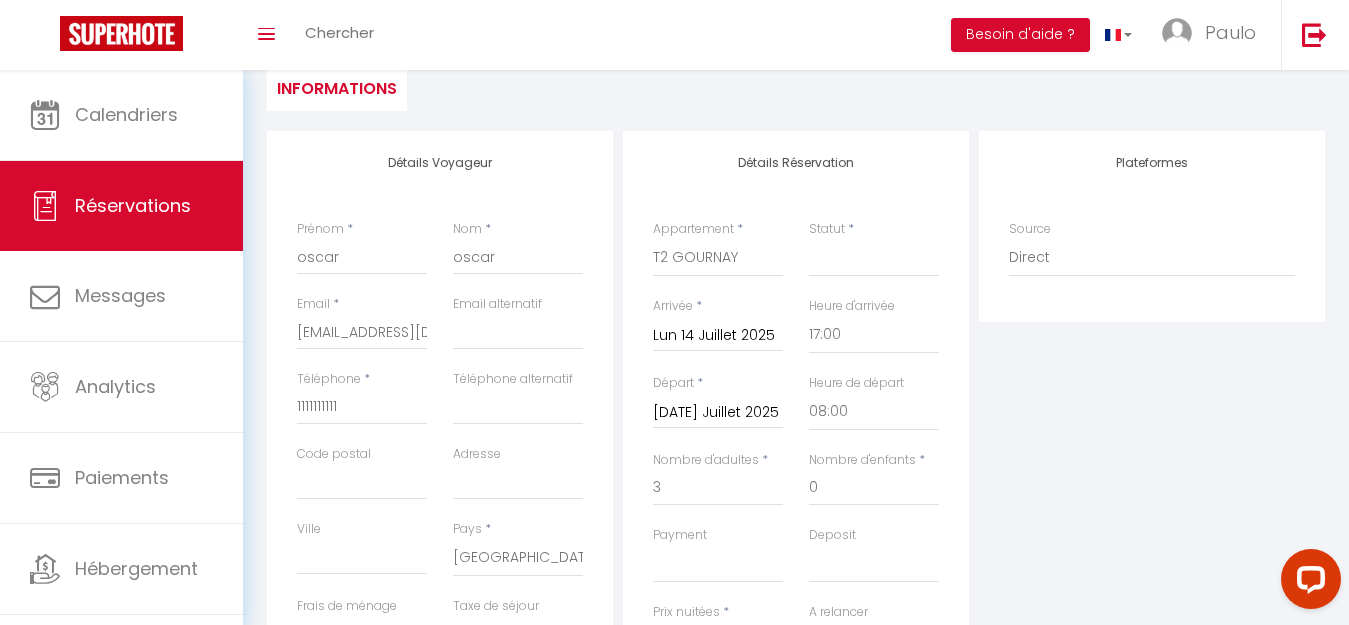 select 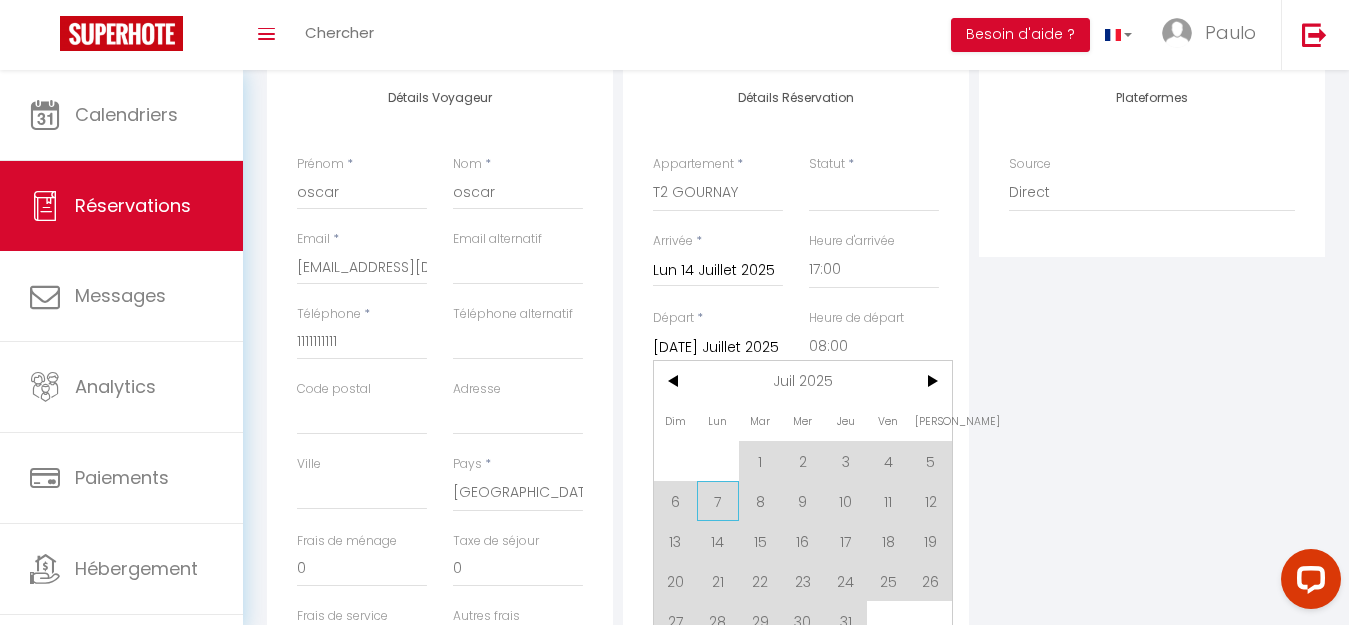 scroll, scrollTop: 300, scrollLeft: 0, axis: vertical 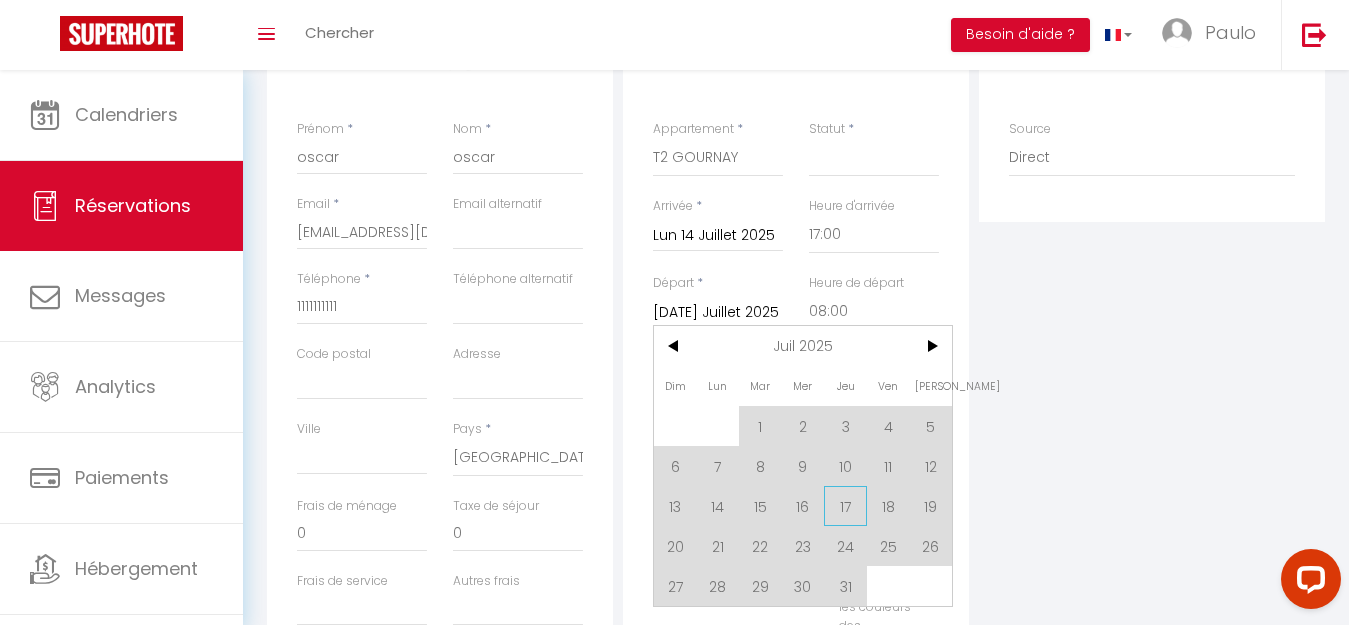 click on "17" at bounding box center [845, 506] 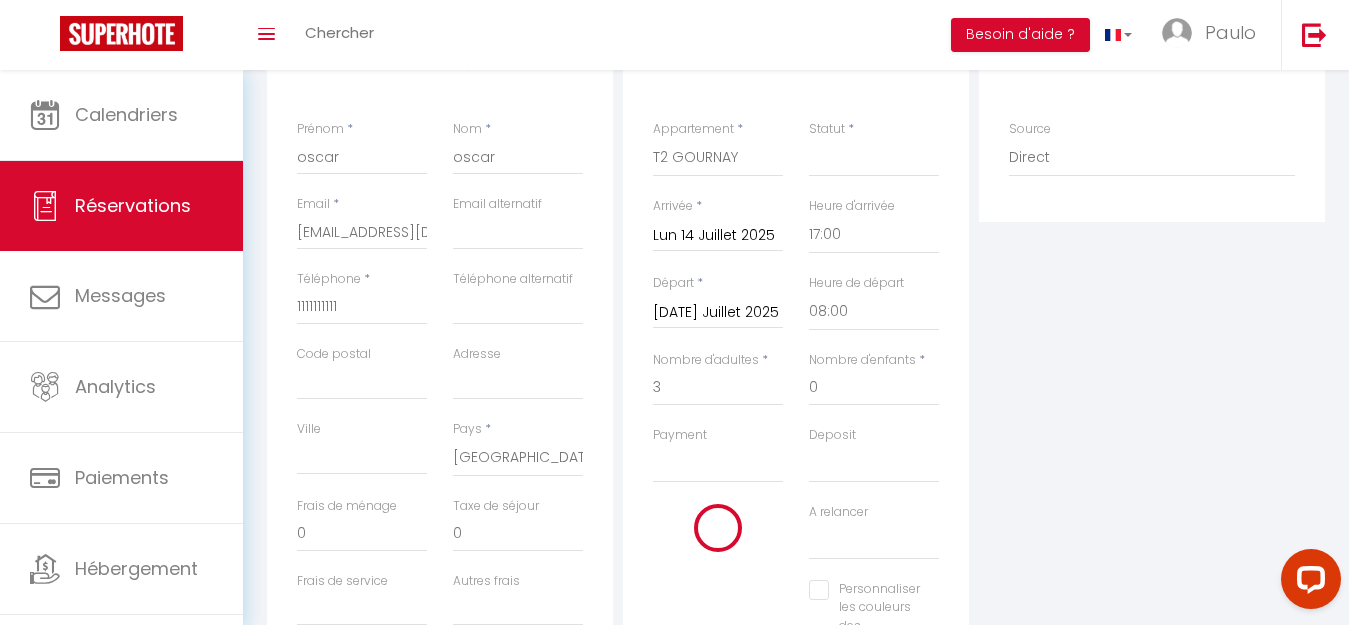 select 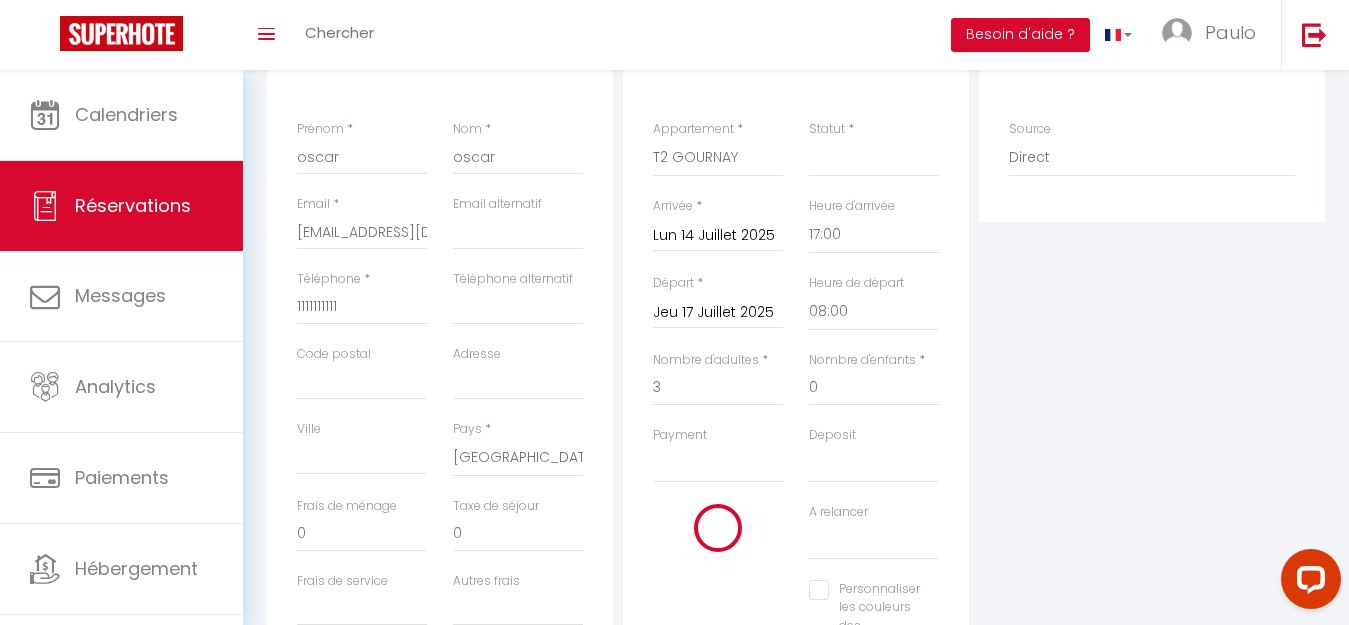 select 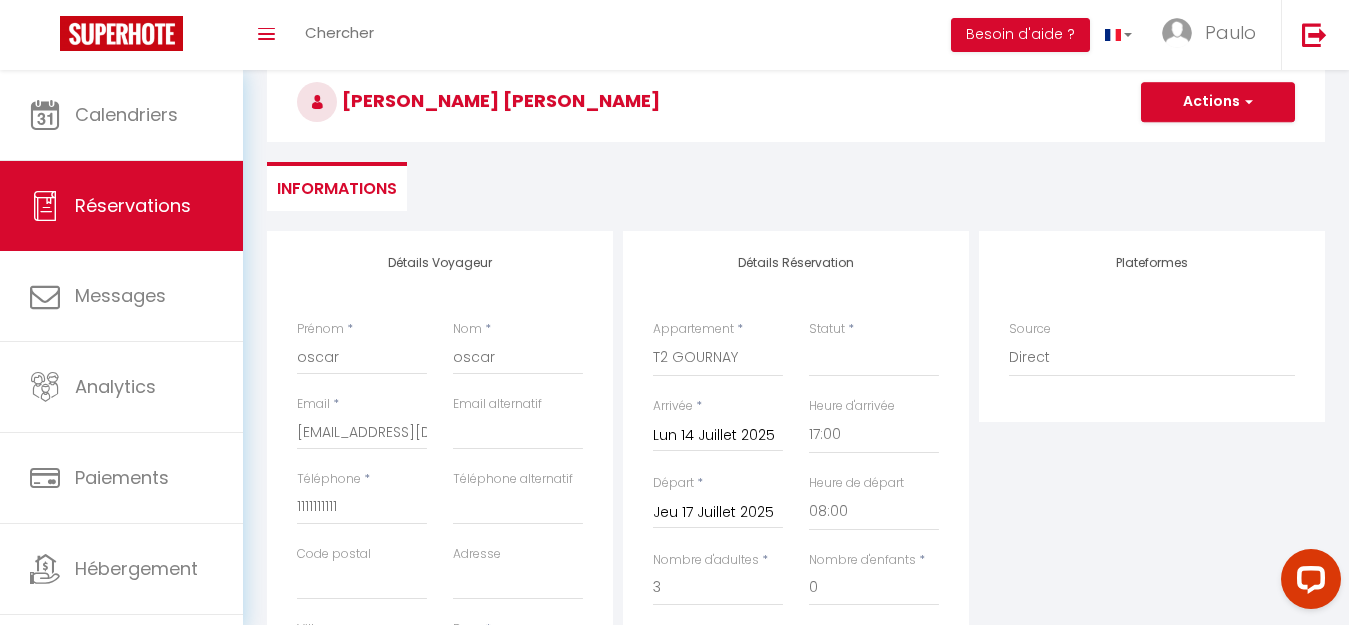 scroll, scrollTop: 200, scrollLeft: 0, axis: vertical 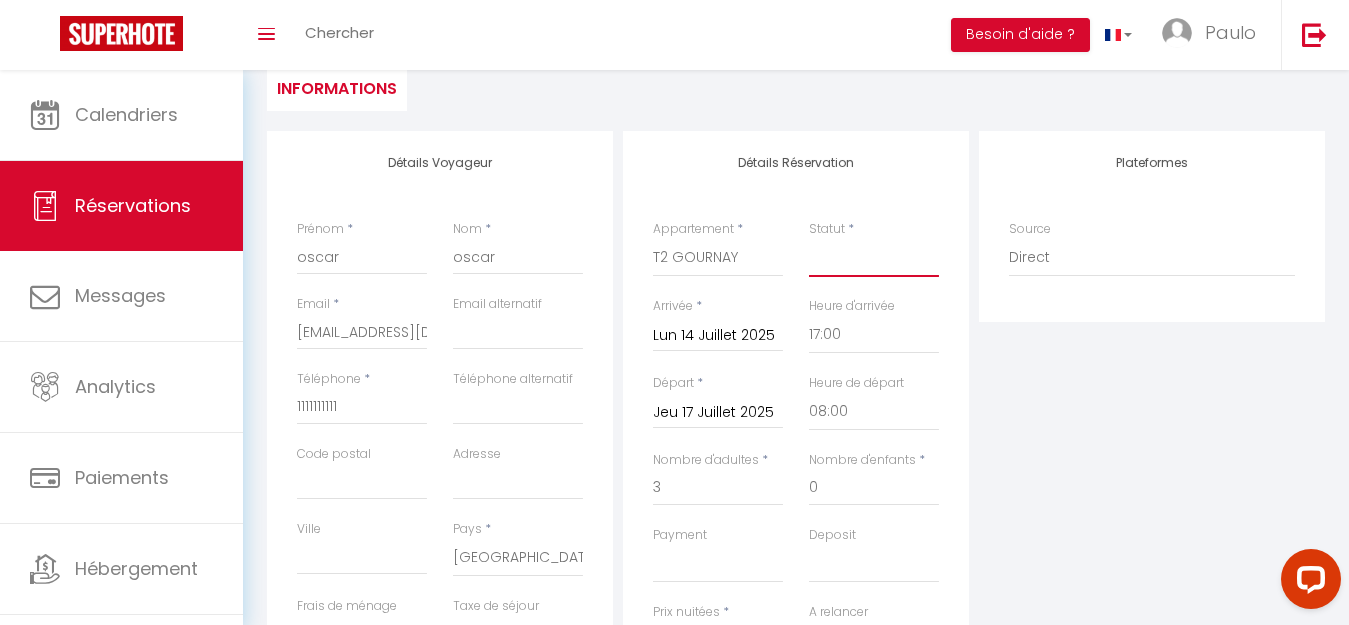 click on "Confirmé Non Confirmé [PERSON_NAME] par le voyageur No Show Request" at bounding box center (874, 258) 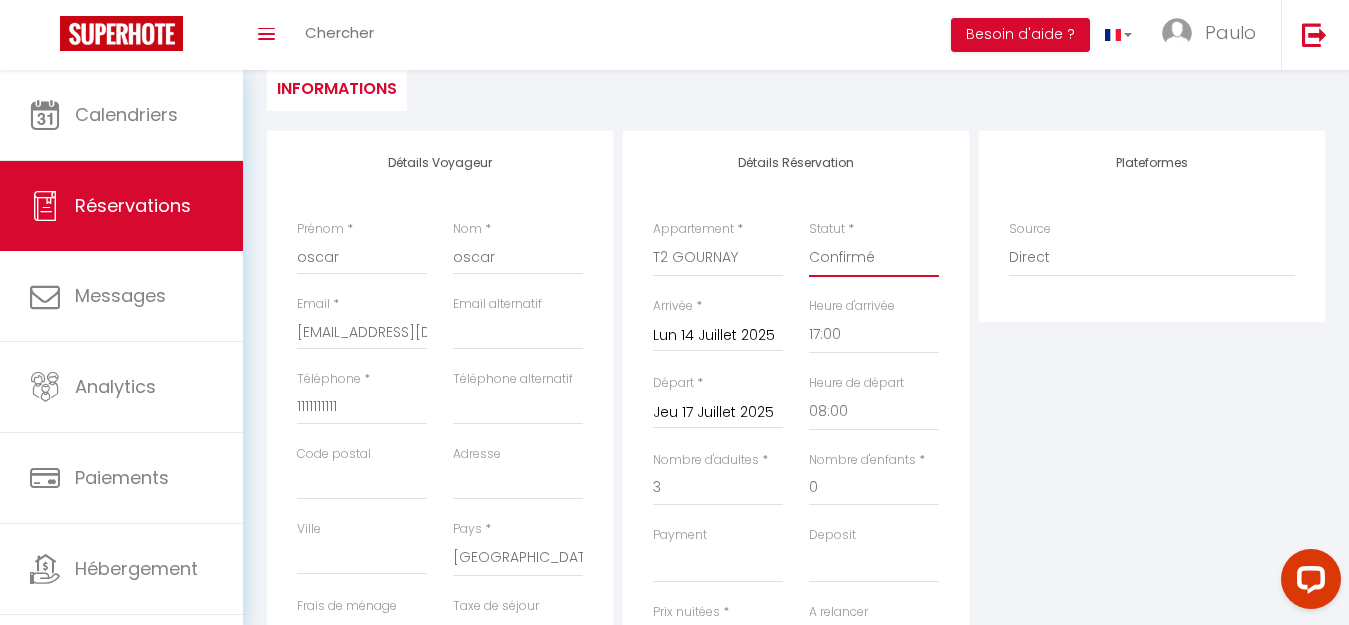 click on "Confirmé Non Confirmé [PERSON_NAME] par le voyageur No Show Request" at bounding box center [874, 258] 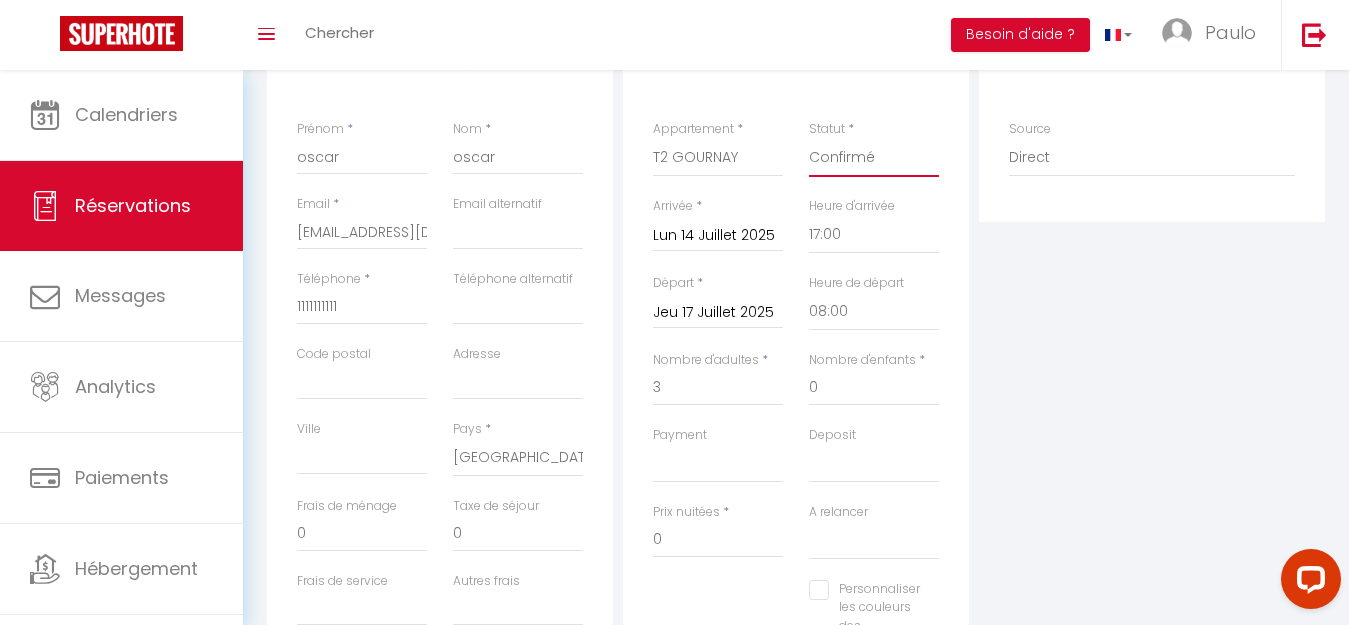 scroll, scrollTop: 400, scrollLeft: 0, axis: vertical 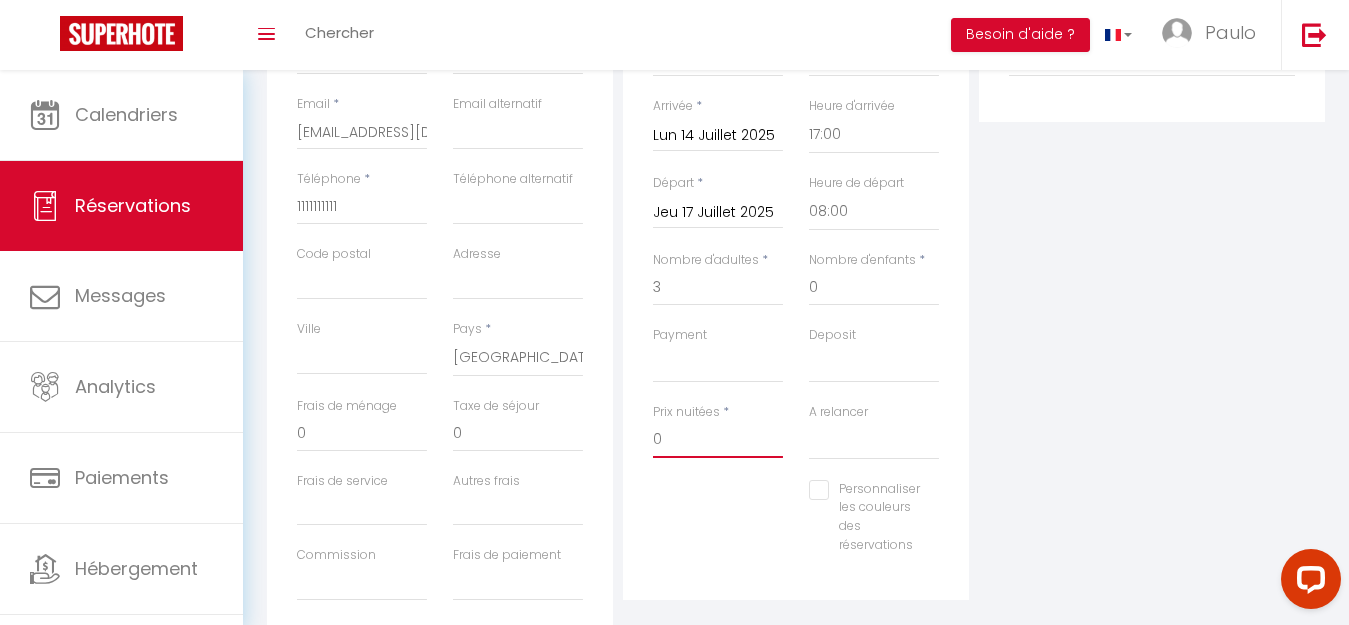 click on "0" at bounding box center (718, 440) 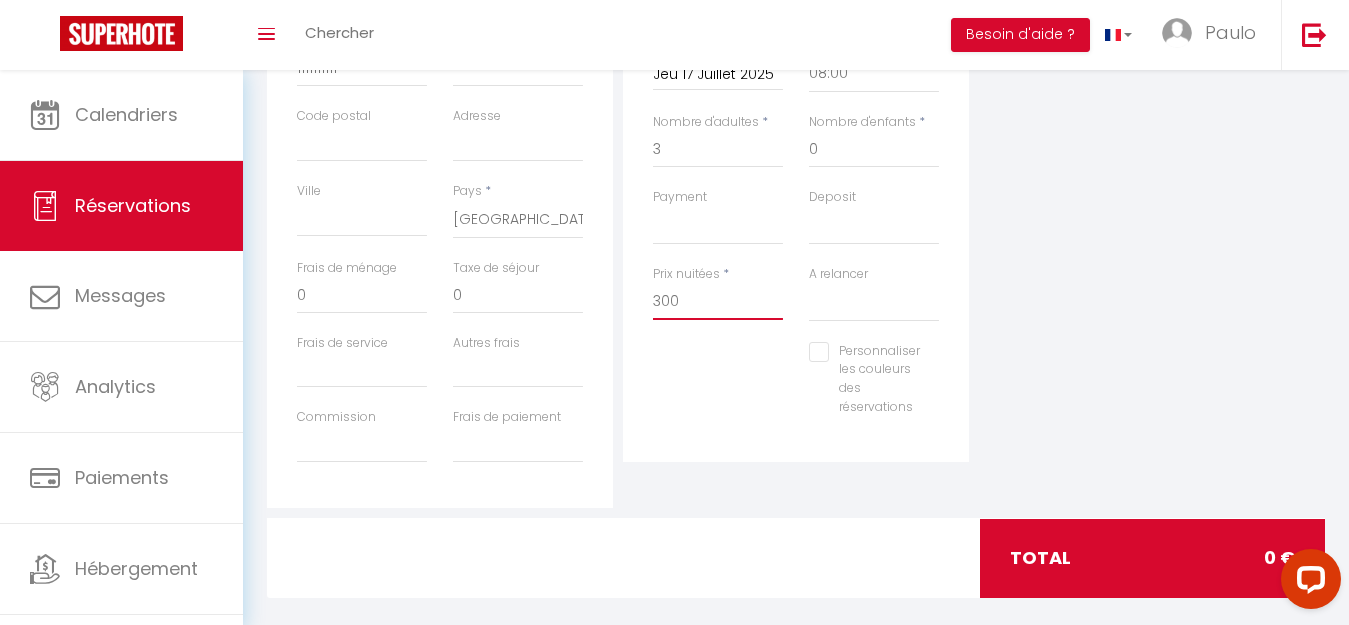 scroll, scrollTop: 561, scrollLeft: 0, axis: vertical 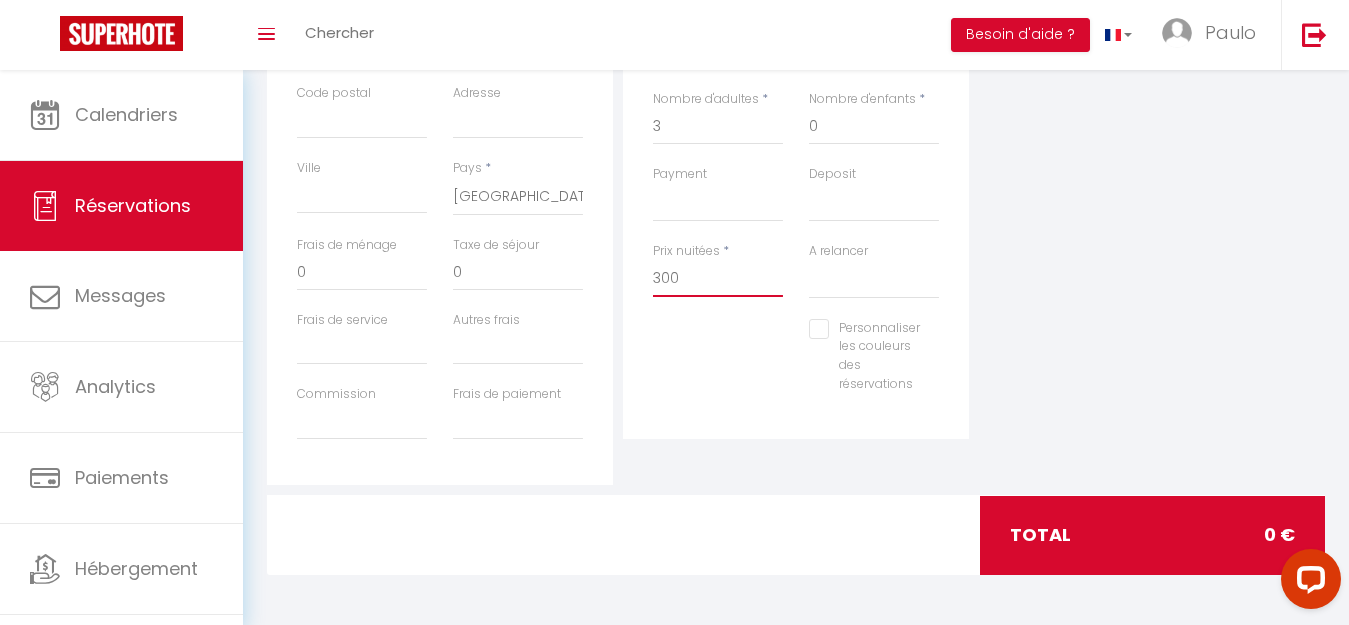 type on "300" 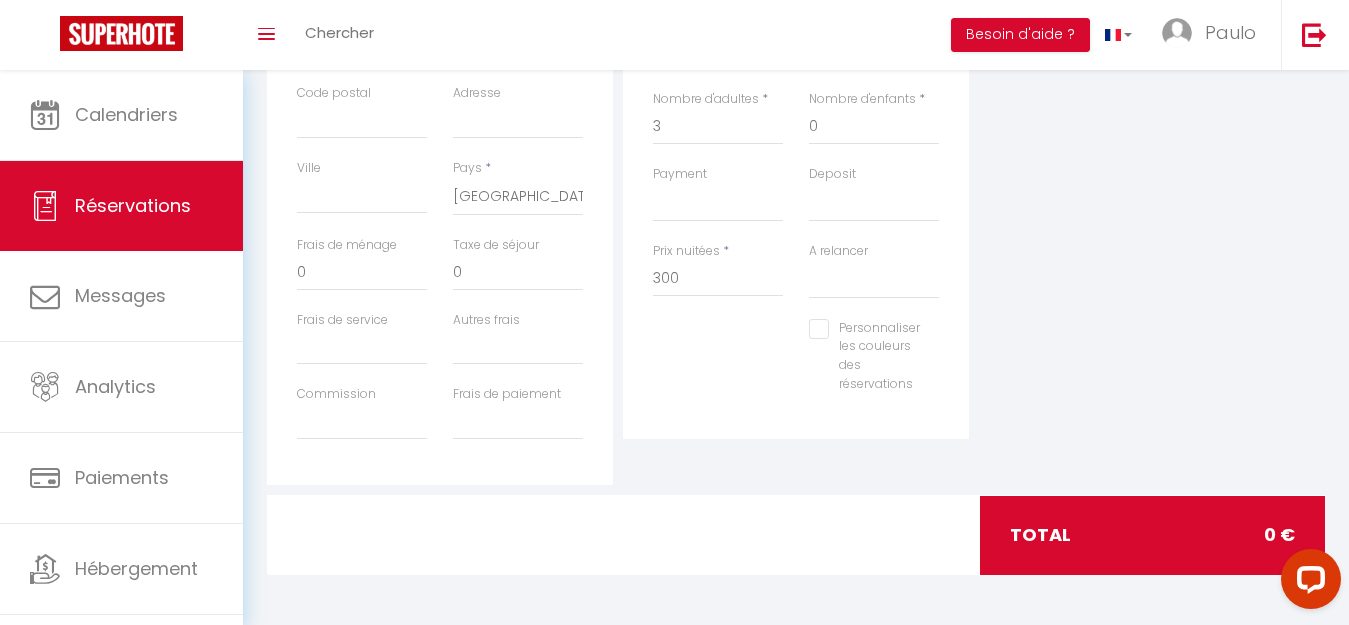 click on "Personnaliser les couleurs des réservations     #D7092E" at bounding box center (796, 366) 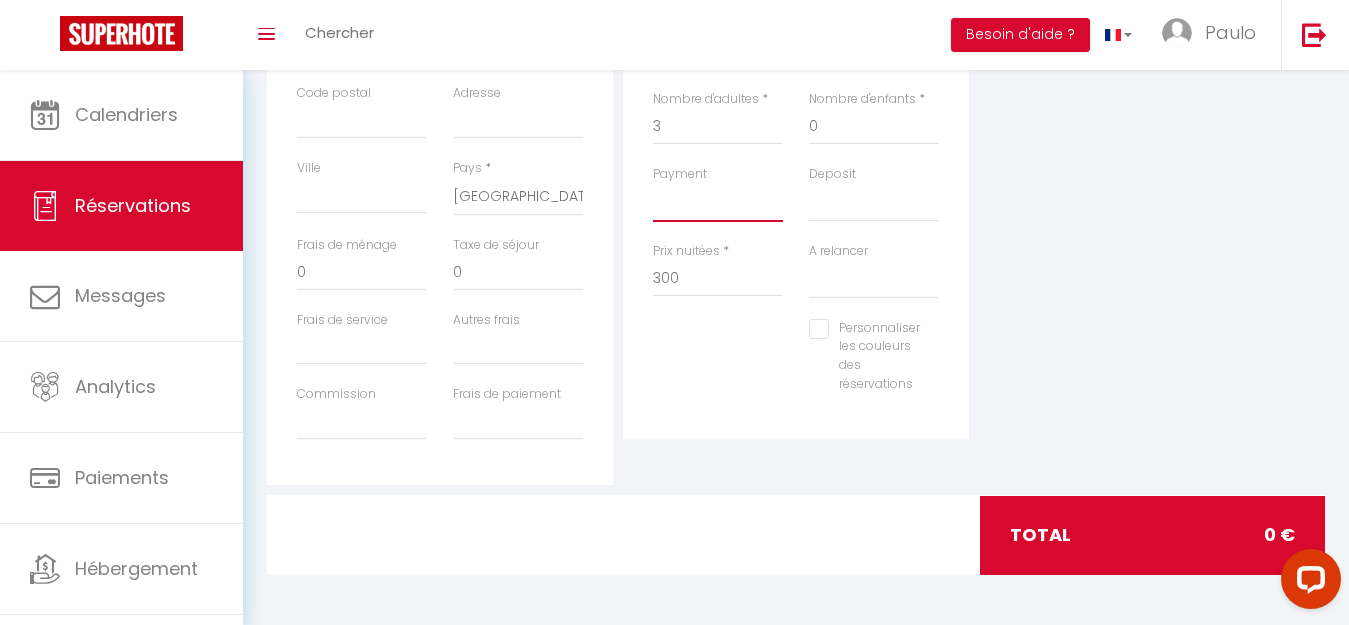 click on "OK   KO" at bounding box center (718, 203) 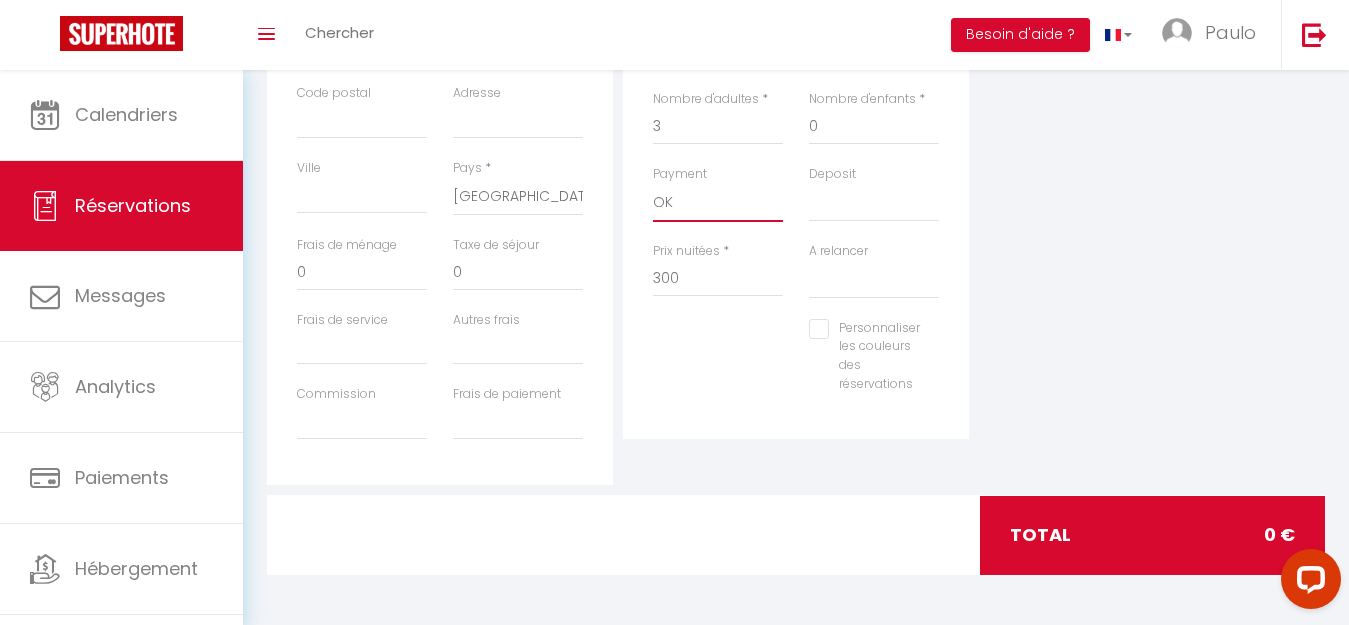 click on "OK   KO" at bounding box center (718, 203) 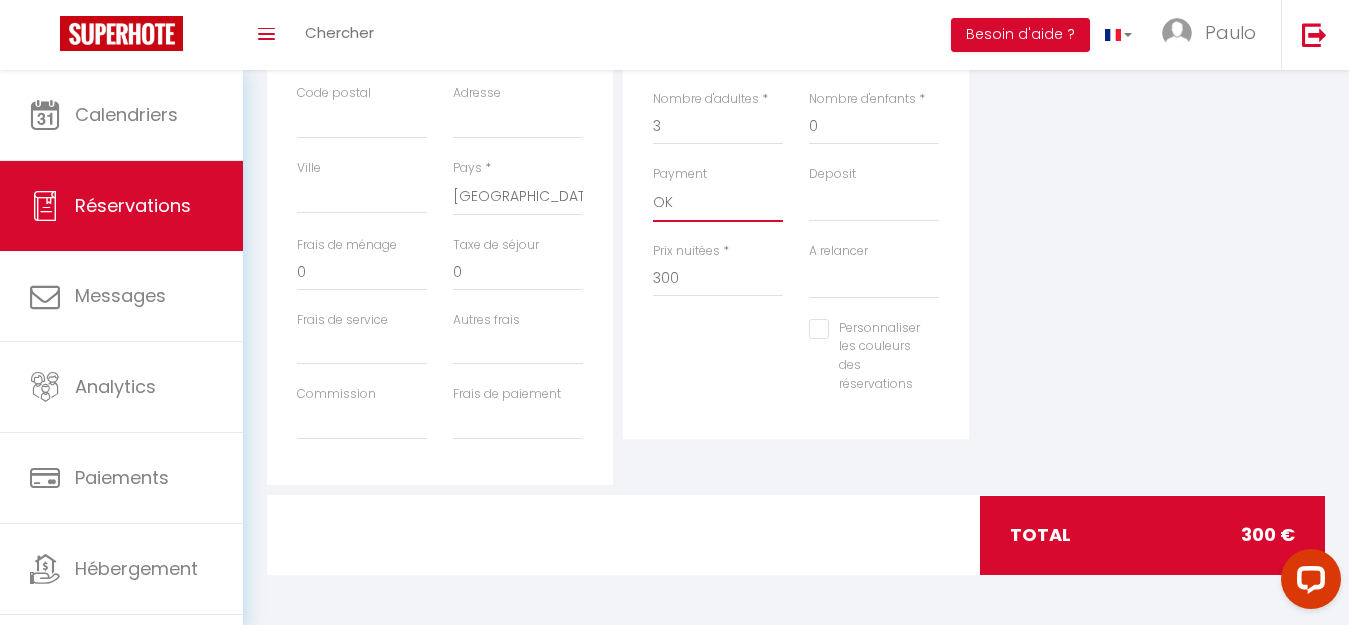 select 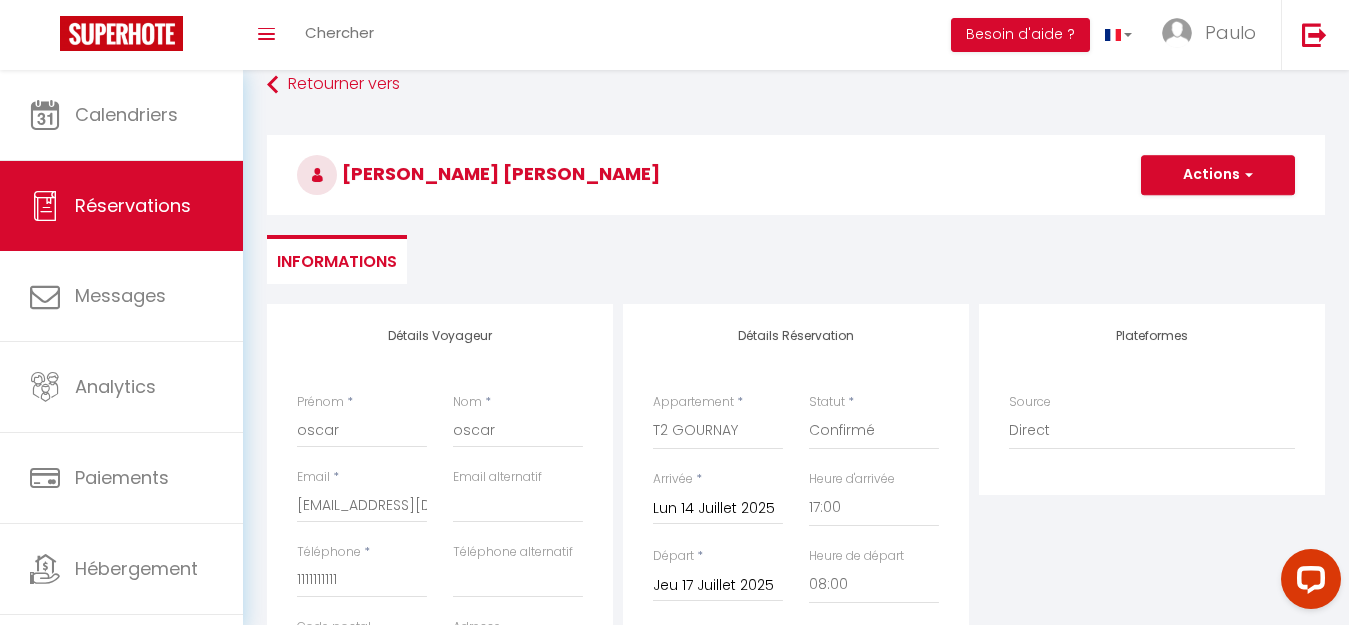 scroll, scrollTop: 0, scrollLeft: 0, axis: both 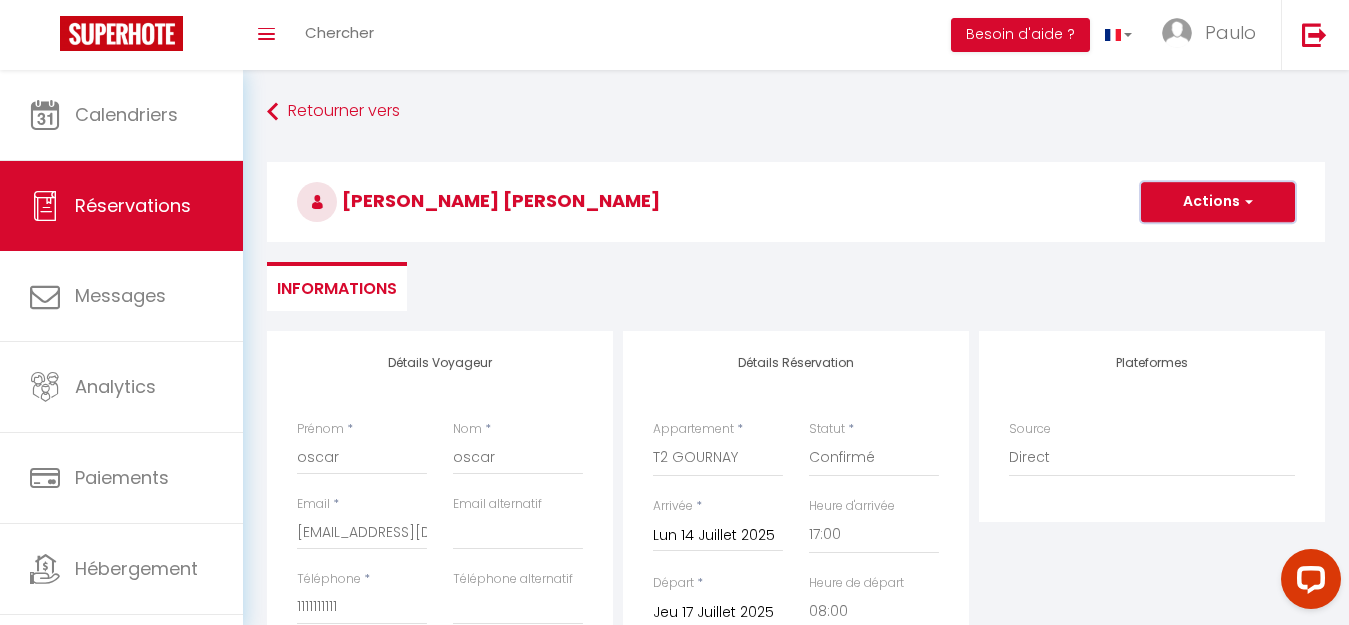 click on "Actions" at bounding box center (1218, 202) 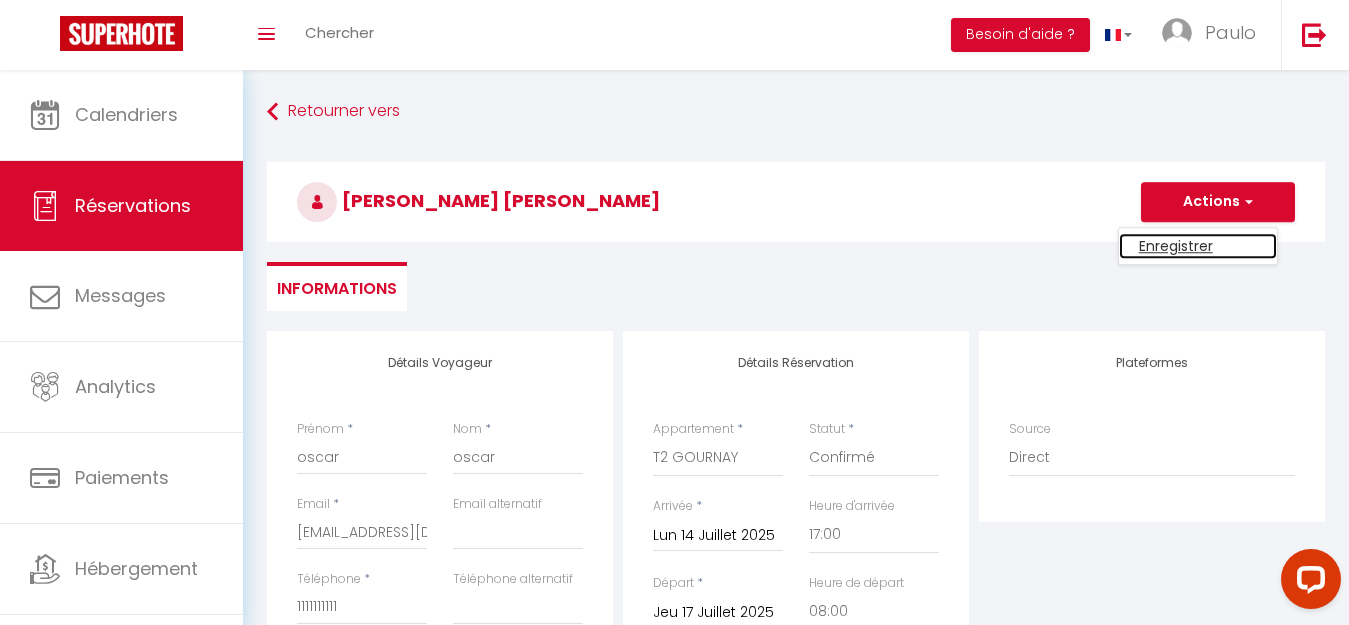 click on "Enregistrer" at bounding box center [1198, 246] 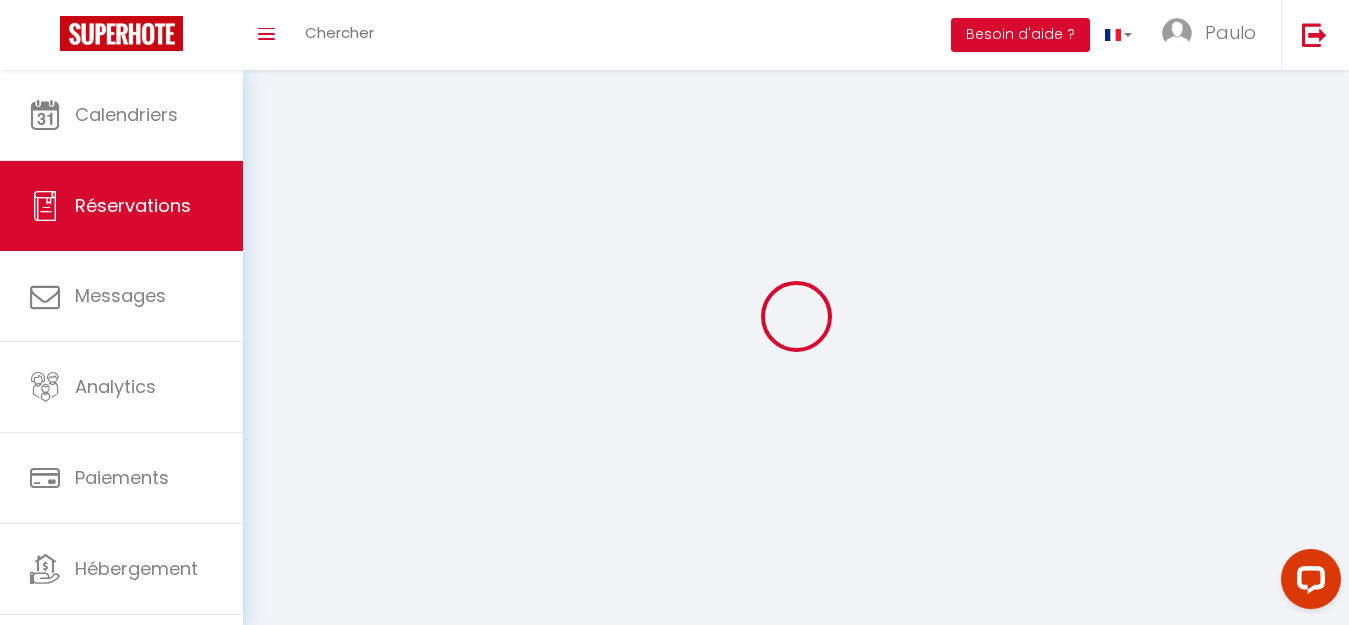 select on "not_cancelled" 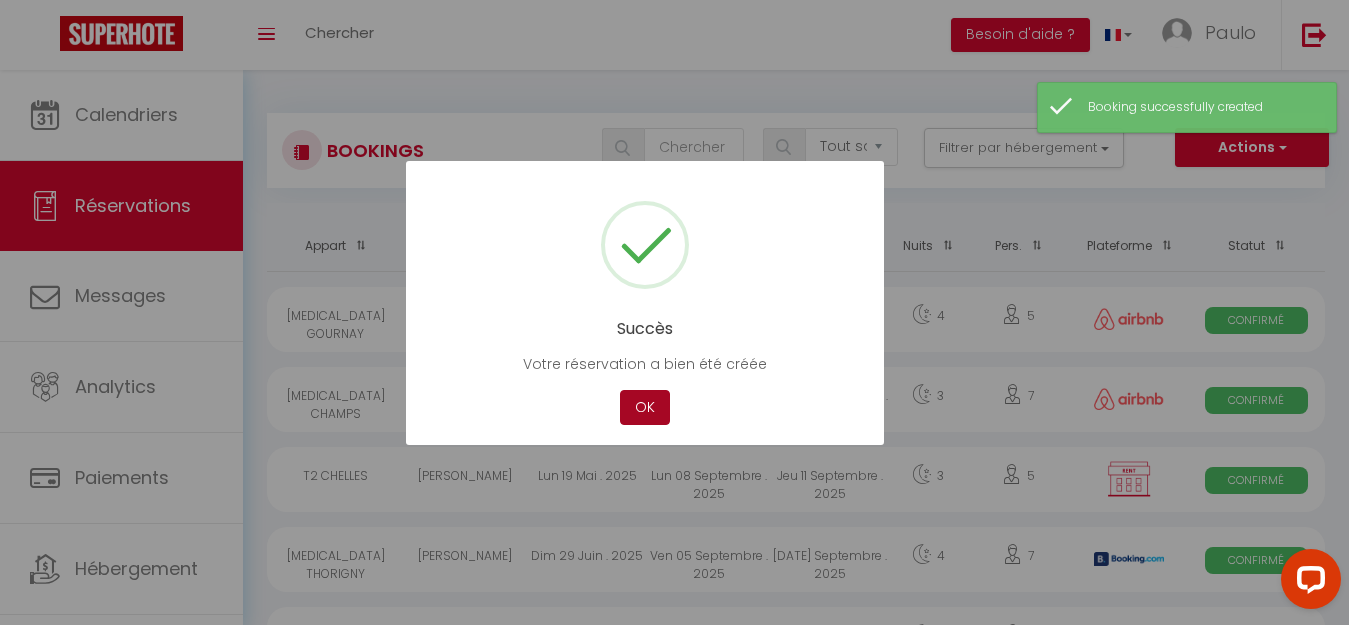click on "OK" at bounding box center (645, 407) 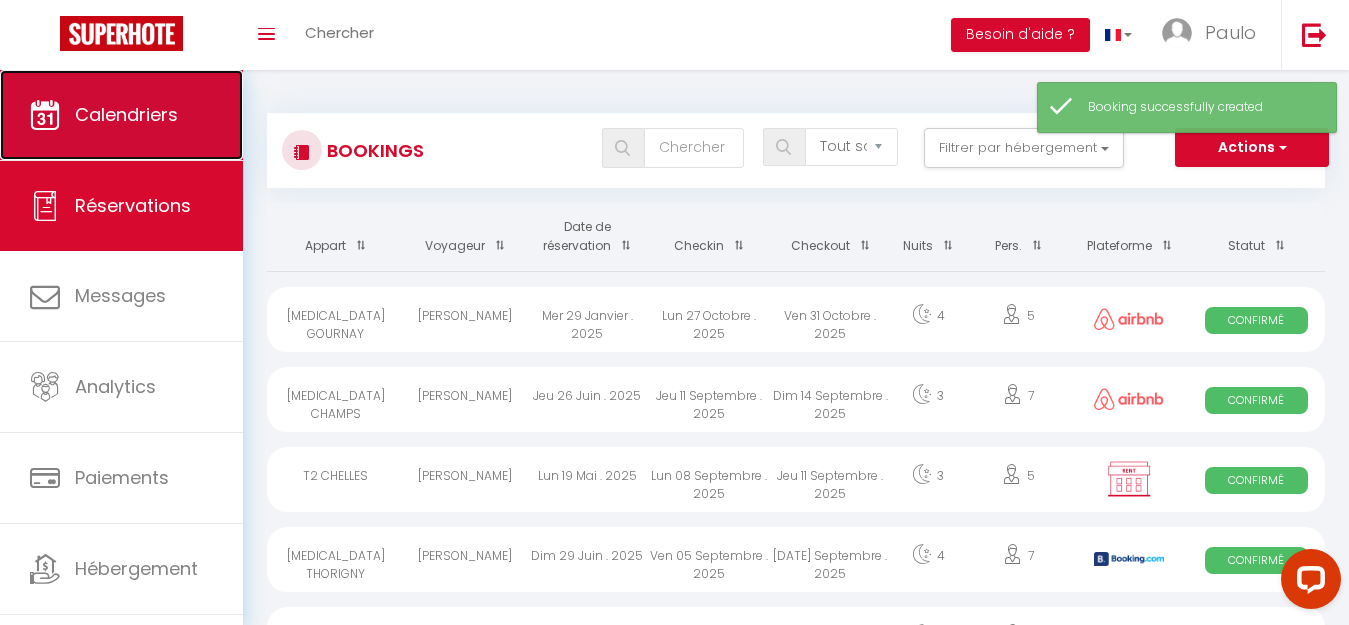 click on "Calendriers" at bounding box center (121, 115) 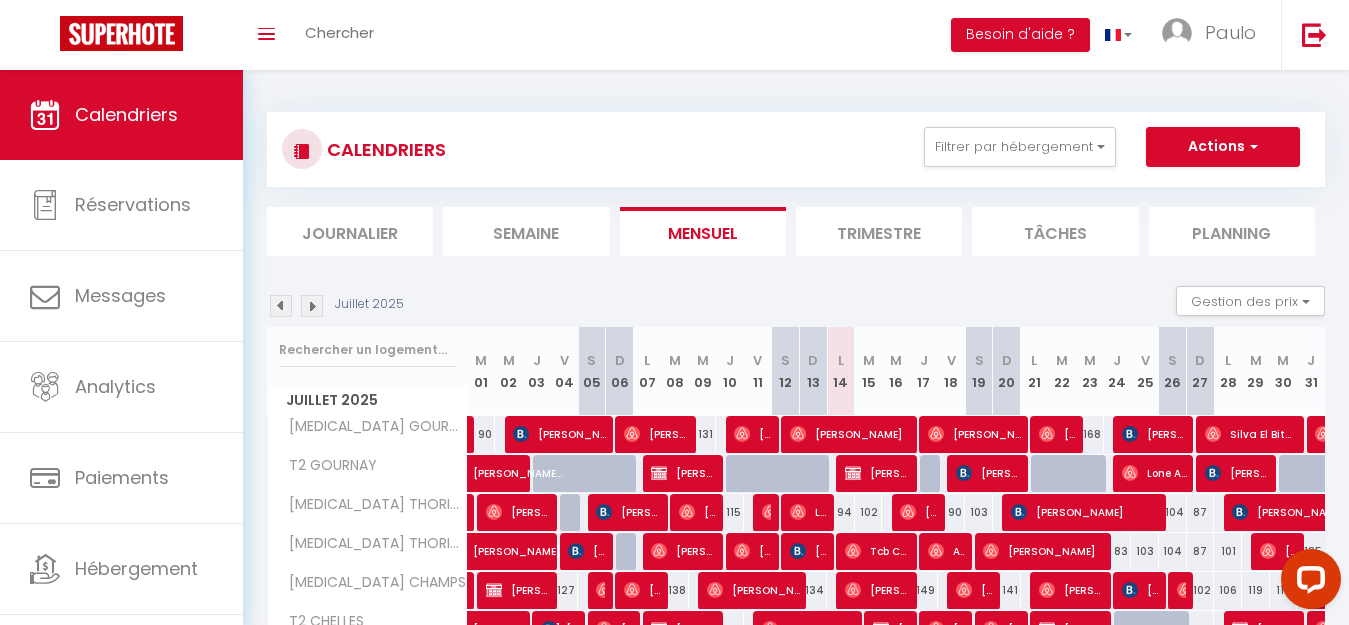 scroll, scrollTop: 0, scrollLeft: 0, axis: both 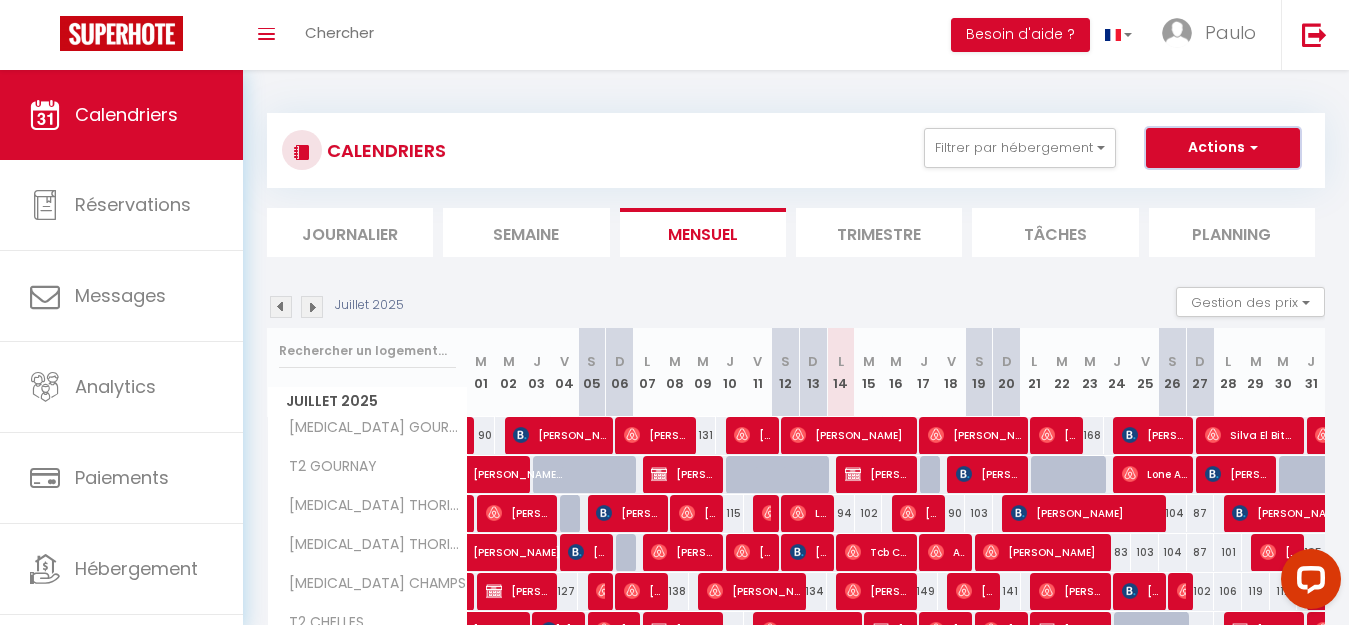 click on "Actions" at bounding box center (1223, 148) 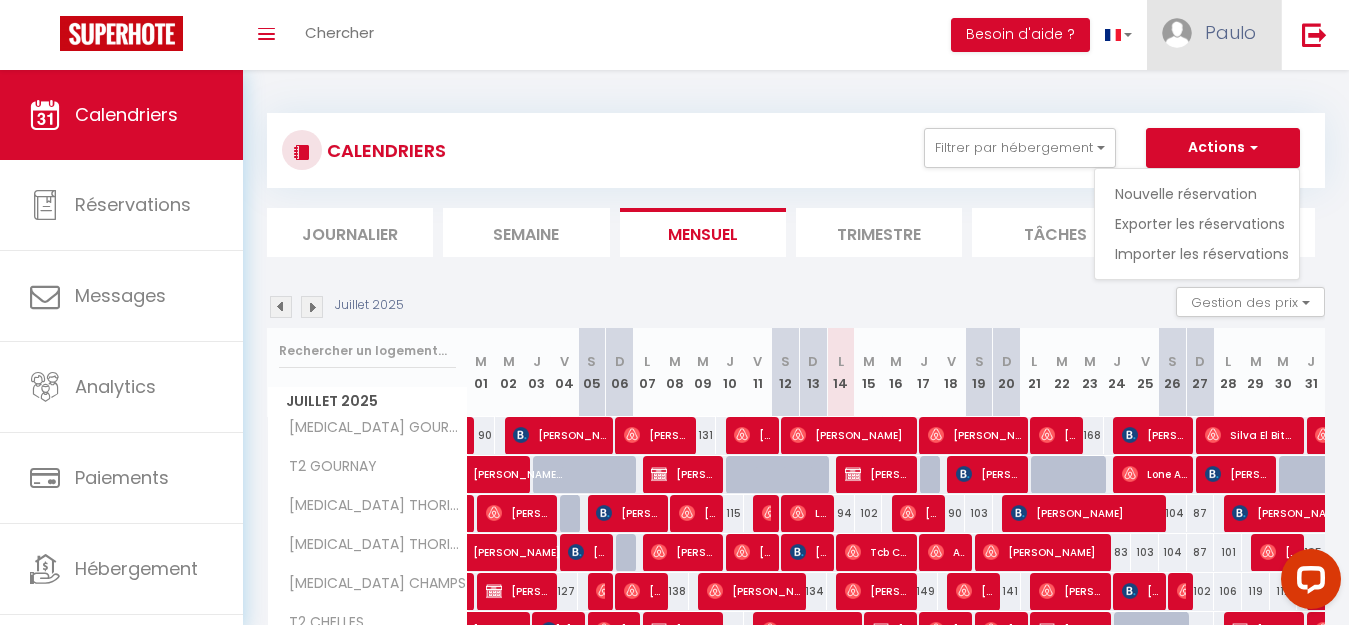 click on "Paulo" at bounding box center [1214, 35] 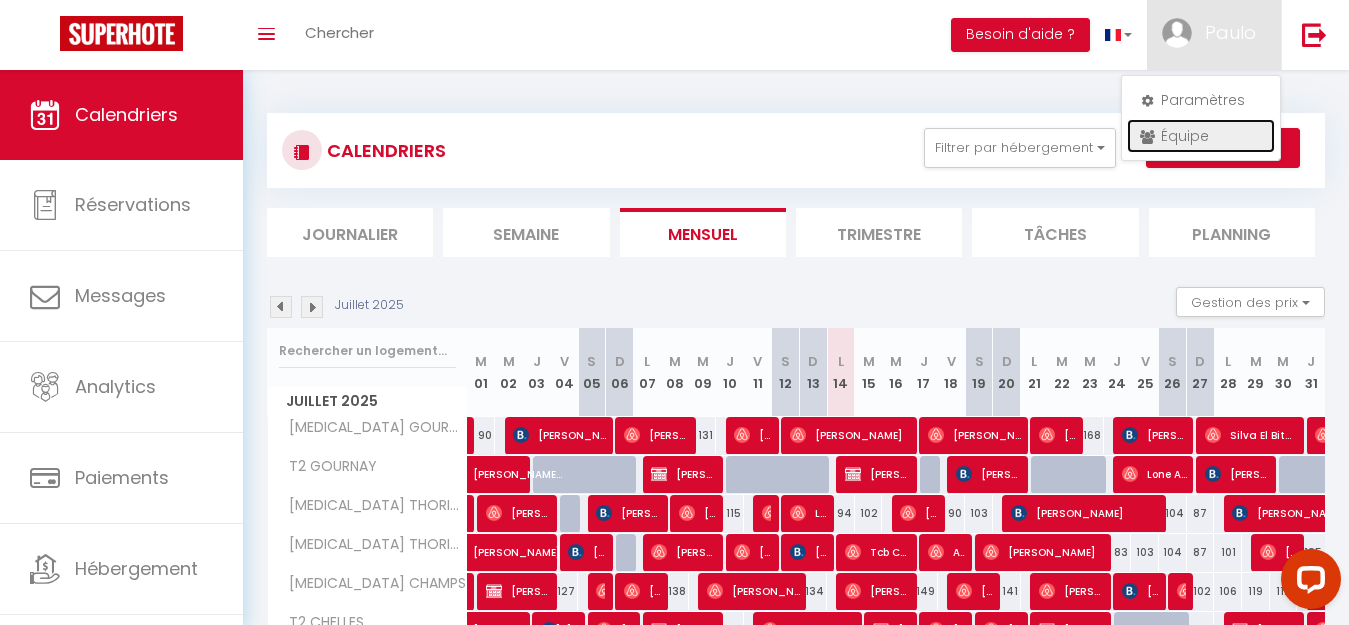 click on "Équipe" at bounding box center [1201, 136] 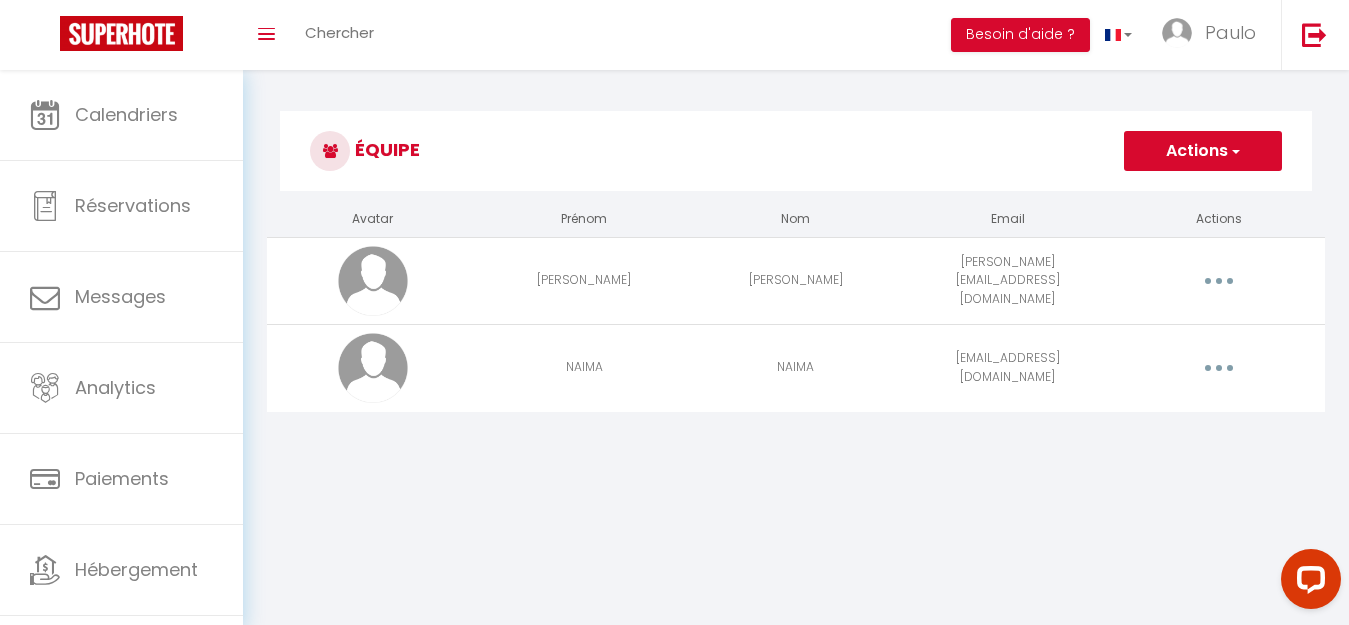 click on "Actions" at bounding box center [1203, 151] 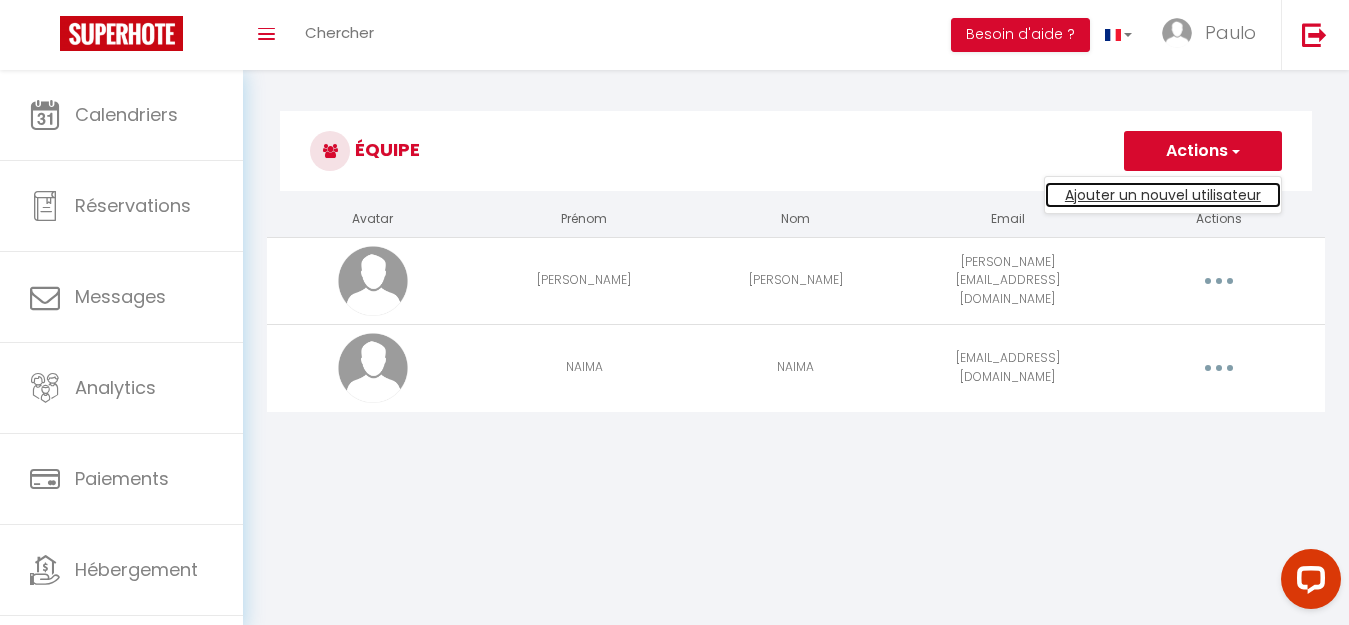 click on "Ajouter un nouvel utilisateur" at bounding box center (1163, 195) 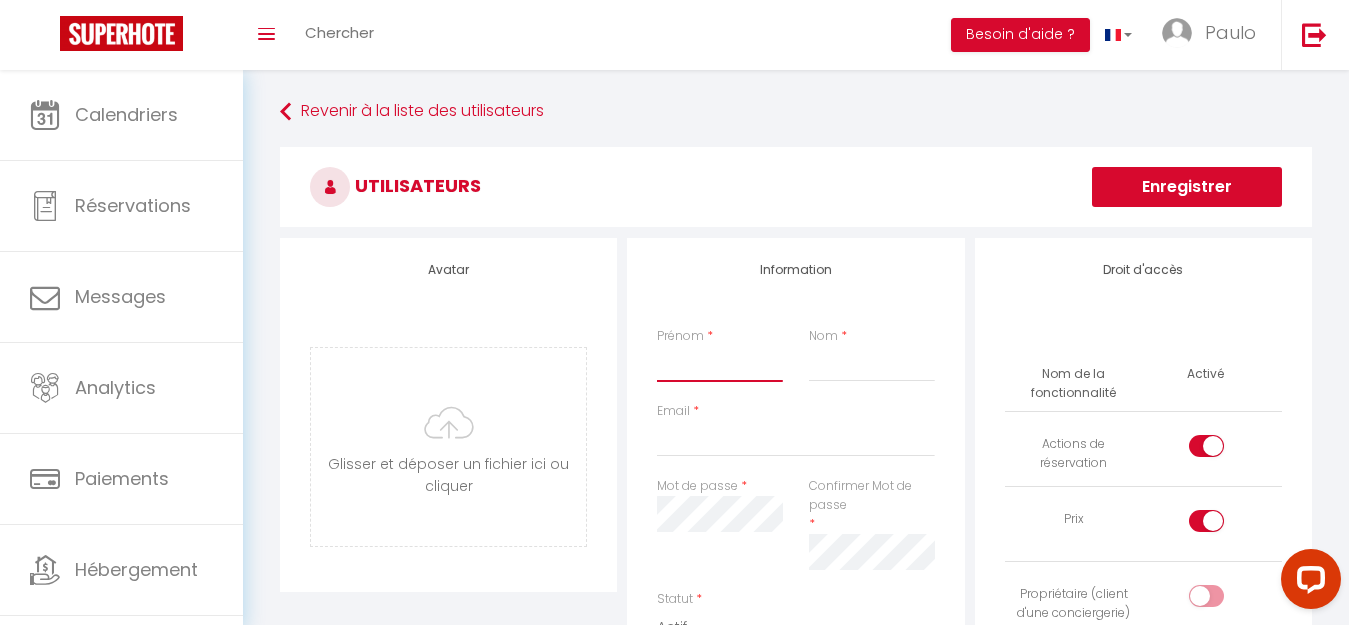 click on "Prénom" at bounding box center [720, 364] 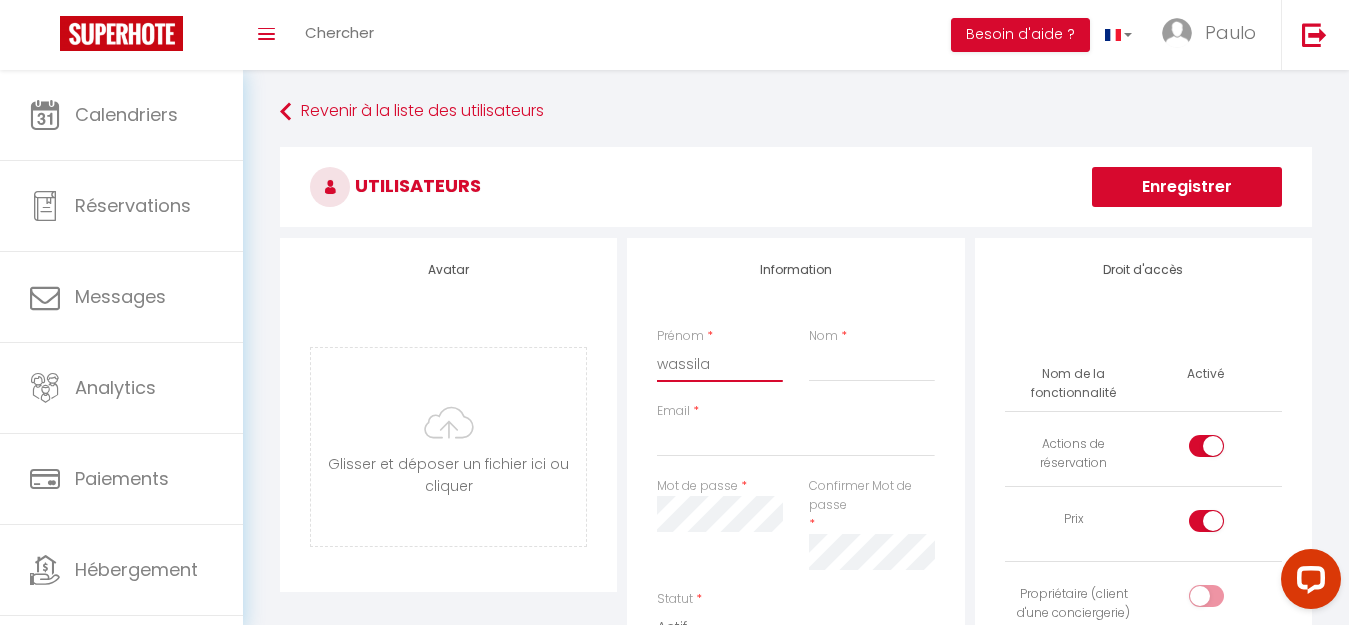 type on "wassila" 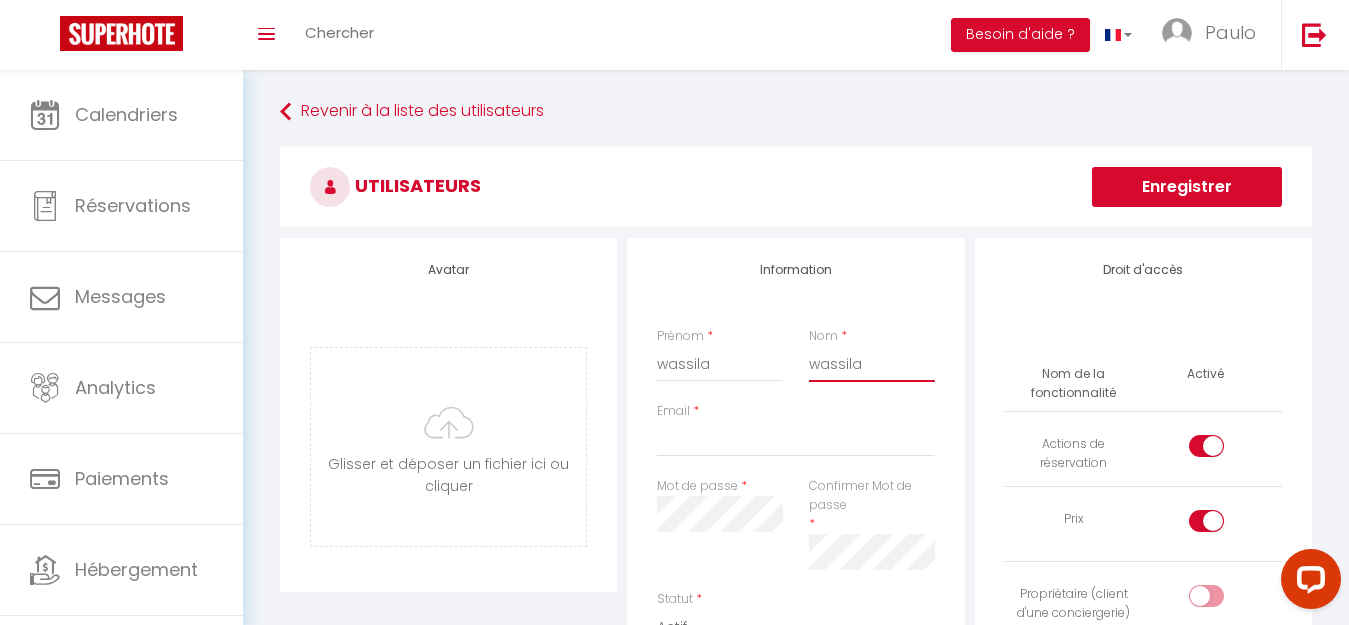 type on "wassila" 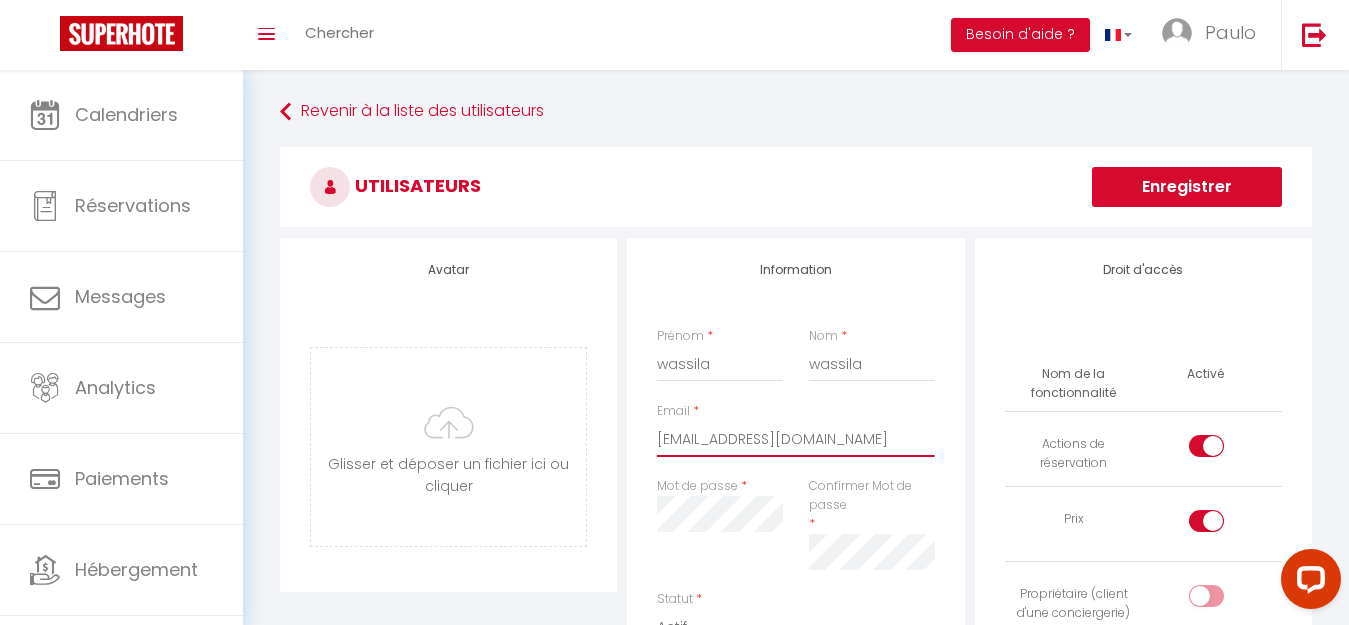 type on "[EMAIL_ADDRESS][DOMAIN_NAME]" 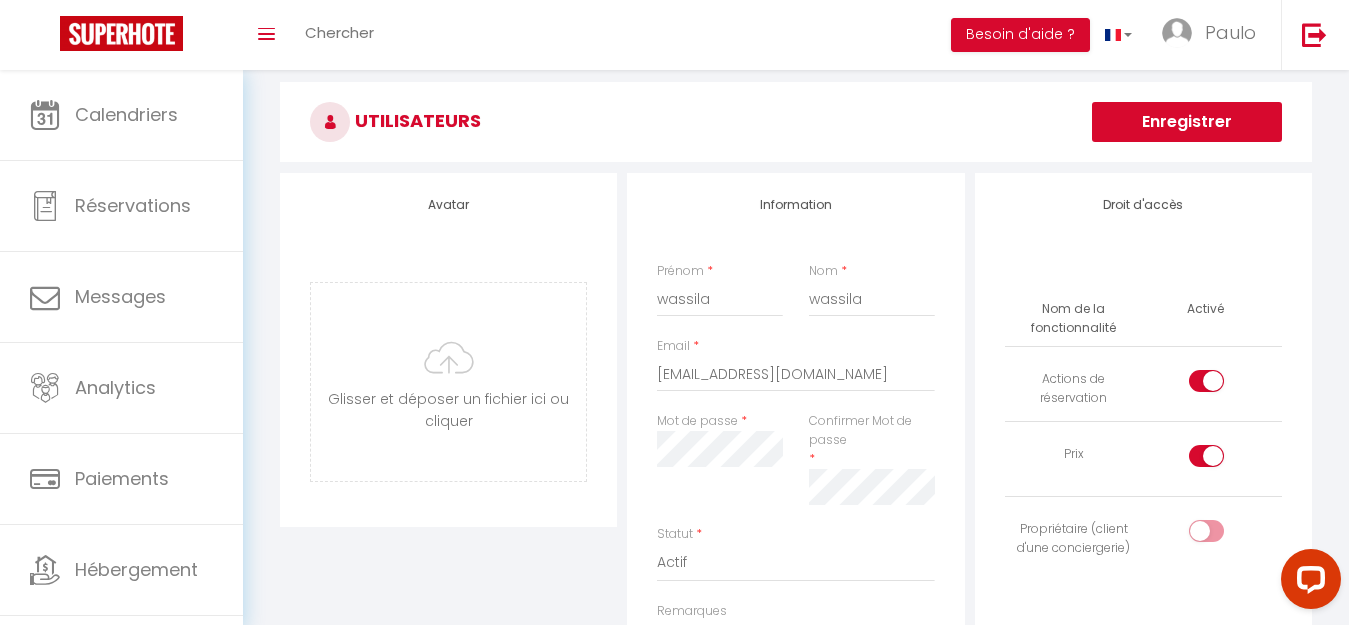 scroll, scrollTop: 100, scrollLeft: 0, axis: vertical 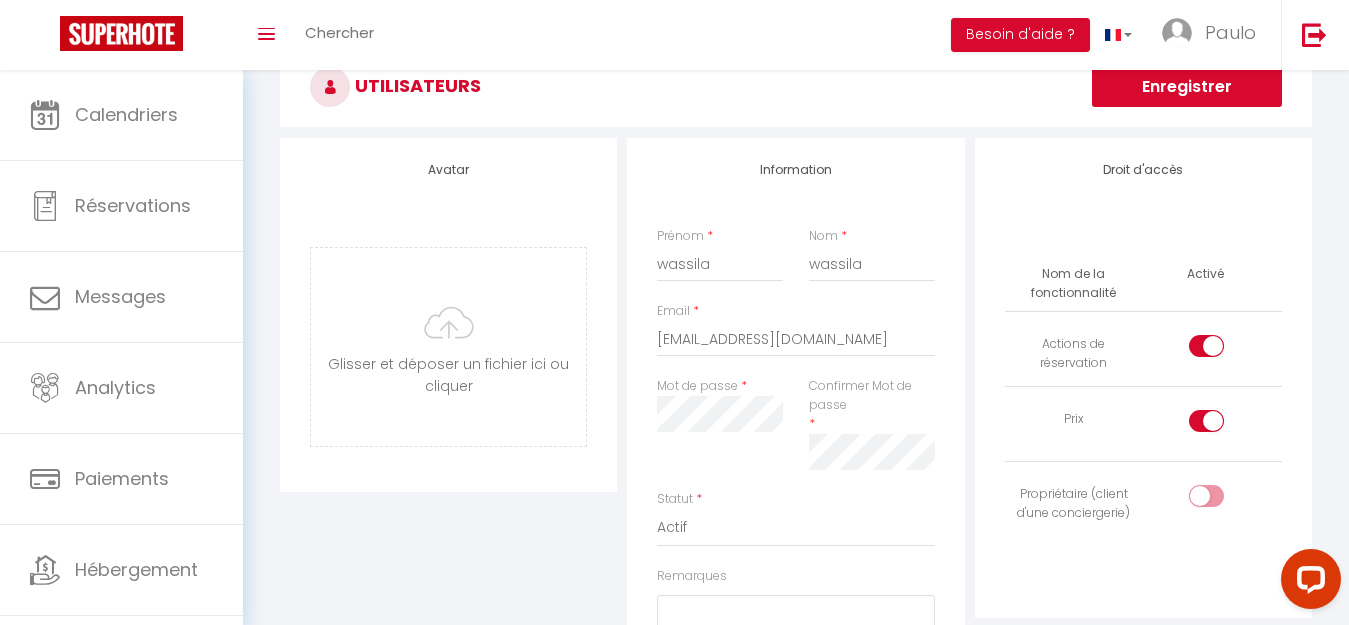 click on "Droit d'accès    Nom de la fonctionnalité   Activé
Actions de réservation
Prix
Propriétaire (client d'une conciergerie)" at bounding box center [1143, 378] 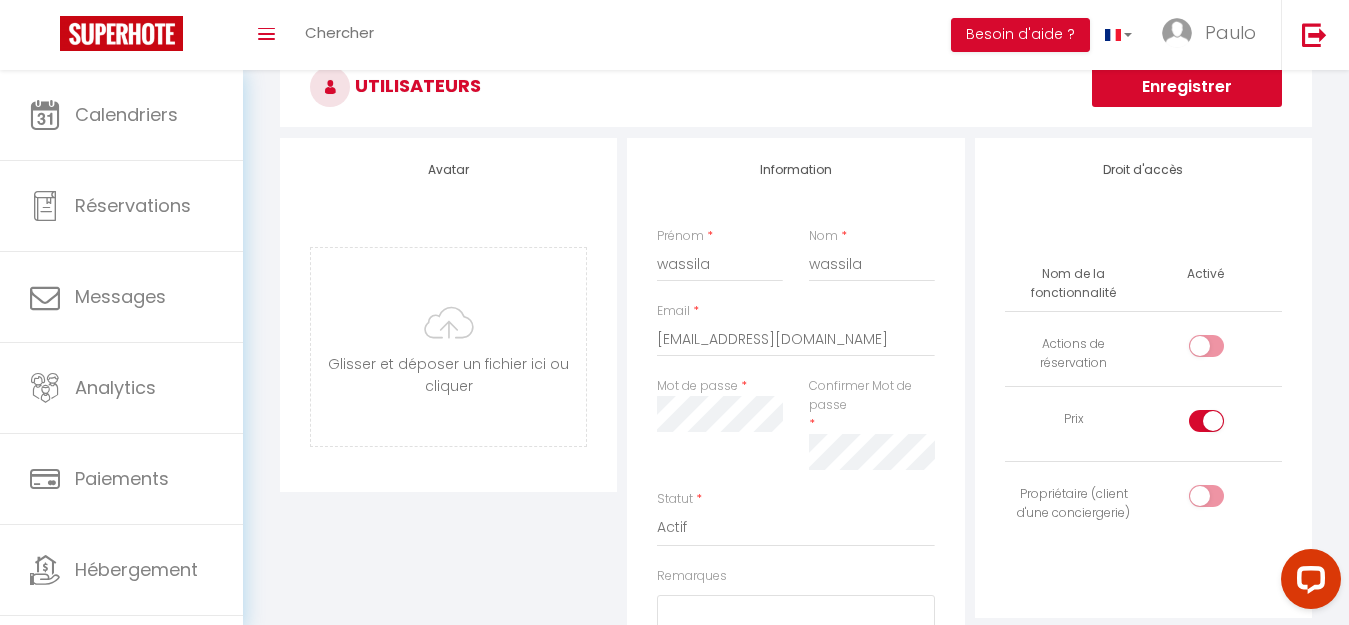 click at bounding box center [1223, 425] 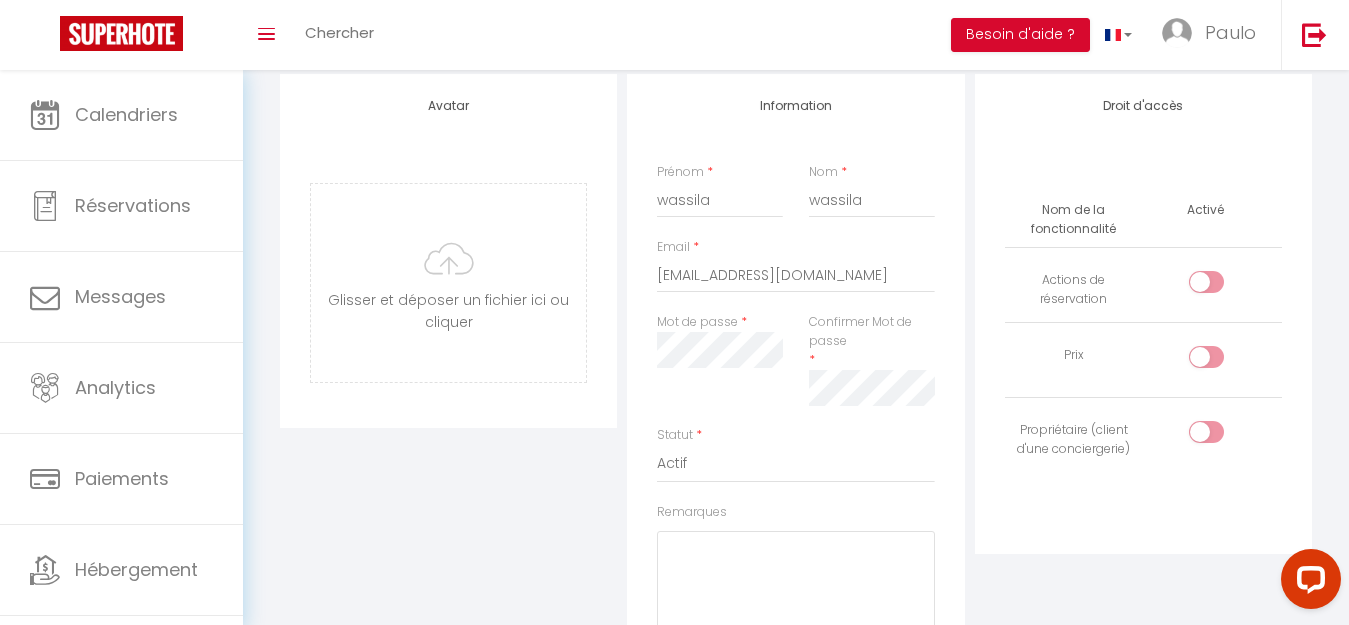 scroll, scrollTop: 200, scrollLeft: 0, axis: vertical 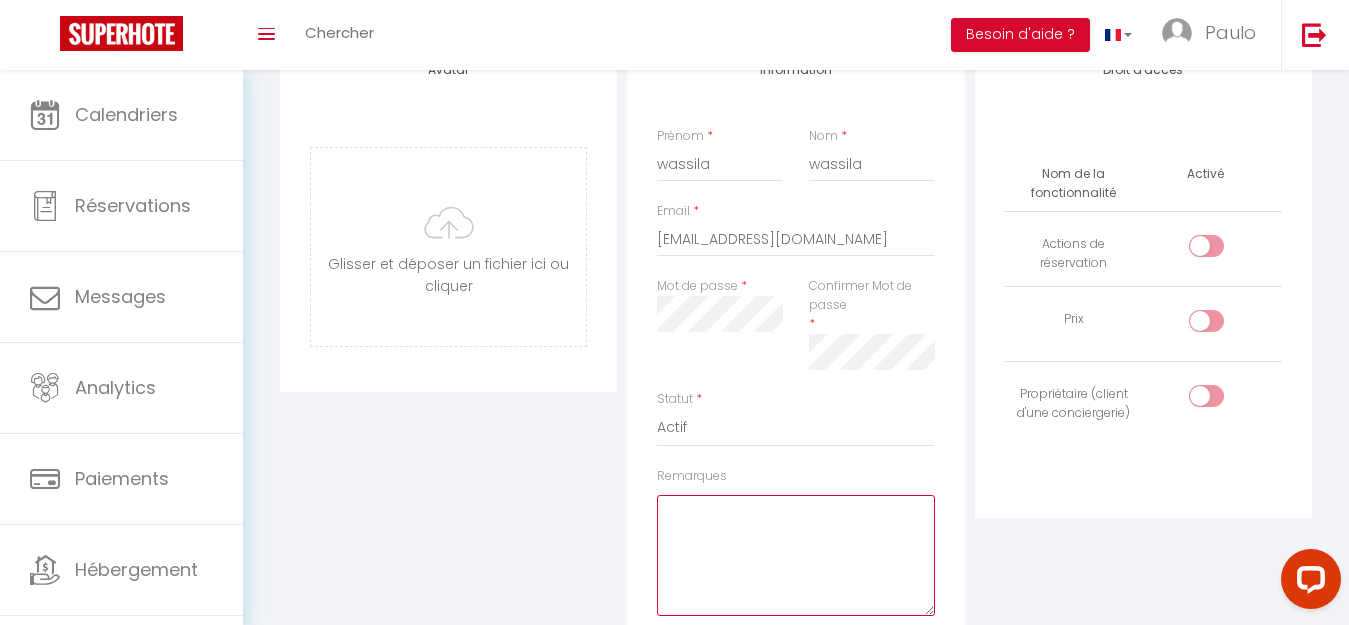 click on "Remarques" at bounding box center (795, 555) 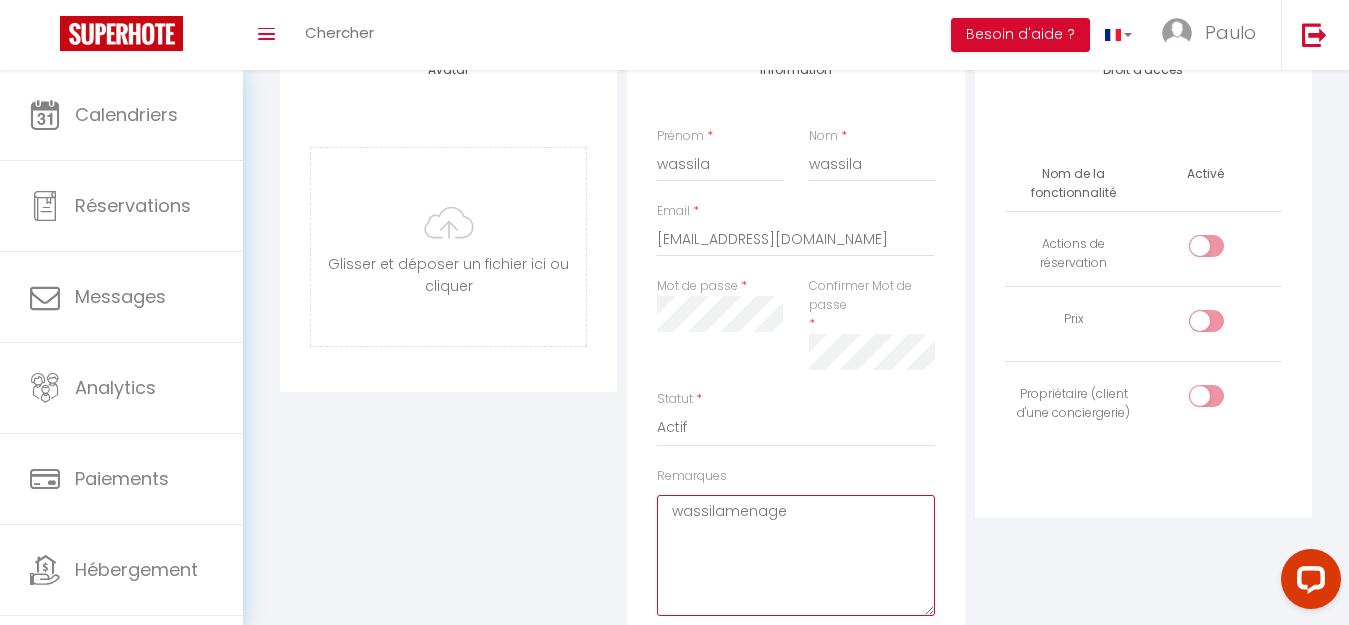 type on "wassilamenage" 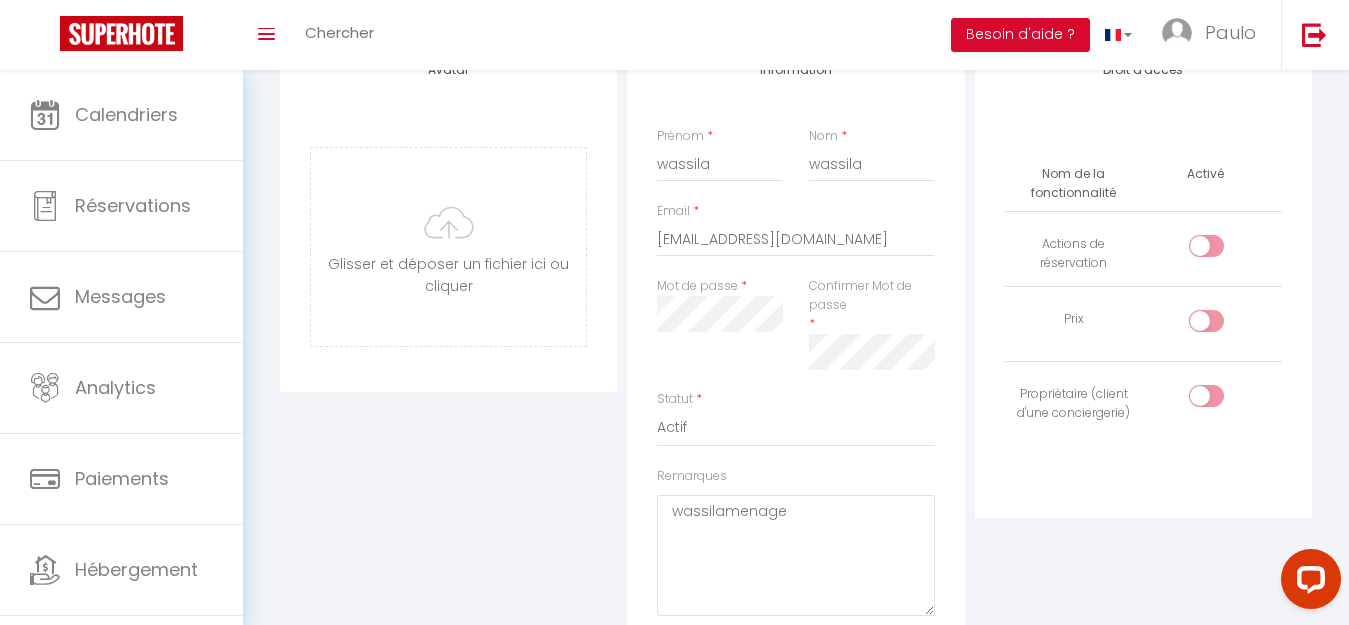 click on "Nom de la fonctionnalité   Activé
Actions de réservation
Prix
Propriétaire (client d'une conciergerie)" at bounding box center (1144, 309) 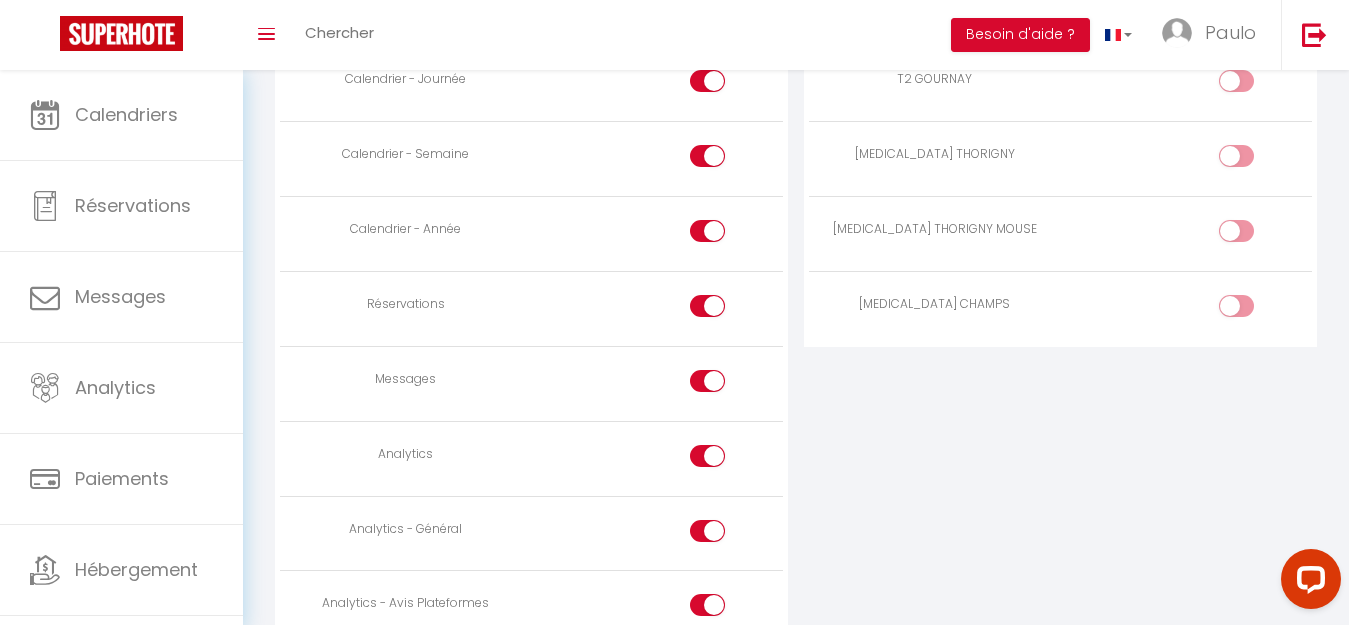 scroll, scrollTop: 1300, scrollLeft: 0, axis: vertical 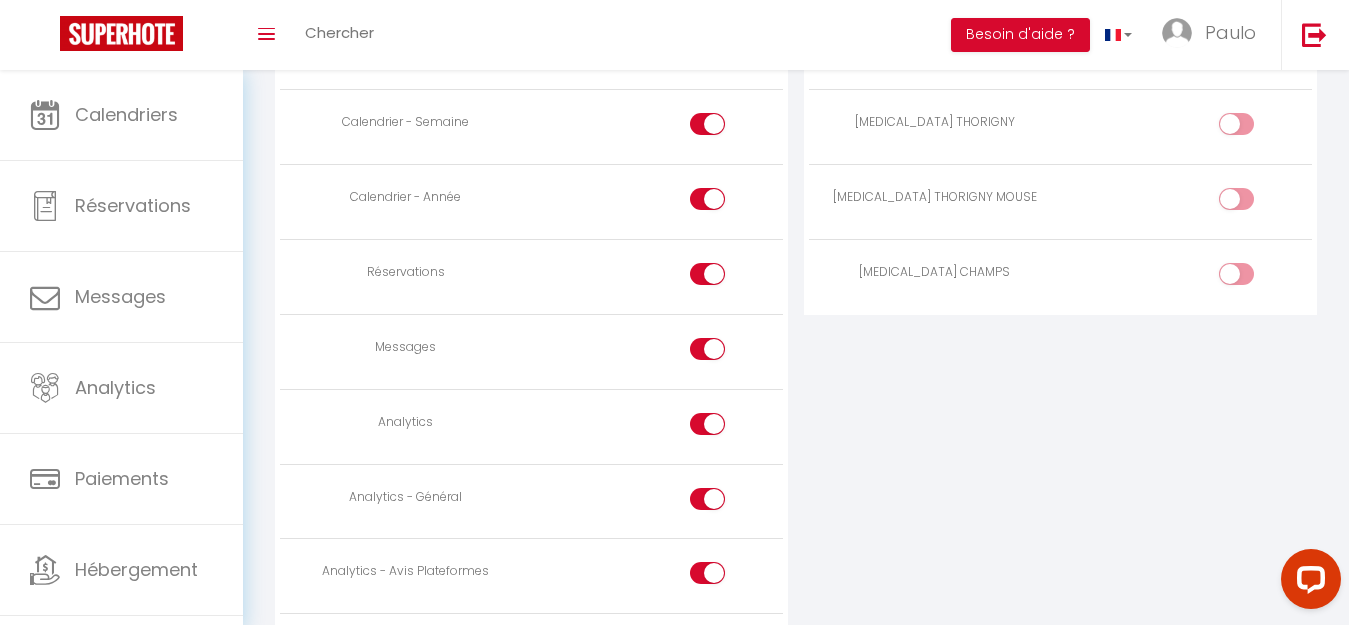 click at bounding box center (707, 349) 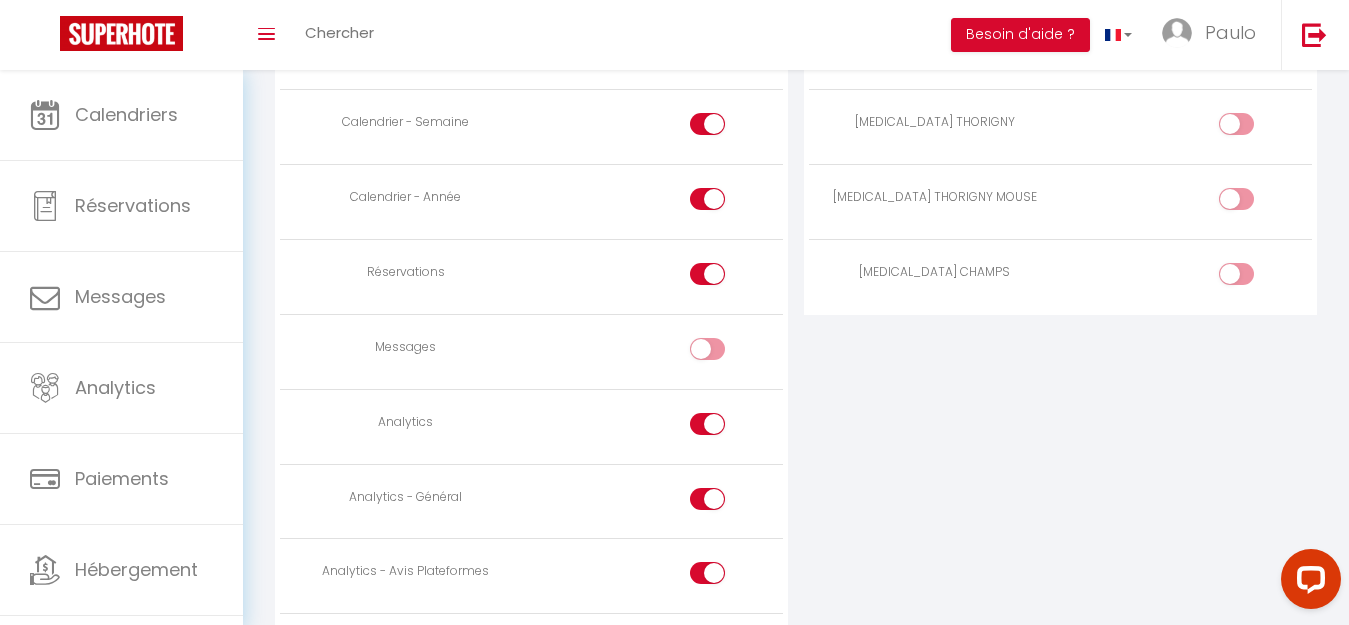 click at bounding box center (707, 424) 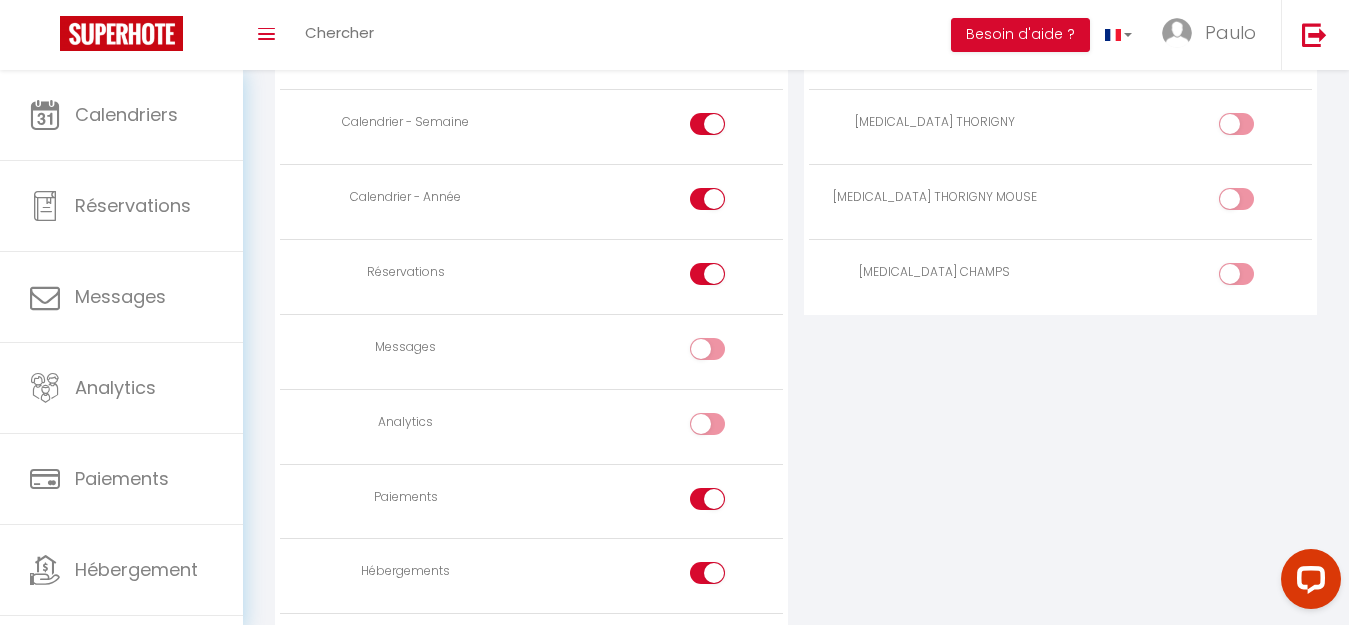 click at bounding box center (707, 499) 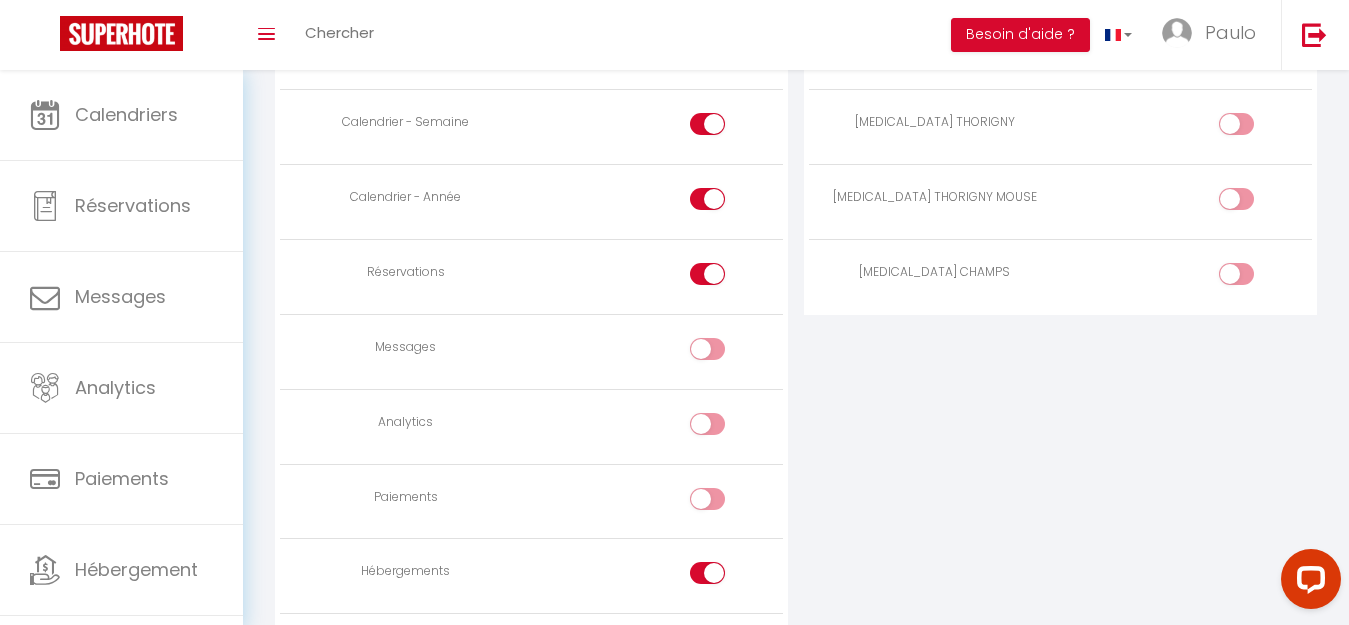 scroll, scrollTop: 1400, scrollLeft: 0, axis: vertical 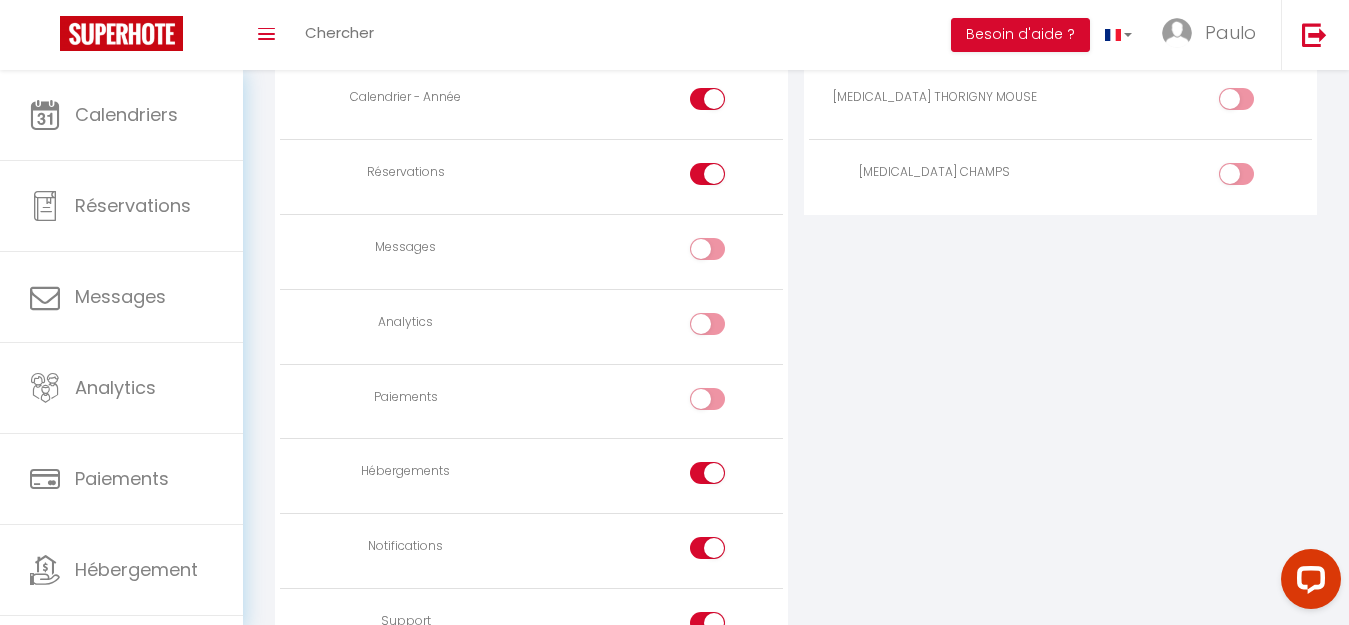 click at bounding box center (724, 477) 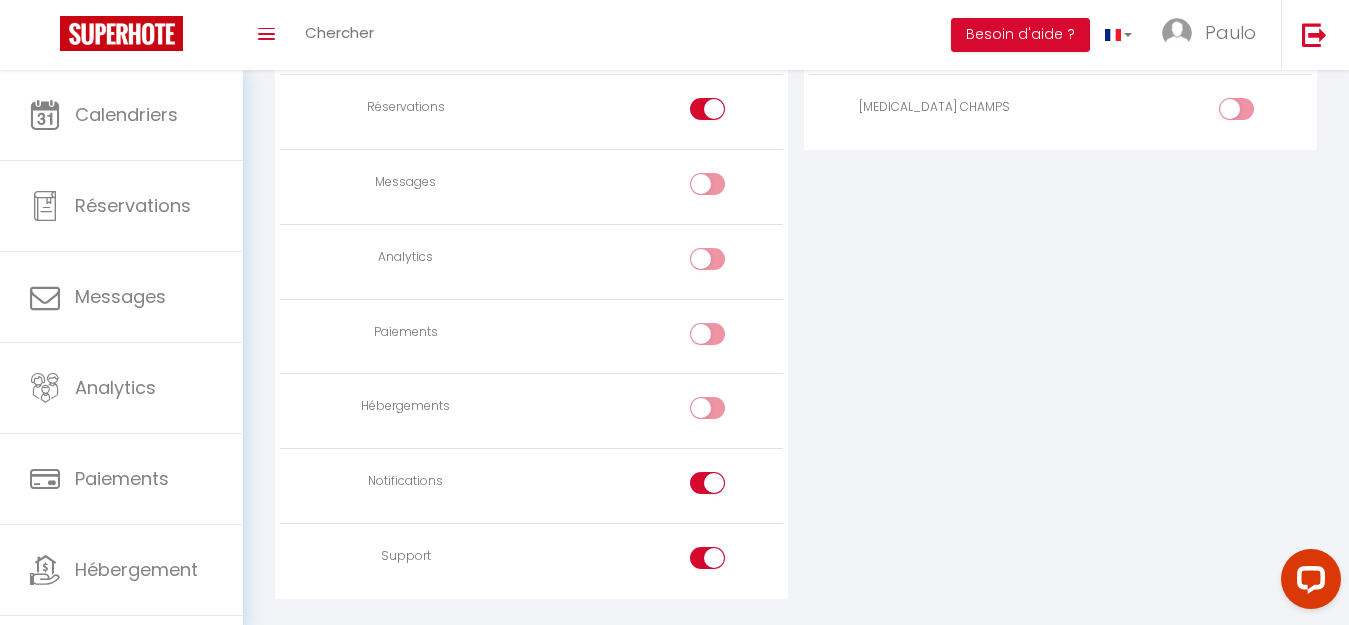 scroll, scrollTop: 1500, scrollLeft: 0, axis: vertical 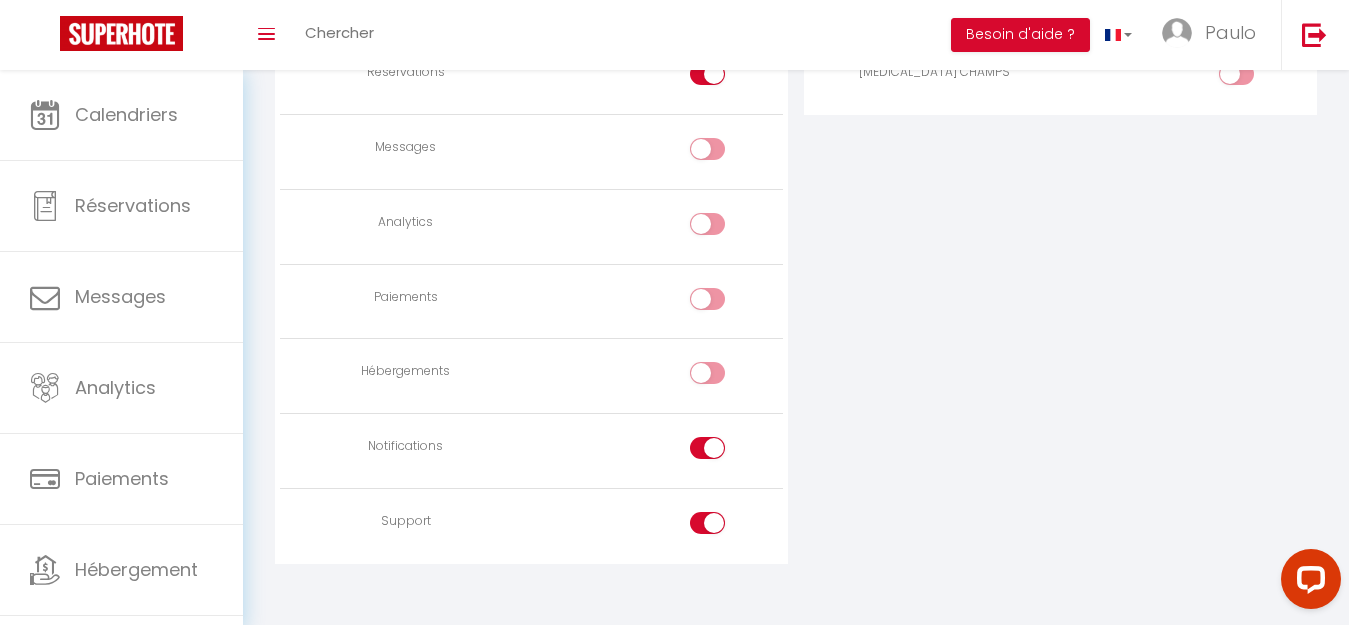 click at bounding box center [707, 448] 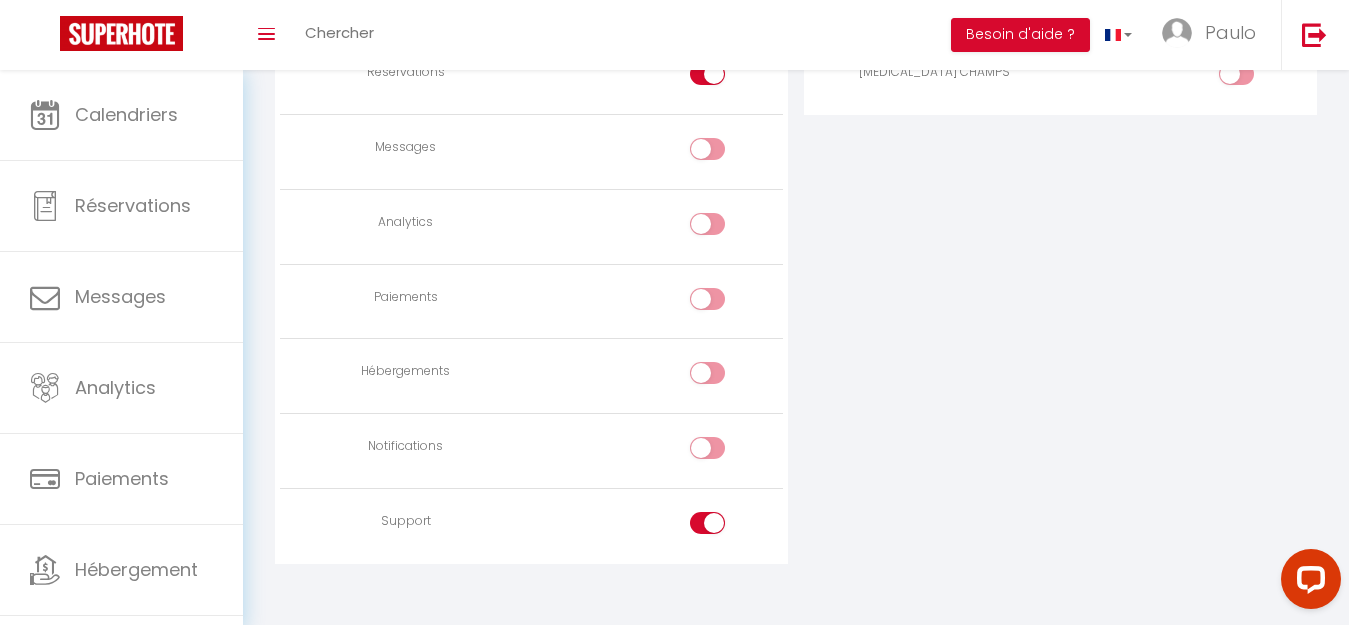 click at bounding box center (724, 527) 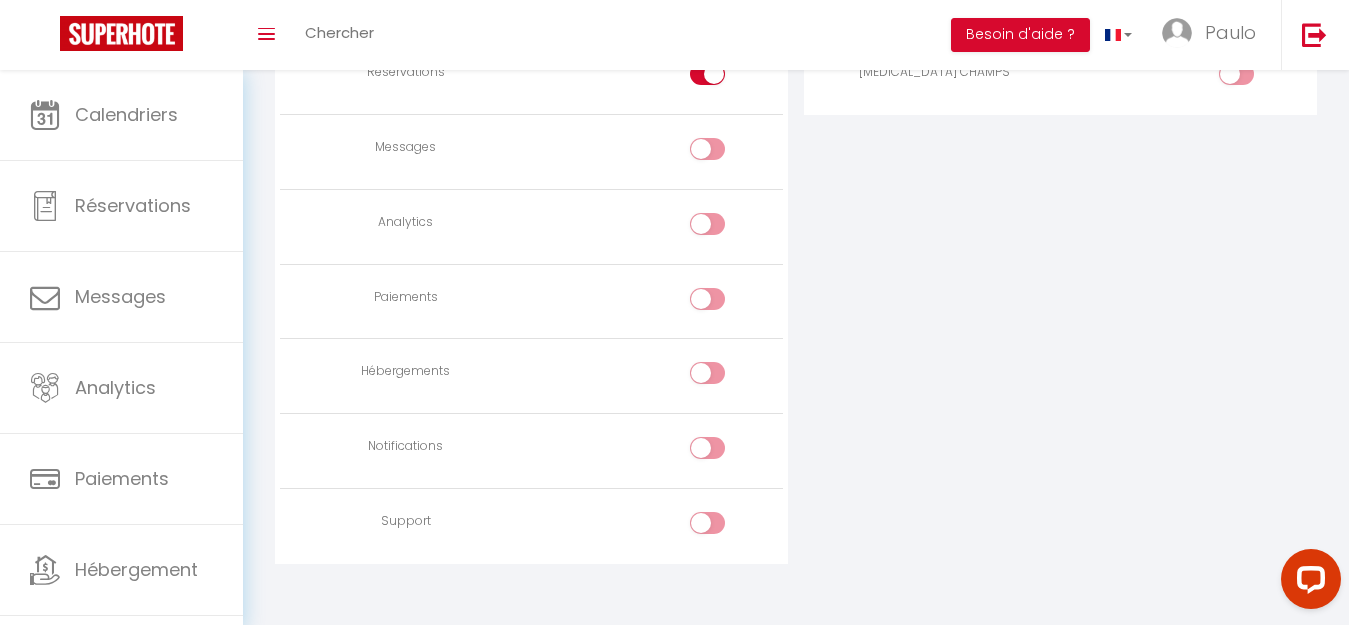 click at bounding box center (657, 451) 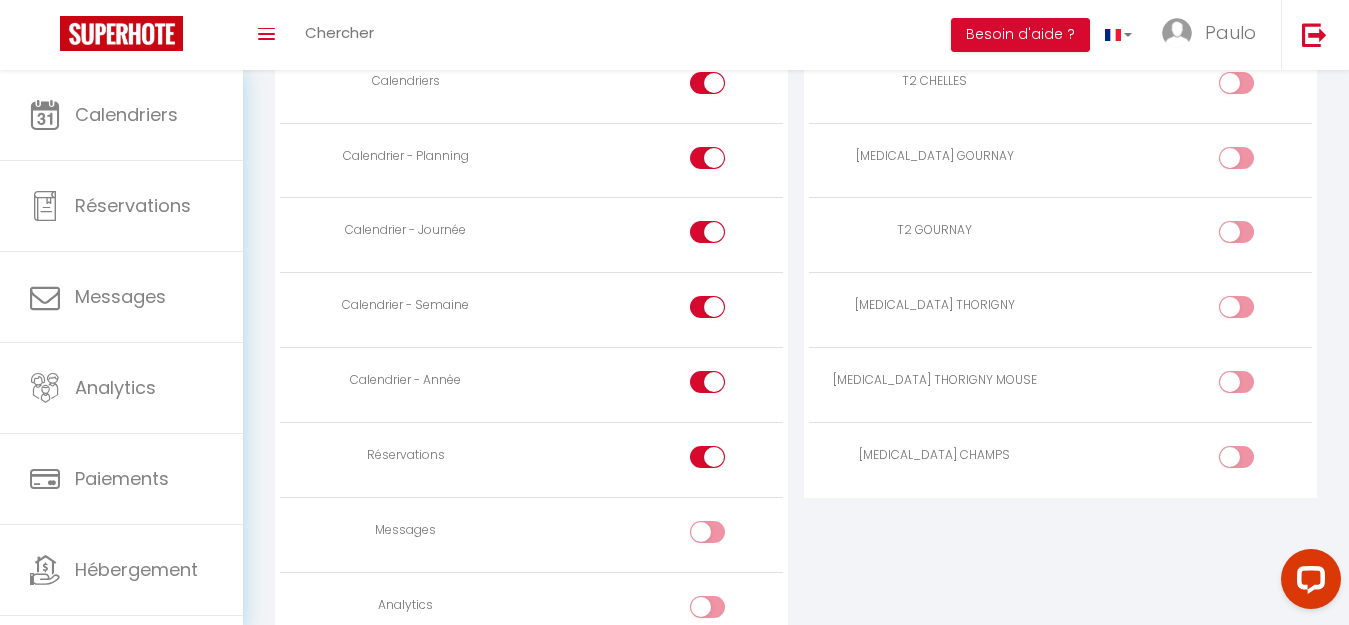 scroll, scrollTop: 1019, scrollLeft: 0, axis: vertical 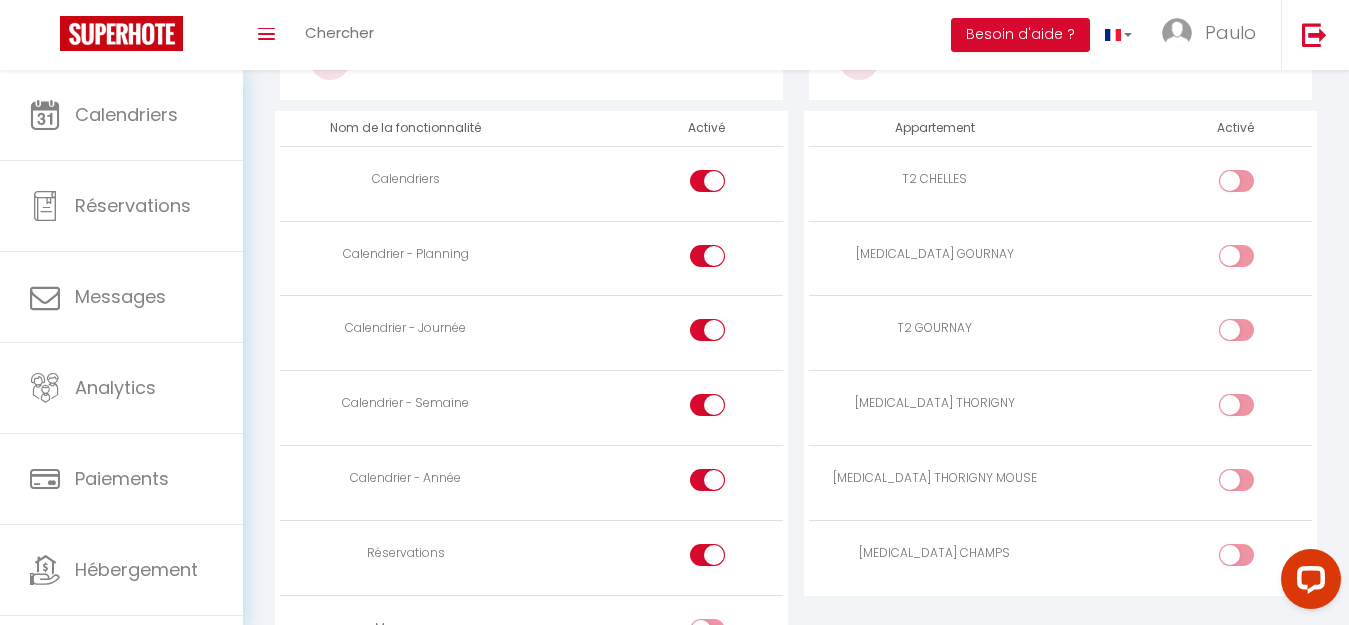click at bounding box center [1253, 185] 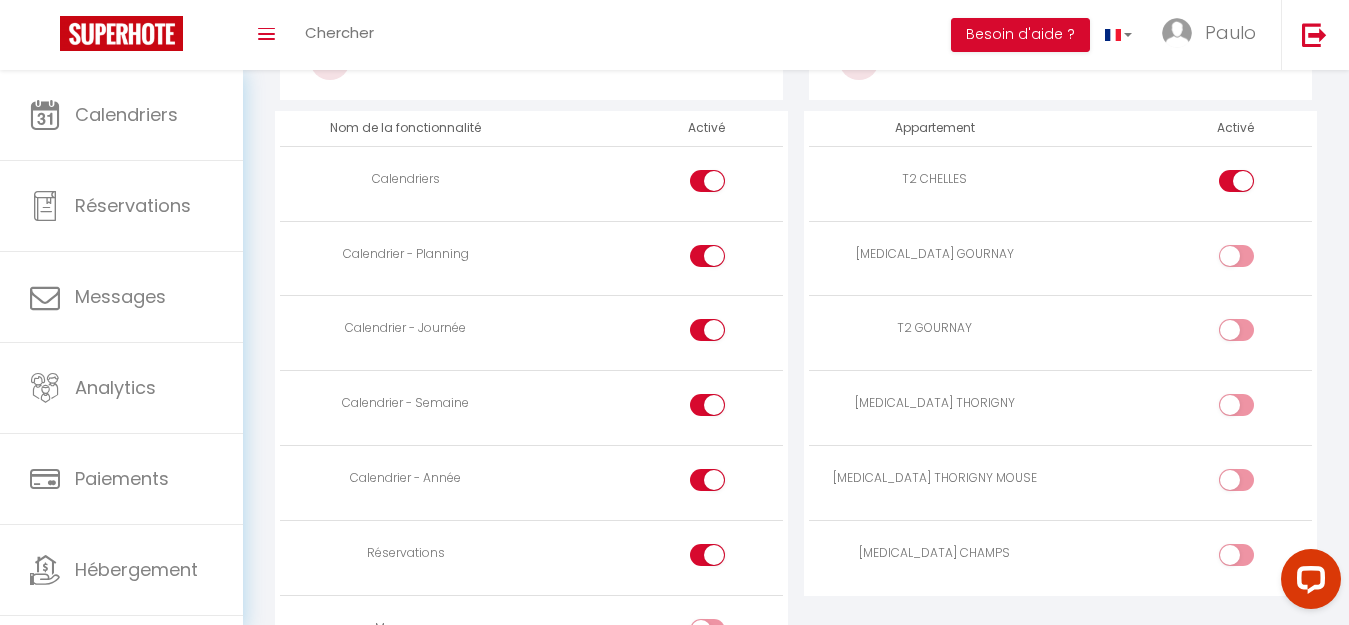 click at bounding box center [1236, 256] 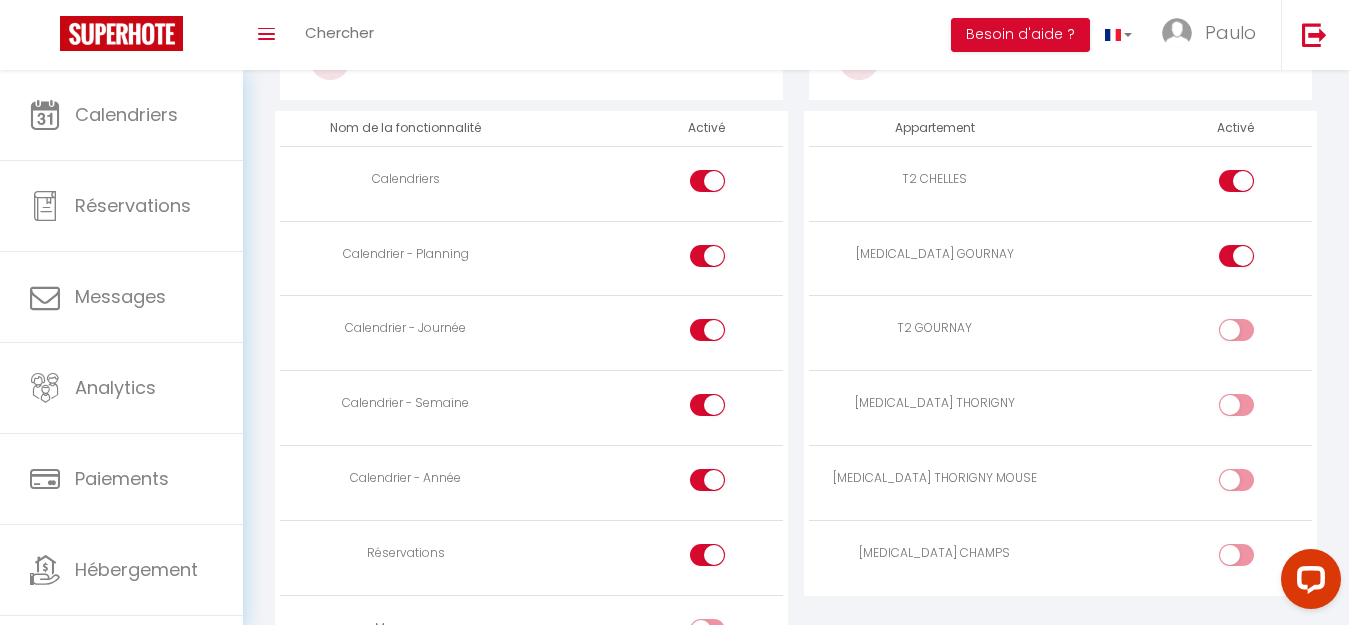 click at bounding box center [1253, 334] 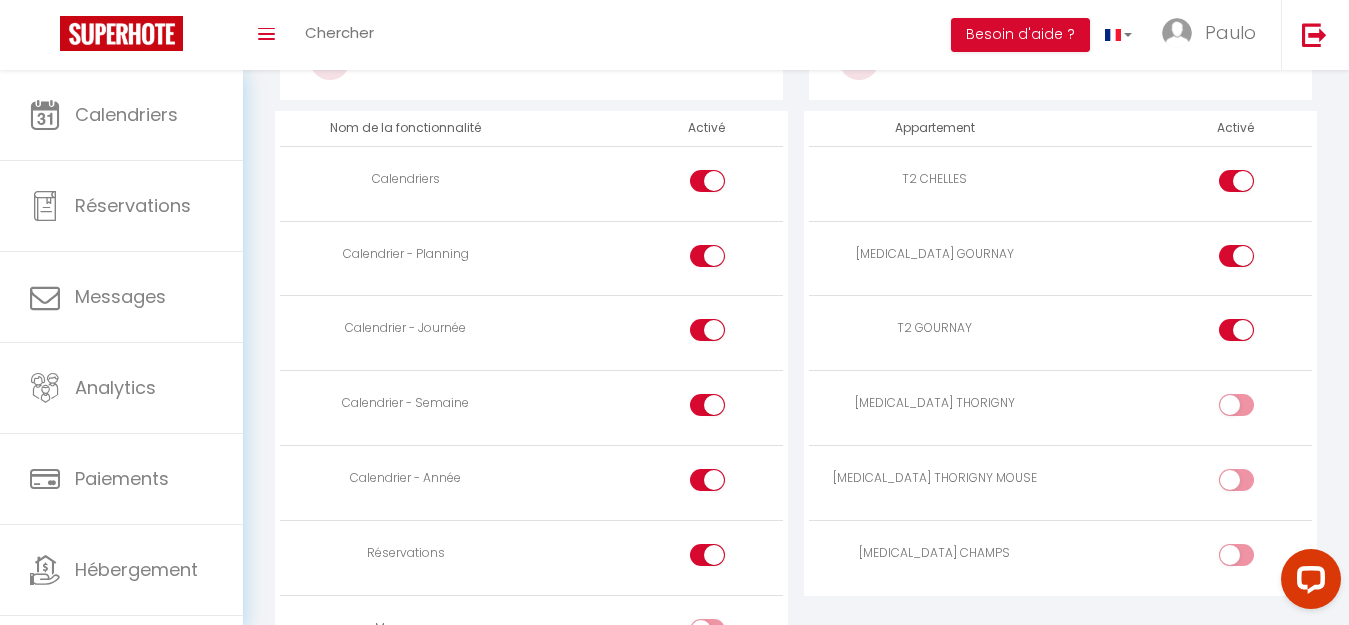 click at bounding box center (1236, 405) 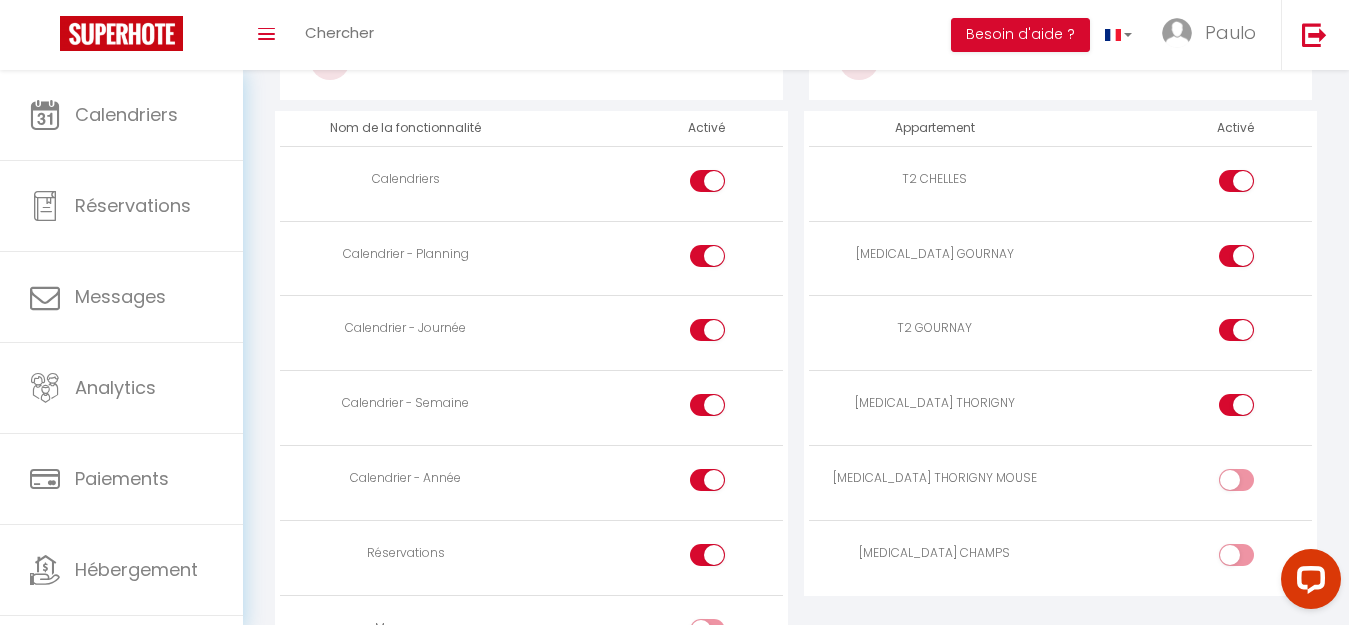 click at bounding box center [1253, 484] 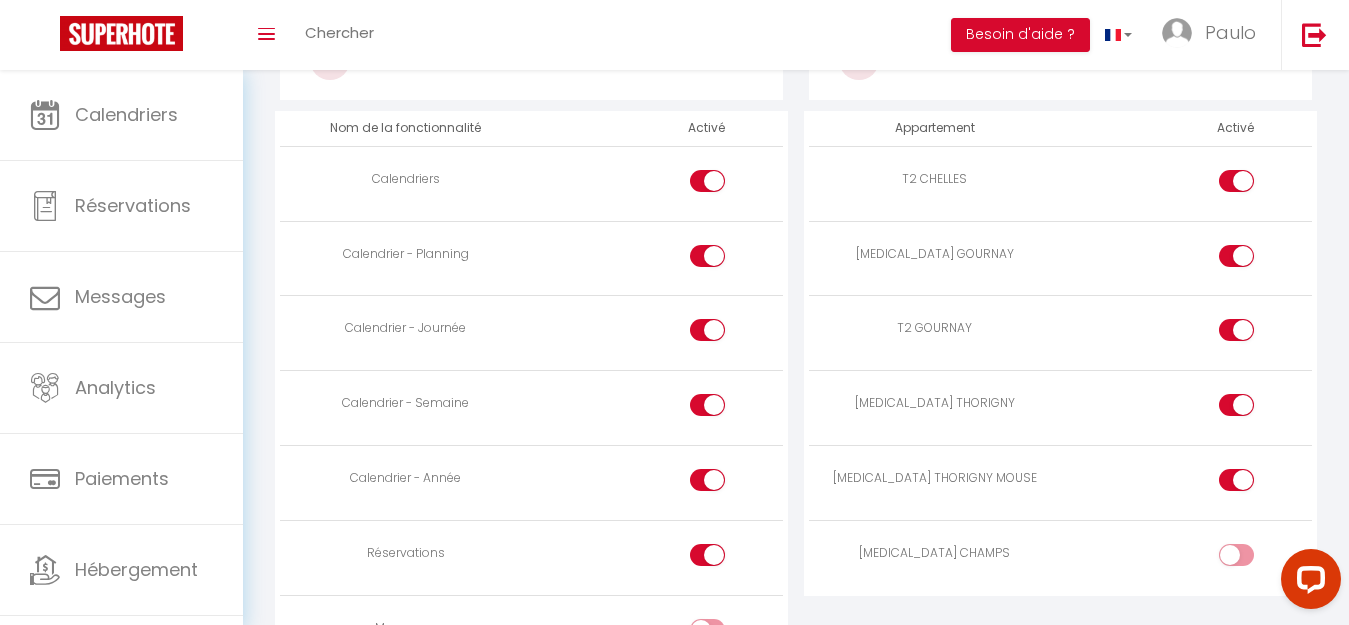 scroll, scrollTop: 1119, scrollLeft: 0, axis: vertical 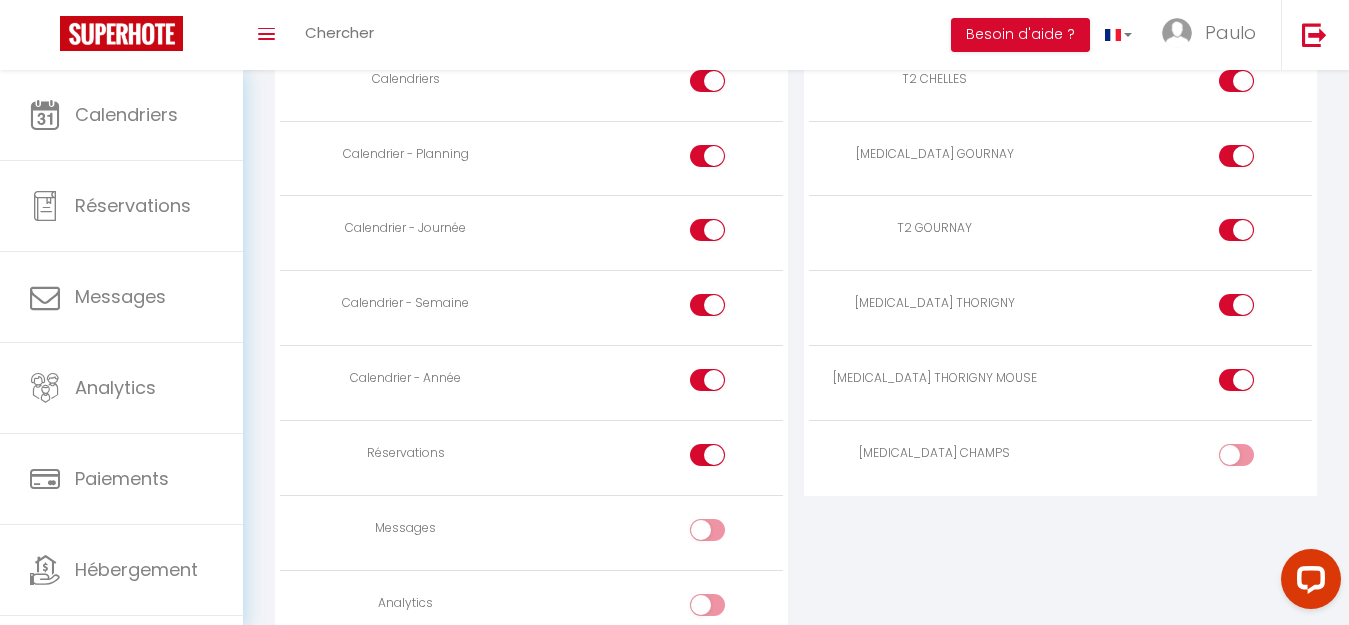 click at bounding box center [1236, 455] 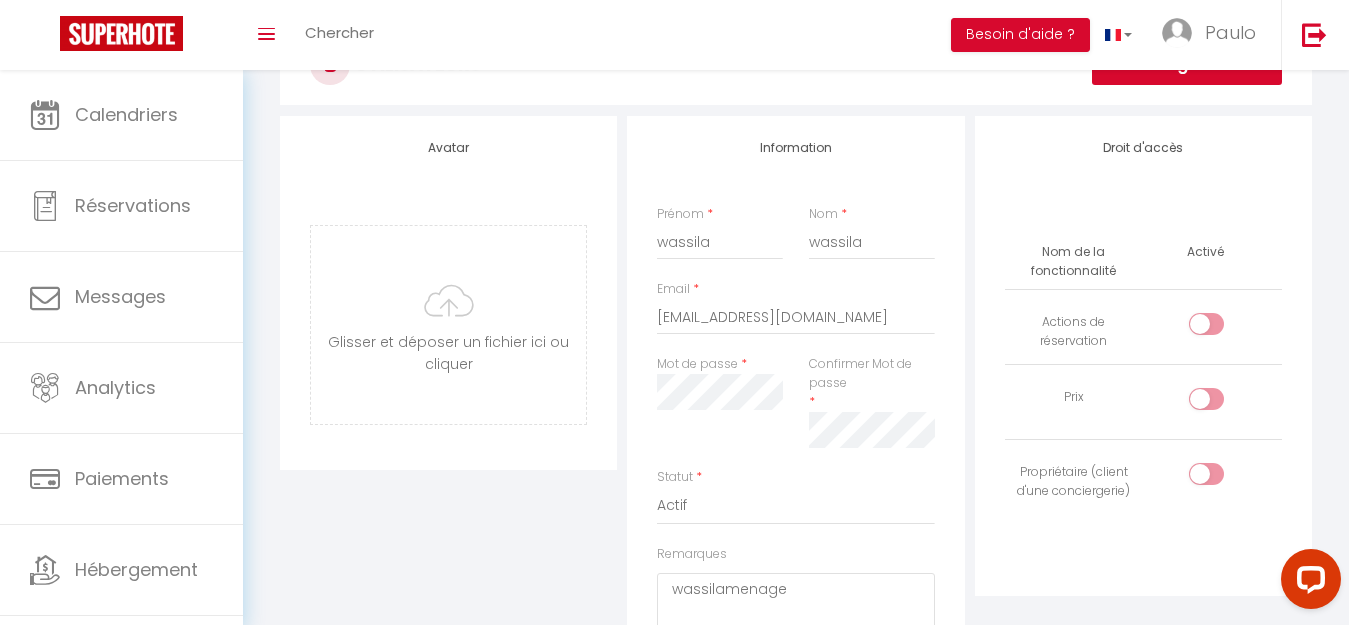 scroll, scrollTop: 0, scrollLeft: 0, axis: both 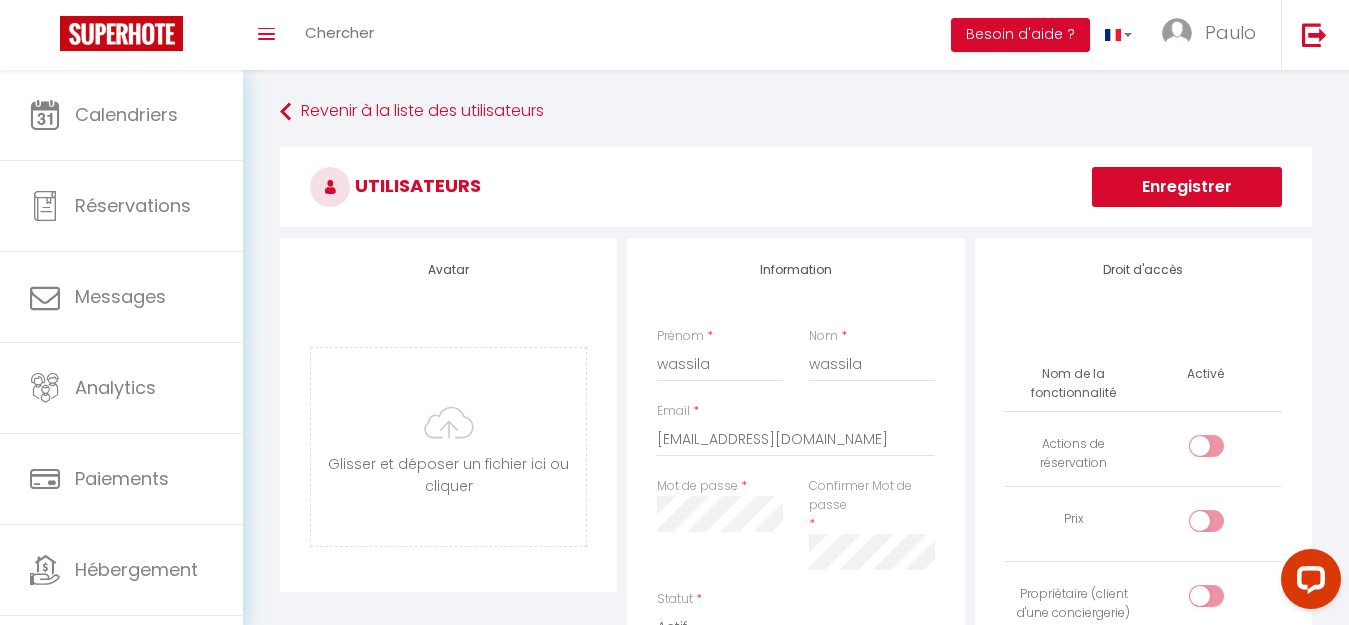 click on "Enregistrer" at bounding box center [1187, 187] 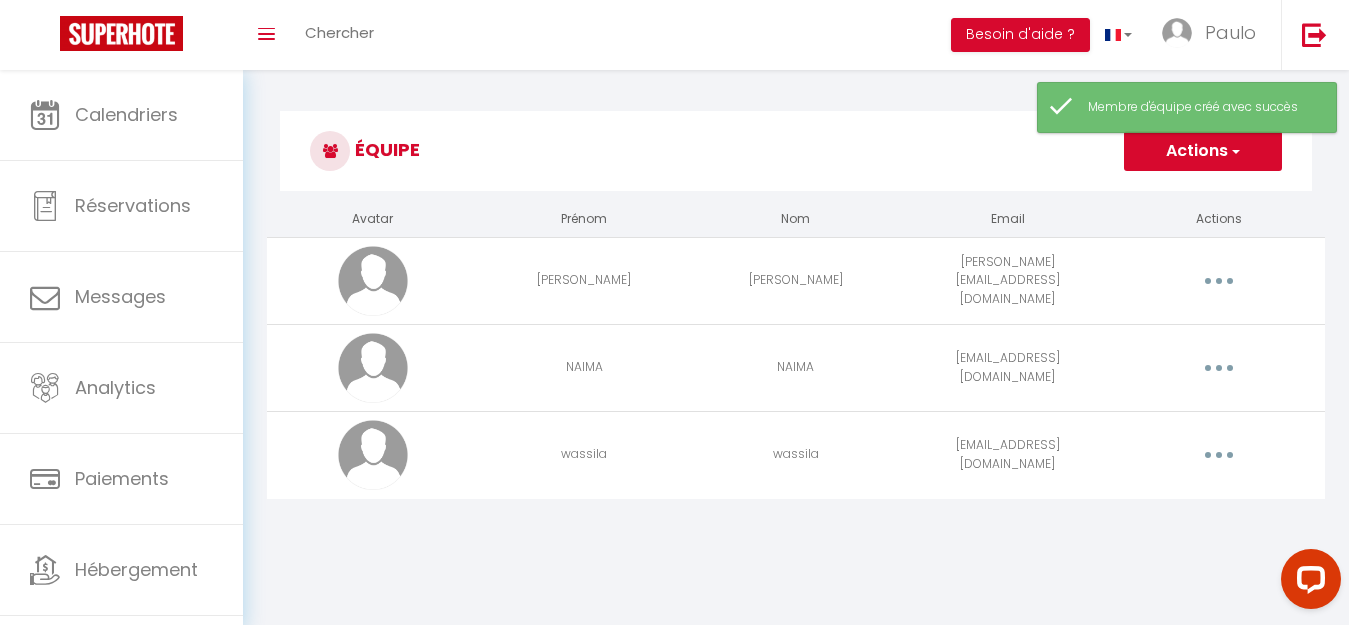 click at bounding box center (1219, 368) 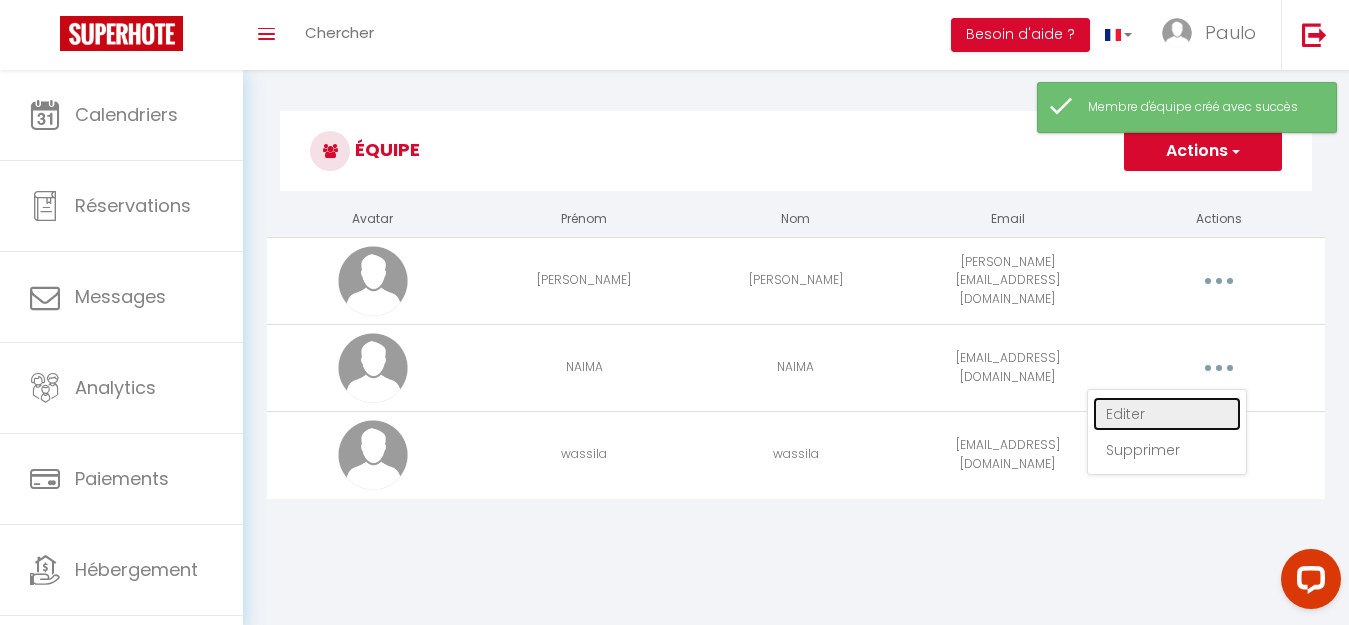 click on "Editer" at bounding box center (1167, 414) 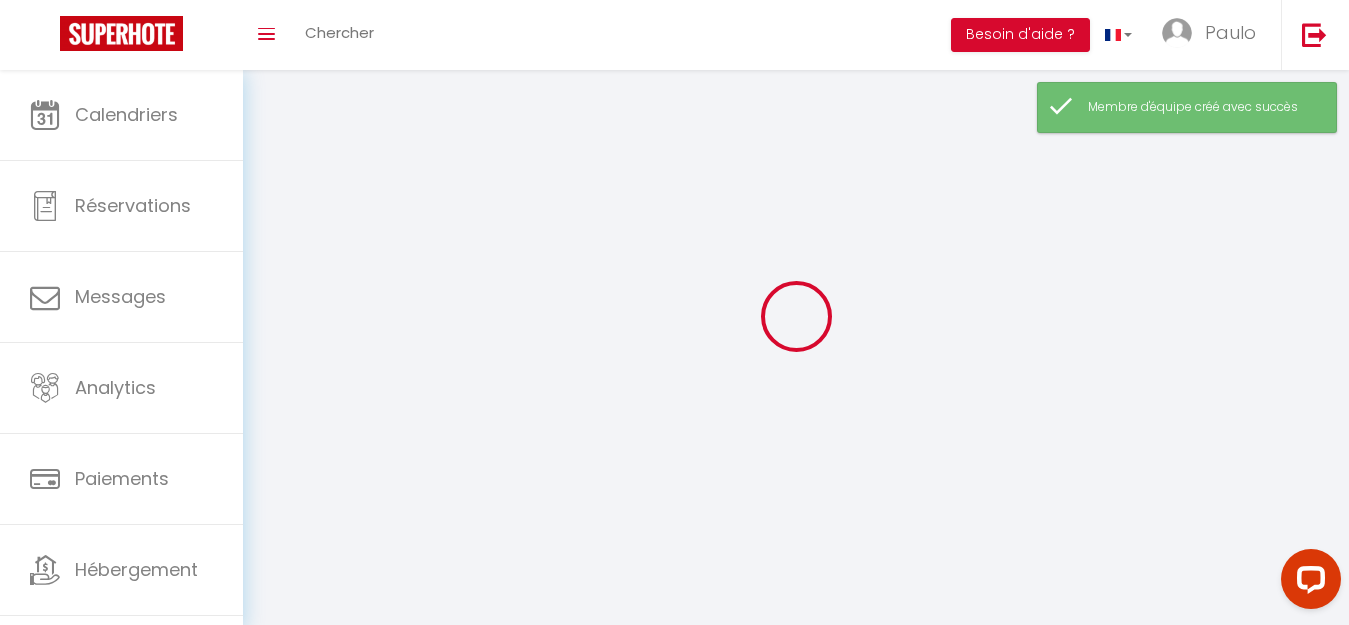 type on "NAIMA" 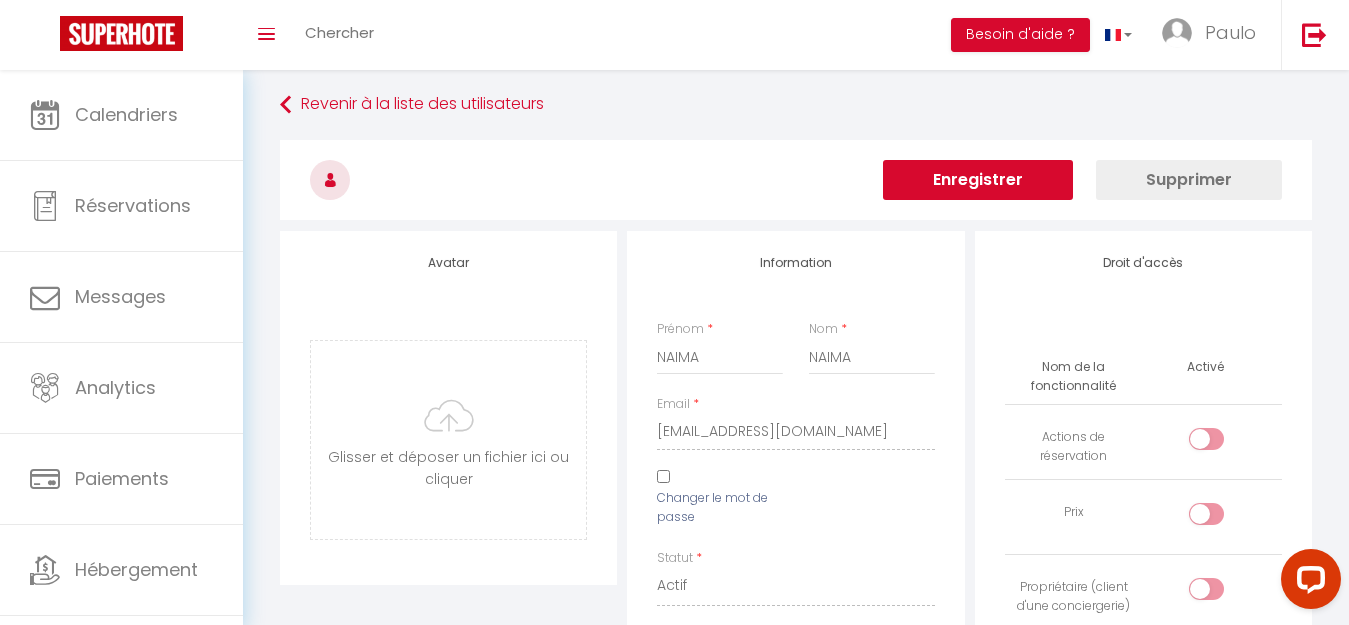 scroll, scrollTop: 0, scrollLeft: 0, axis: both 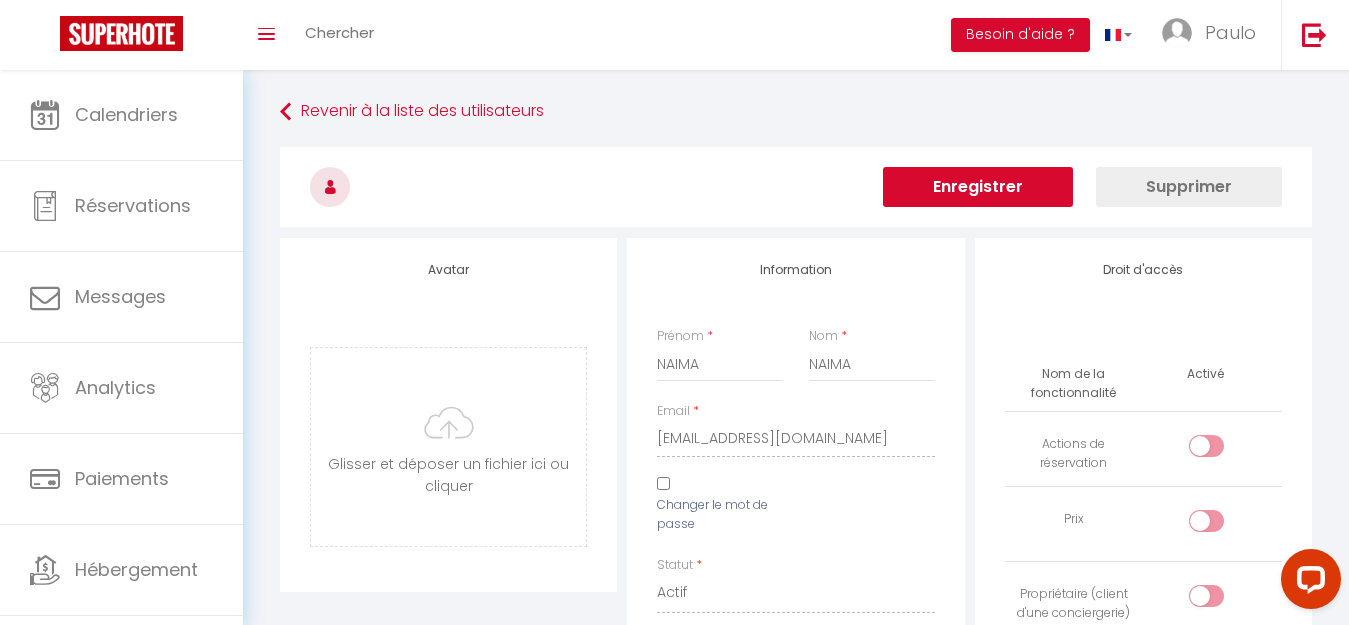 click on "Enregistrer" at bounding box center [978, 187] 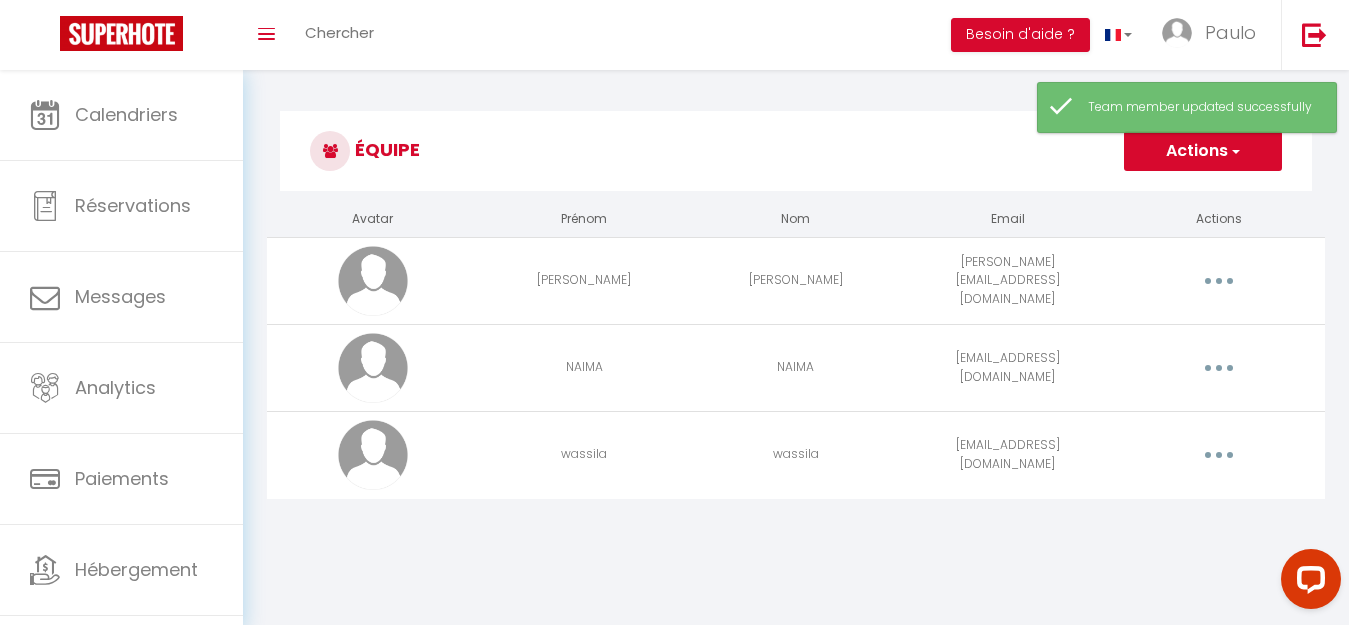 click at bounding box center (1219, 455) 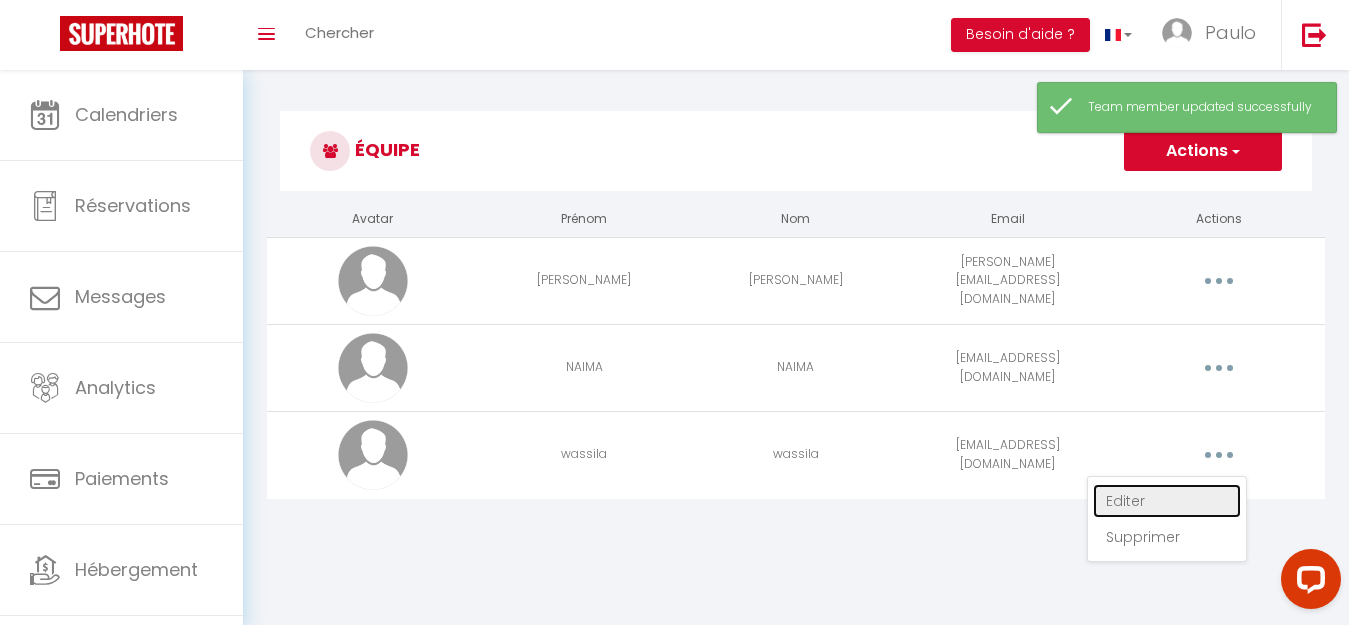 click on "Editer" at bounding box center (1167, 501) 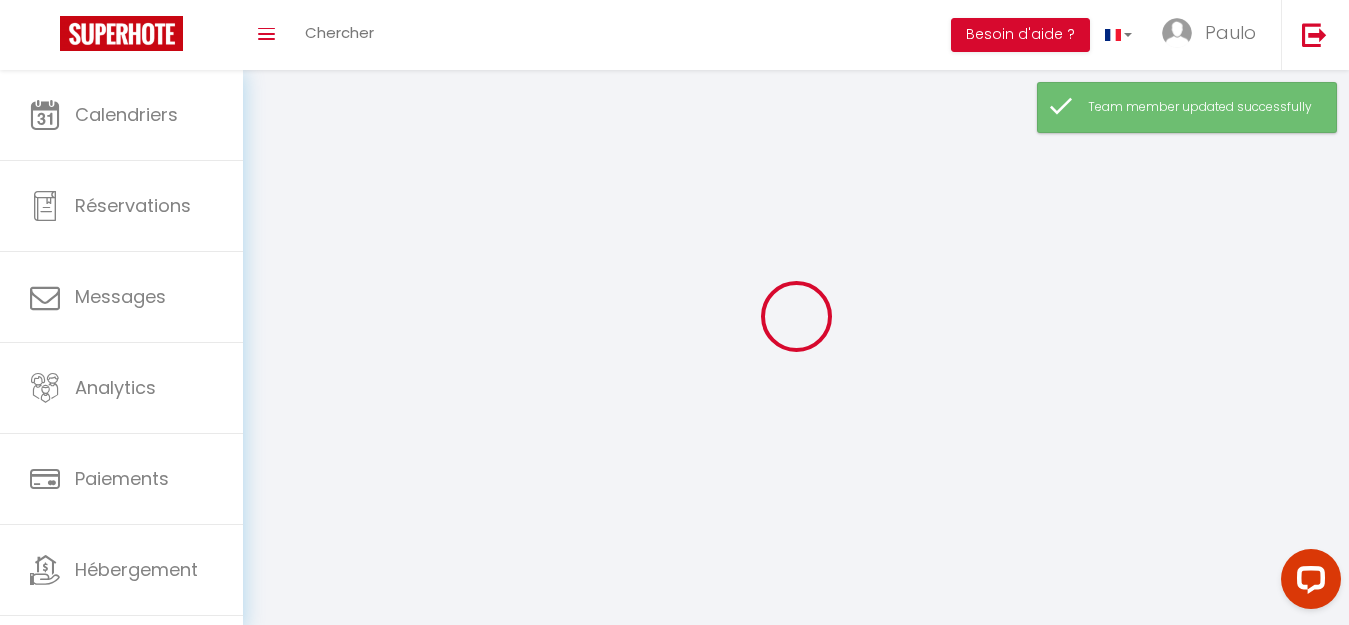 type on "wassila" 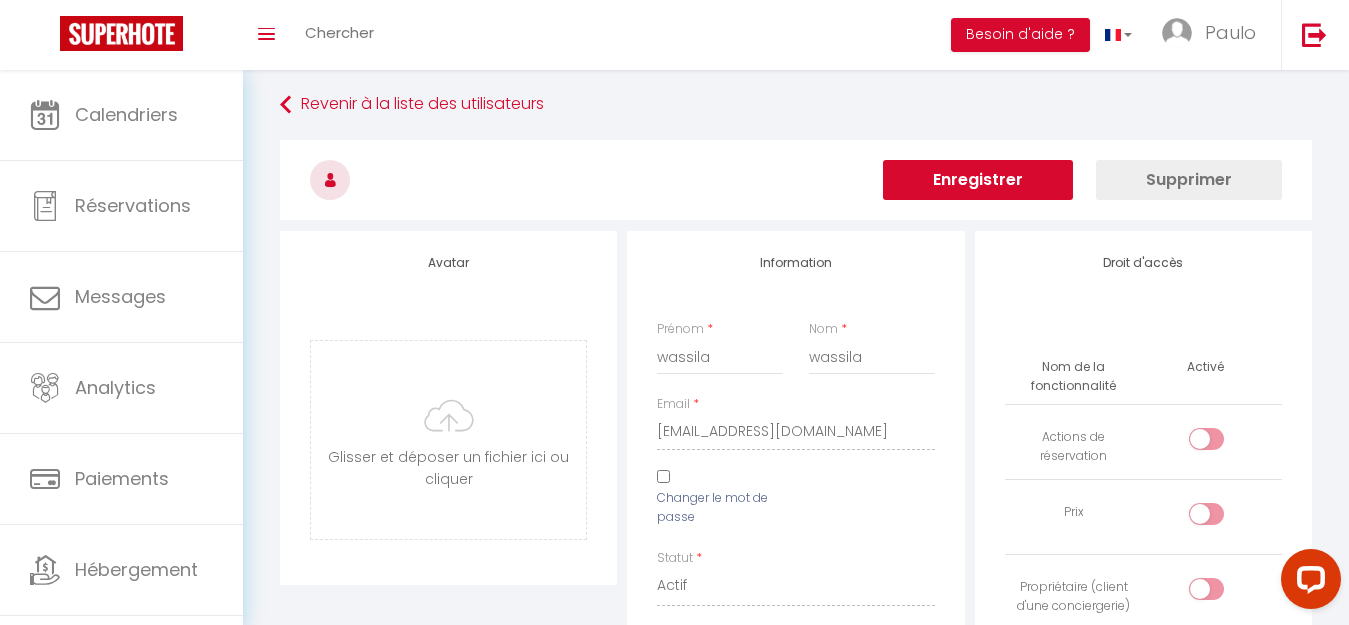 scroll, scrollTop: 0, scrollLeft: 0, axis: both 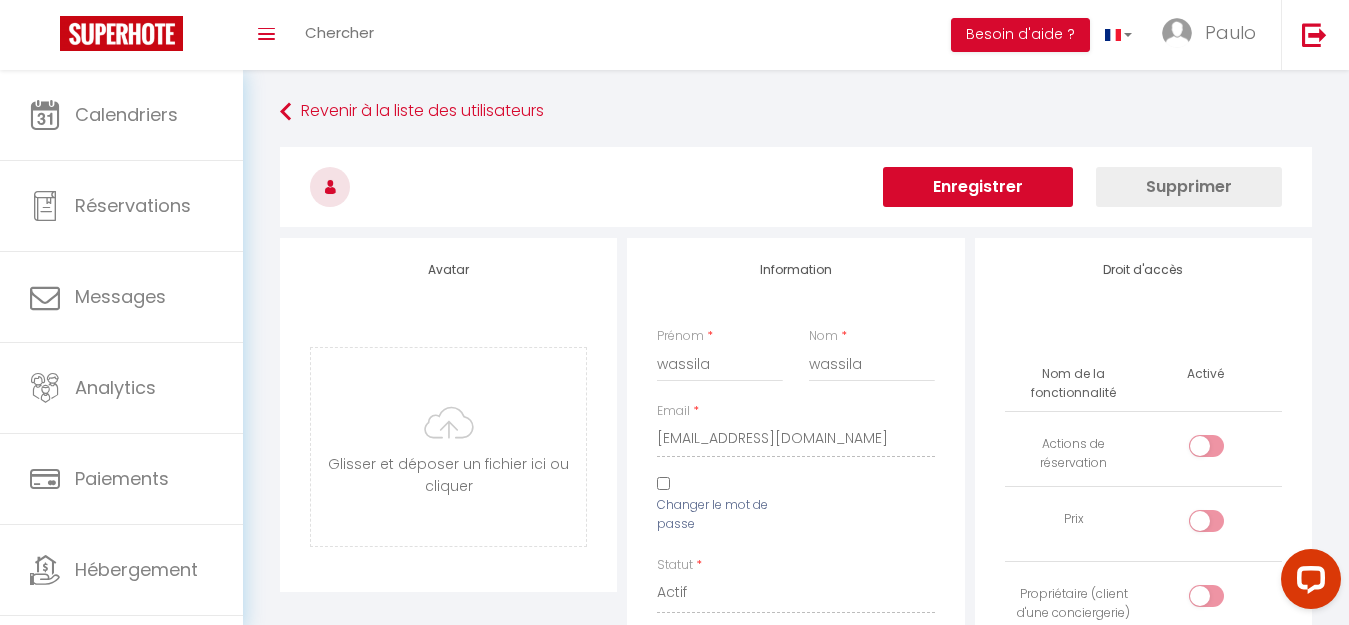 click on "Enregistrer" at bounding box center [978, 187] 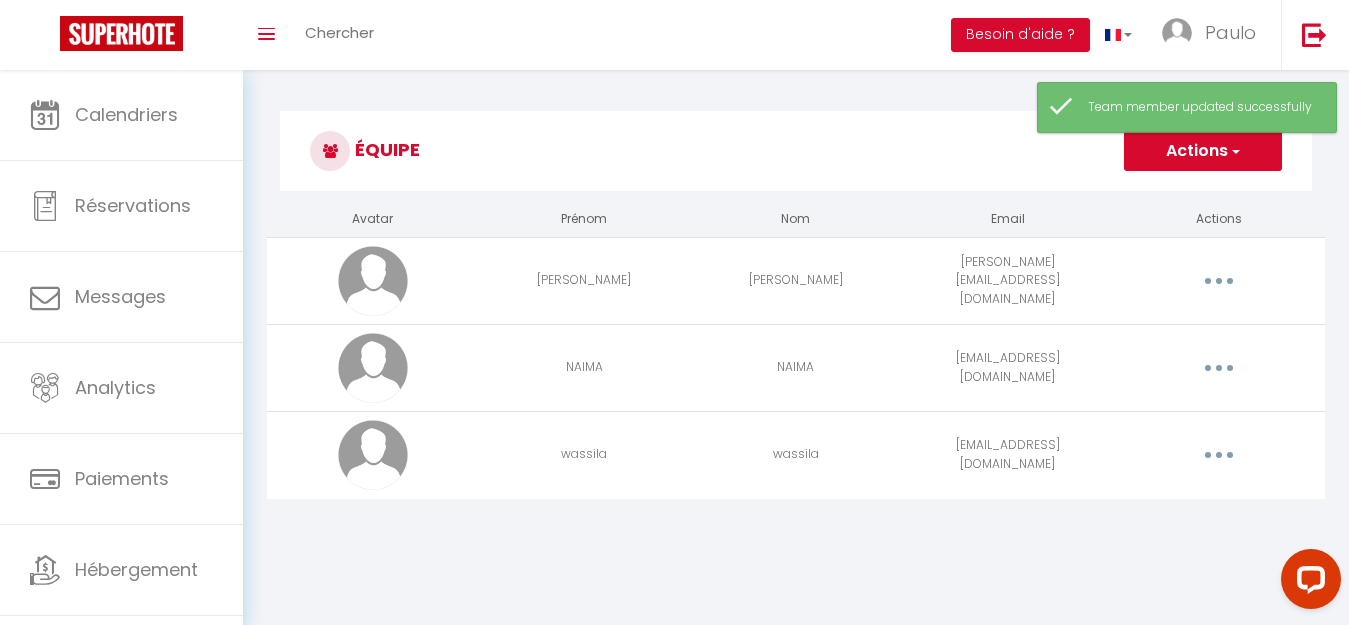 click at bounding box center (1219, 368) 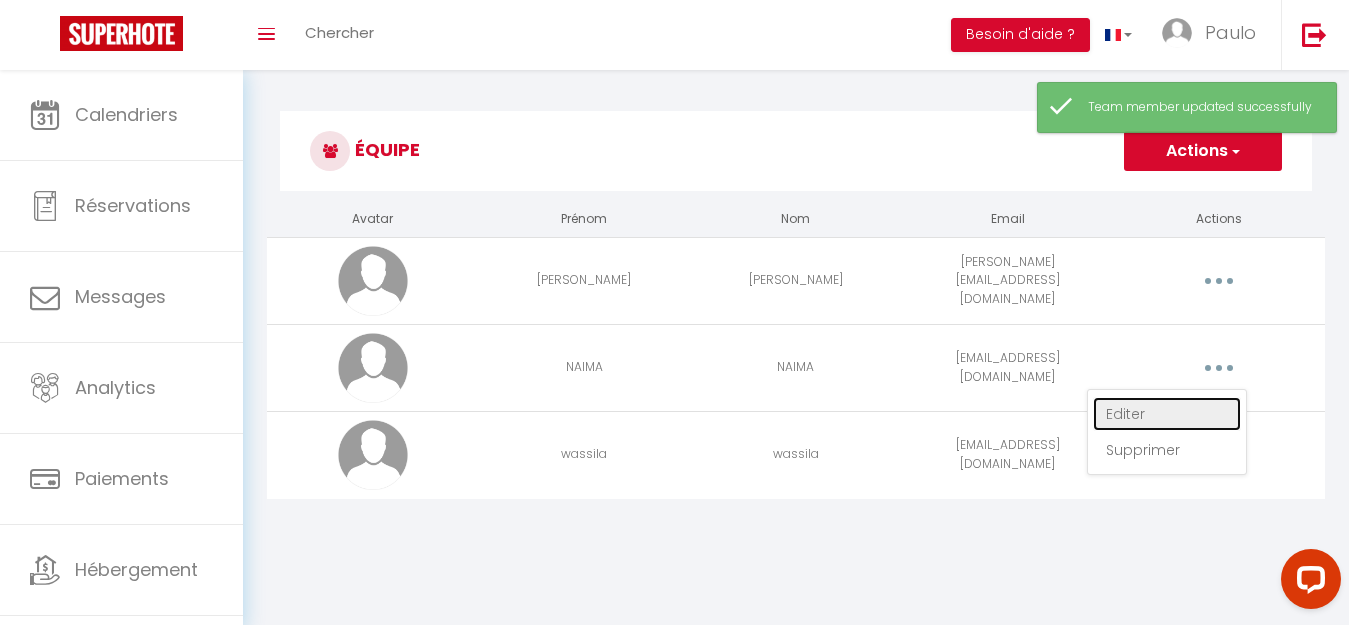 click on "Editer" at bounding box center (1167, 414) 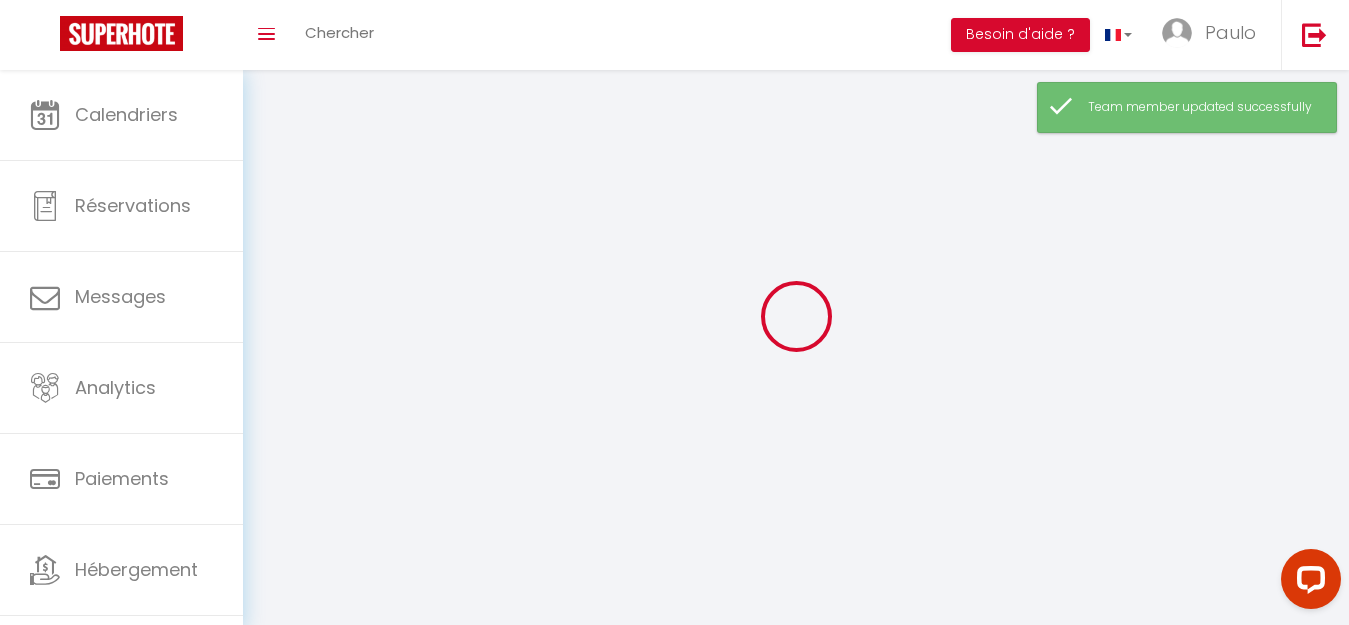 type on "NAIMA" 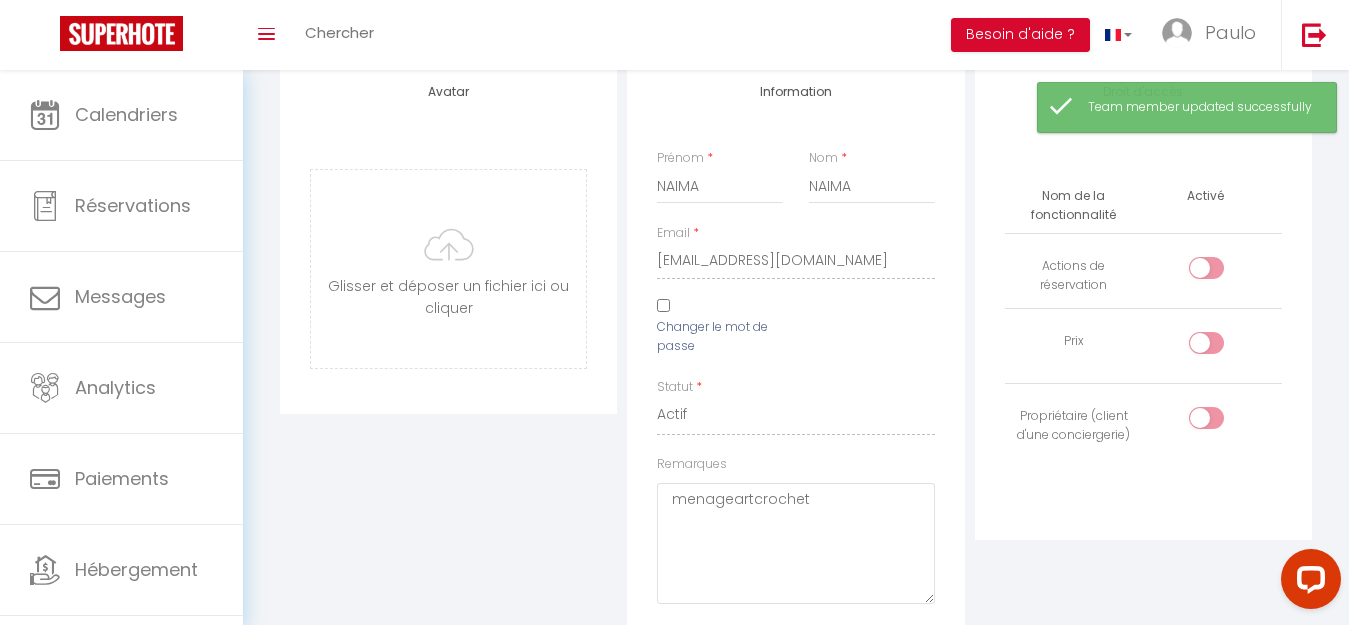 scroll, scrollTop: 0, scrollLeft: 0, axis: both 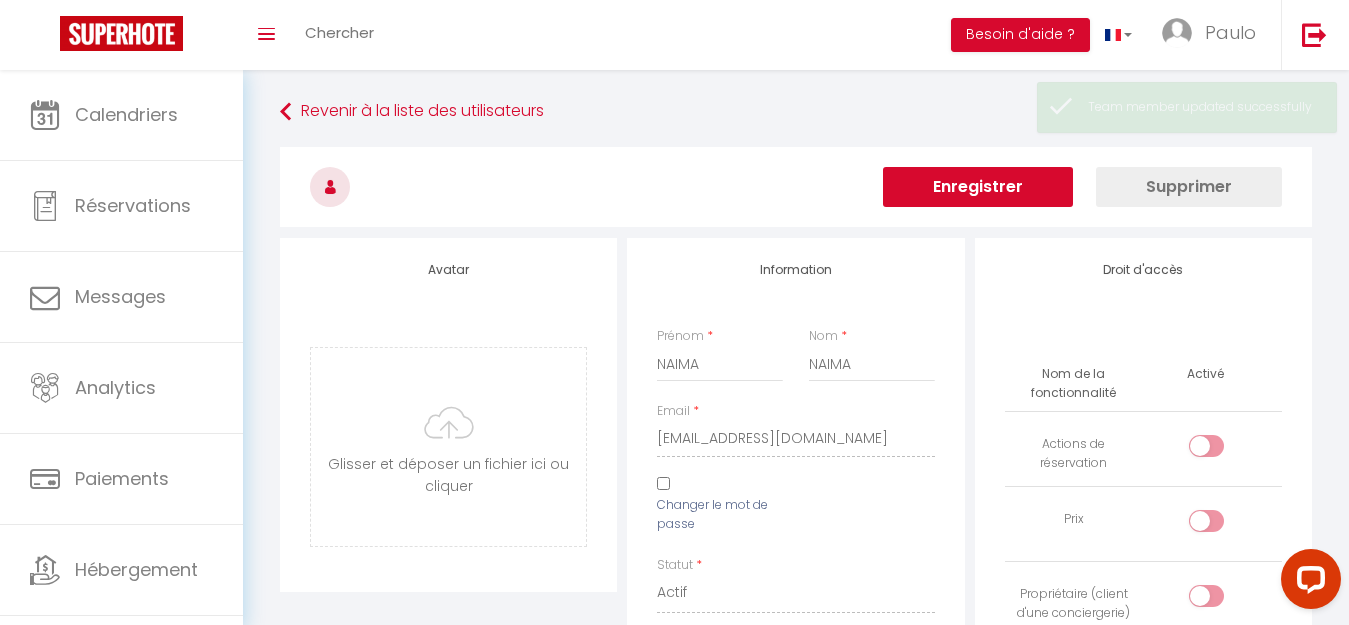 click on "Enregistrer" at bounding box center (978, 187) 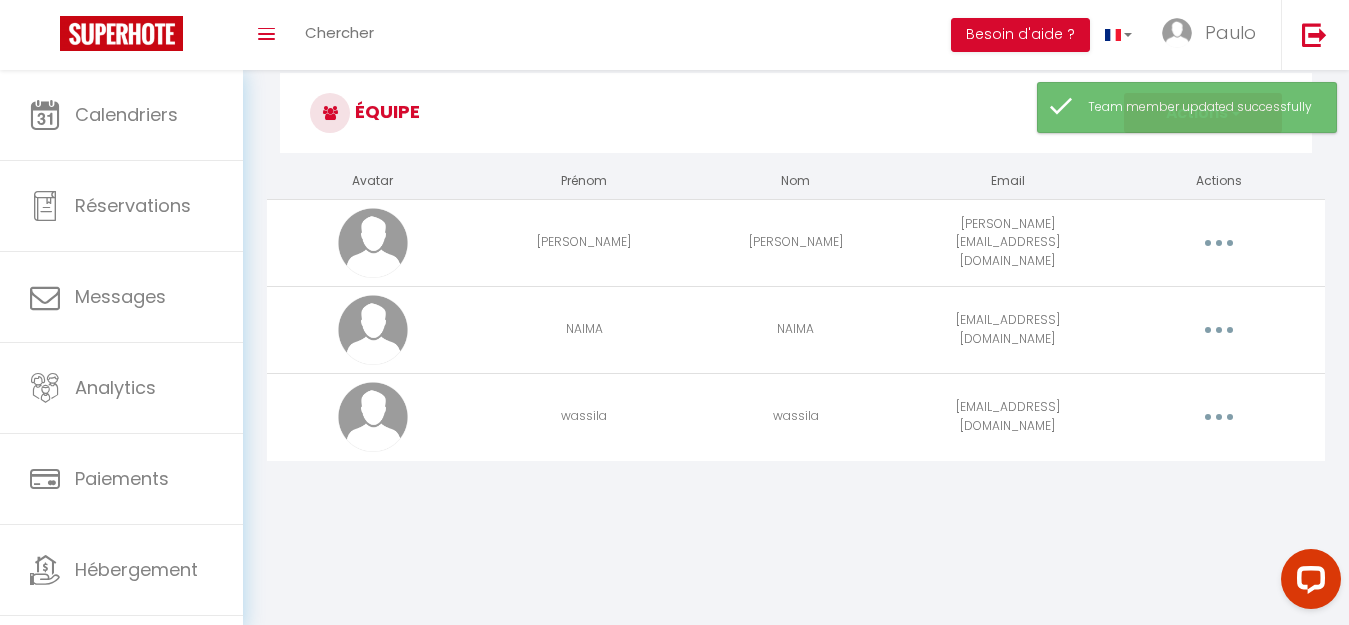 scroll, scrollTop: 70, scrollLeft: 0, axis: vertical 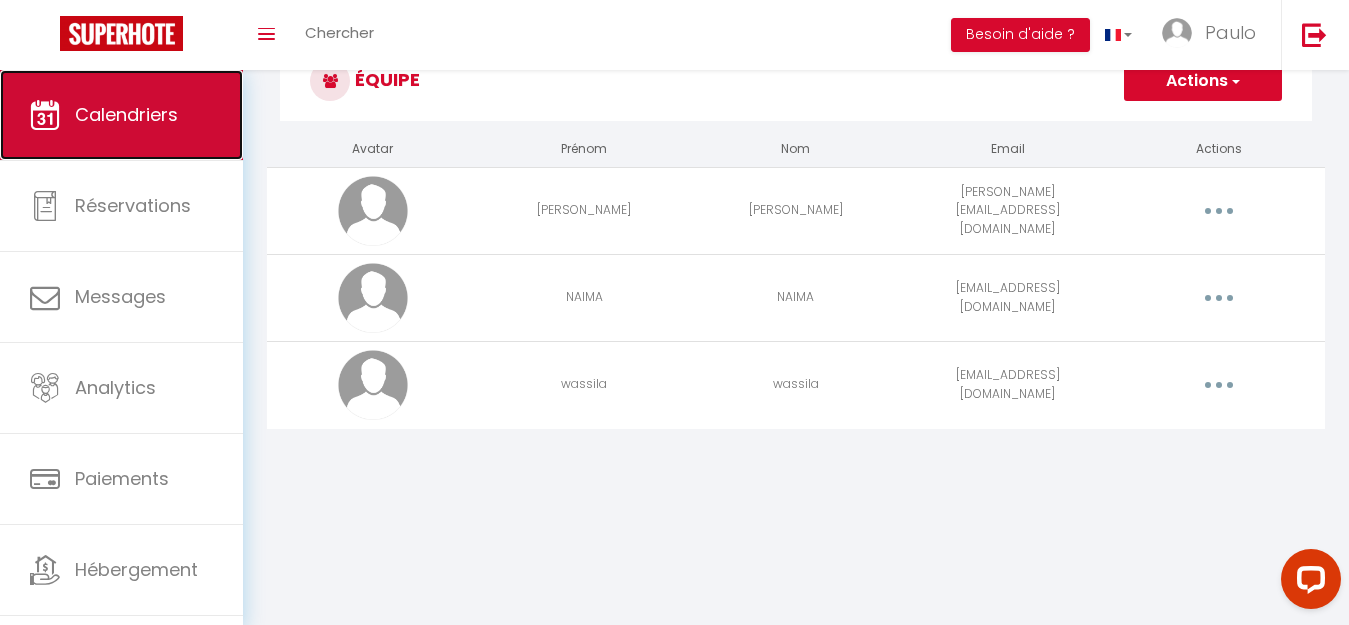 click on "Calendriers" at bounding box center [121, 115] 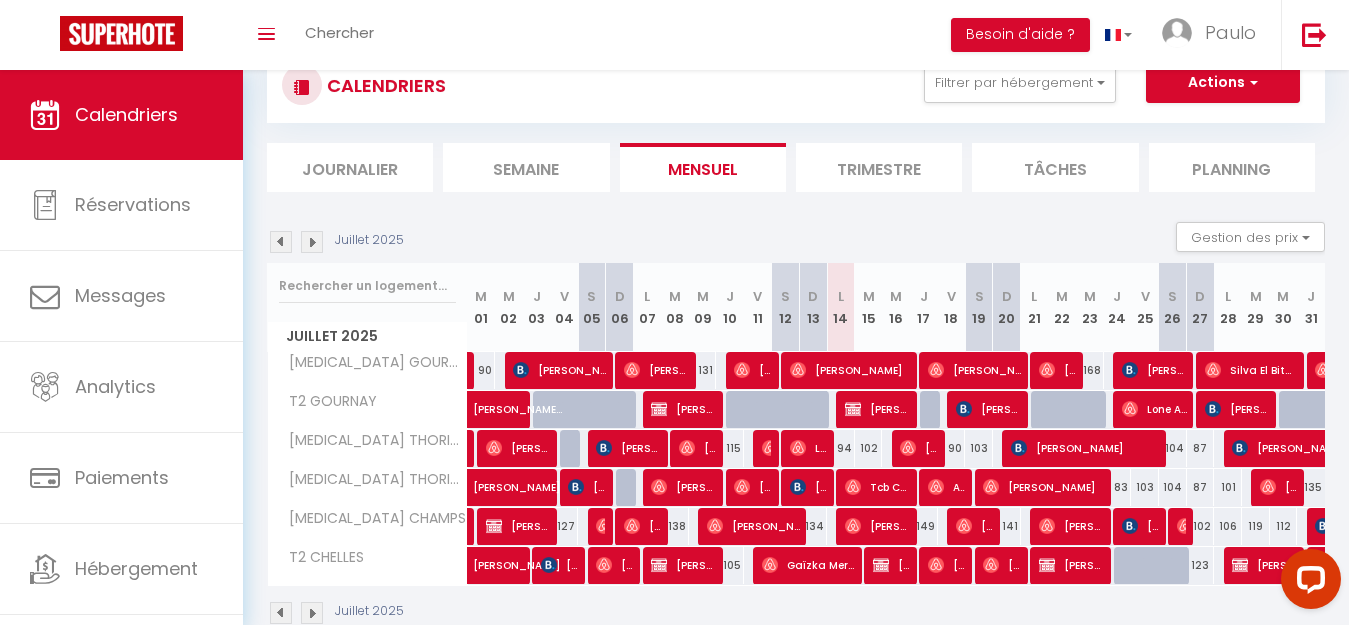 scroll, scrollTop: 109, scrollLeft: 0, axis: vertical 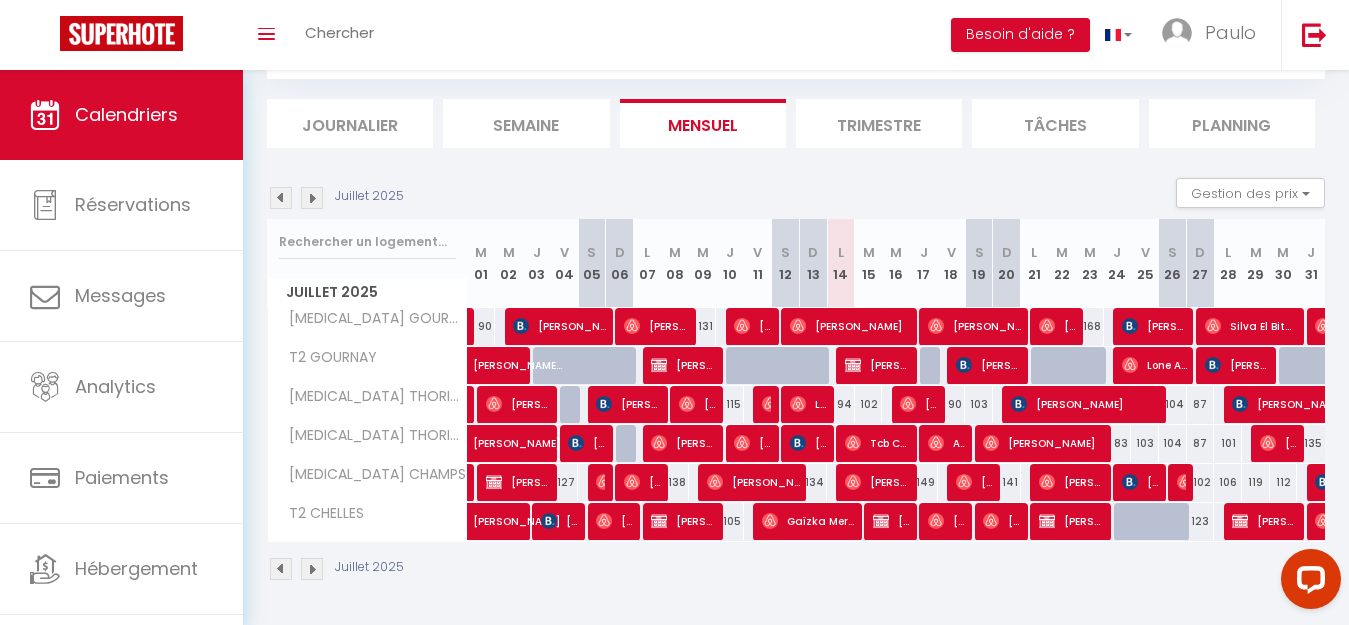 click at bounding box center [312, 198] 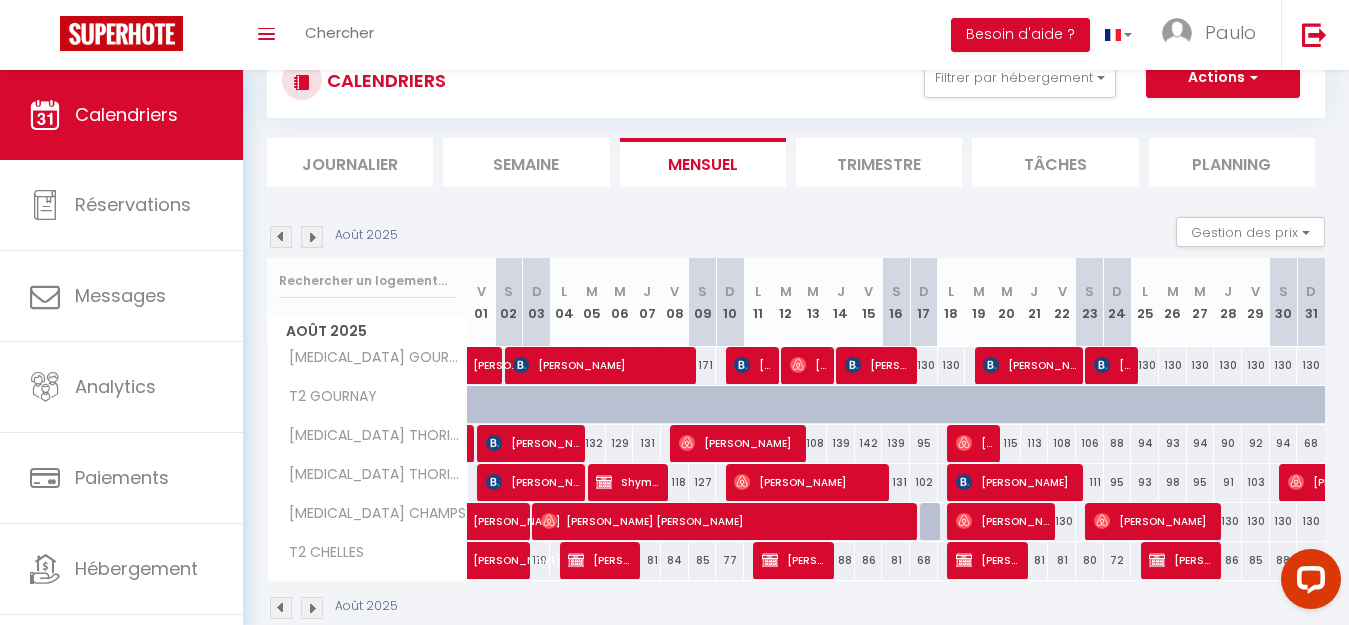 scroll, scrollTop: 109, scrollLeft: 0, axis: vertical 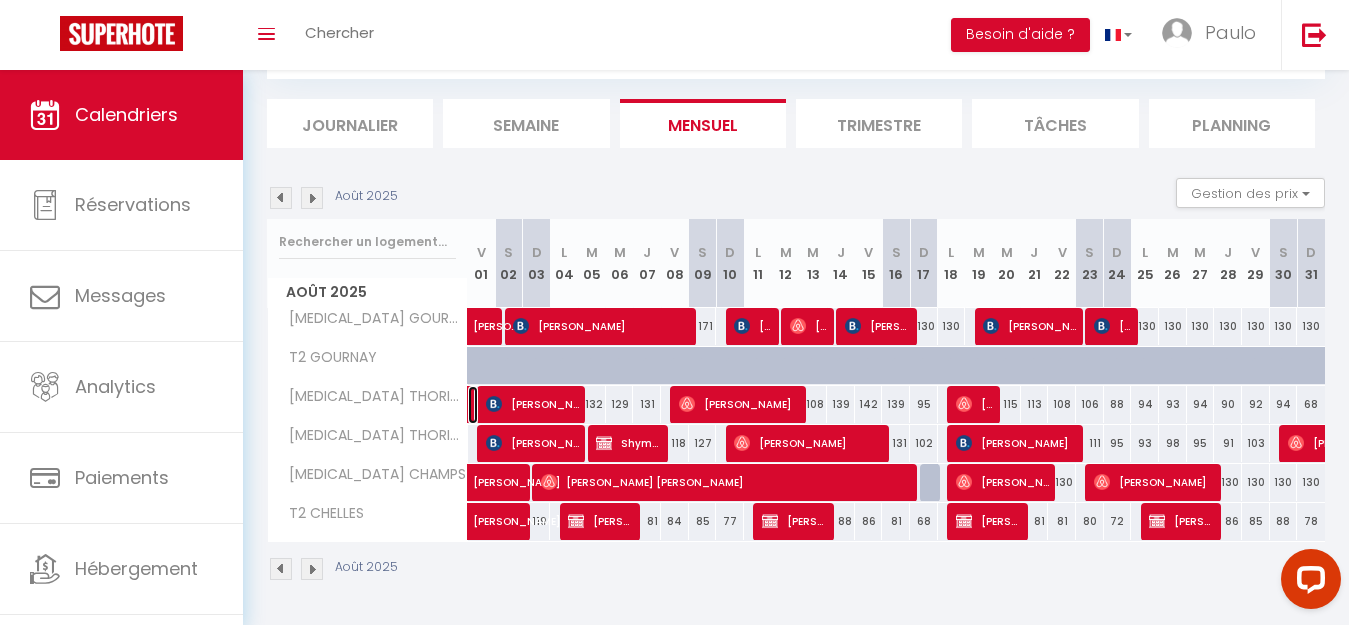 click at bounding box center [473, 405] 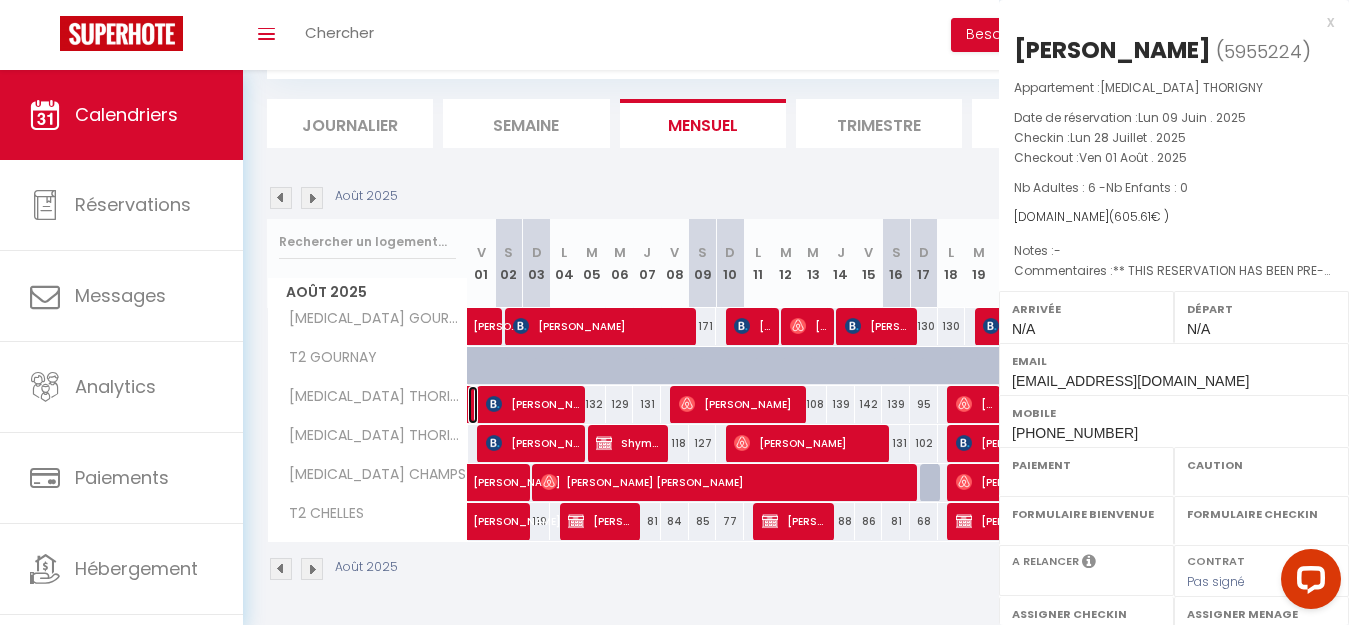 select on "OK" 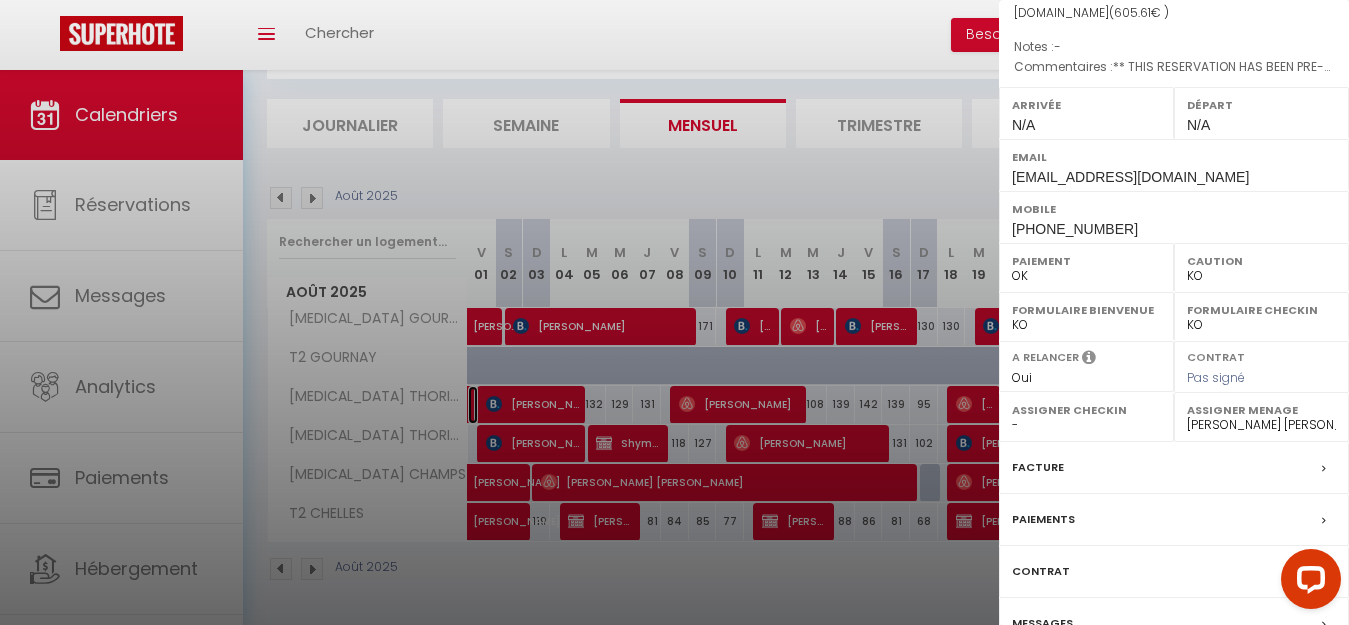 scroll, scrollTop: 300, scrollLeft: 0, axis: vertical 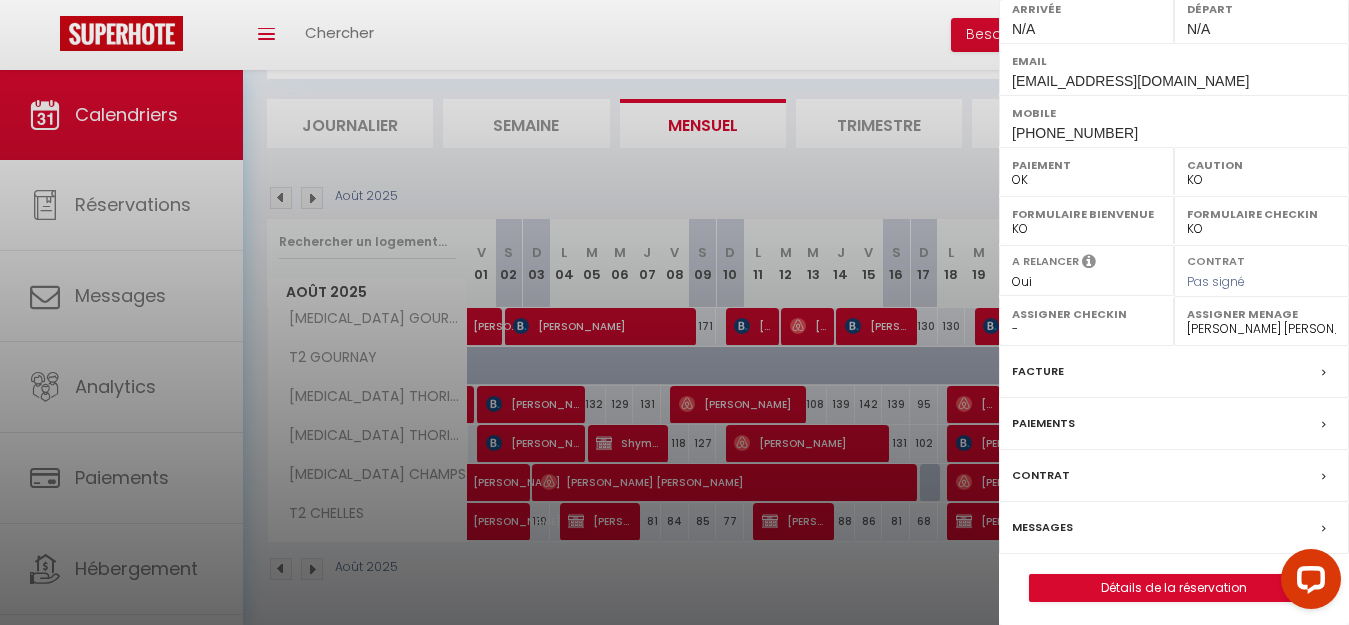 click on "-
[PERSON_NAME] [PERSON_NAME]
[PERSON_NAME]
wassila wassila" at bounding box center [1261, 329] 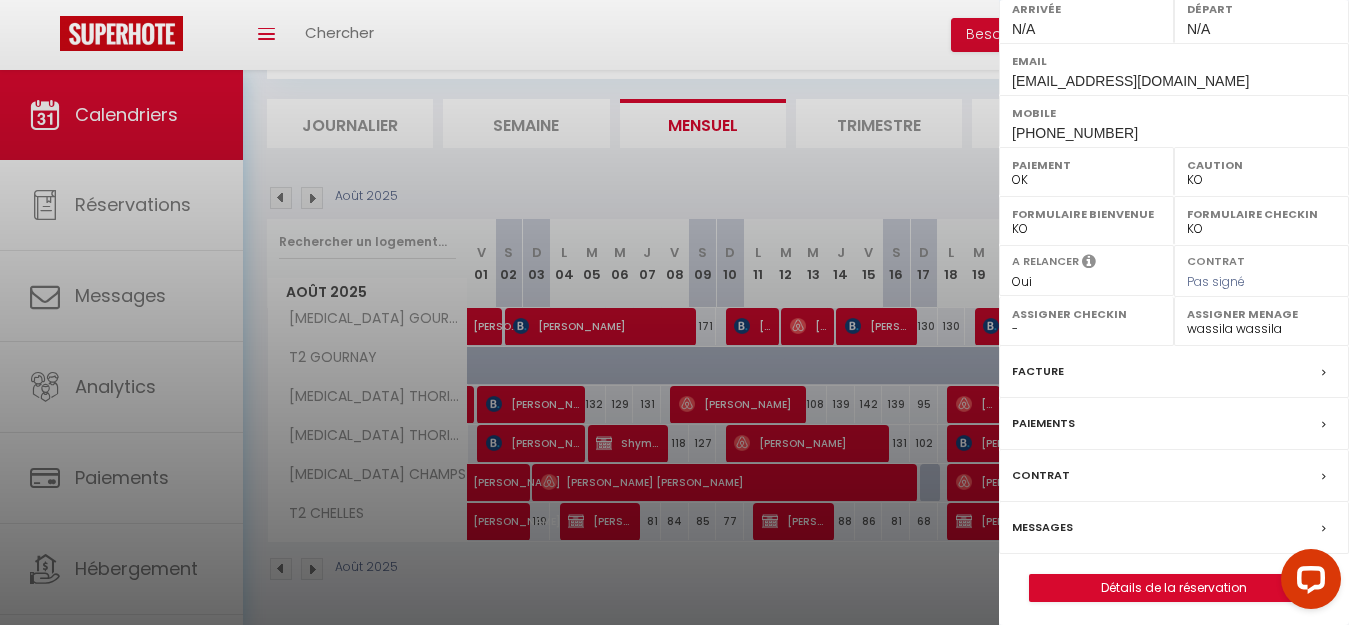 click on "-
[PERSON_NAME] [PERSON_NAME]
[PERSON_NAME]
wassila wassila" at bounding box center (1261, 329) 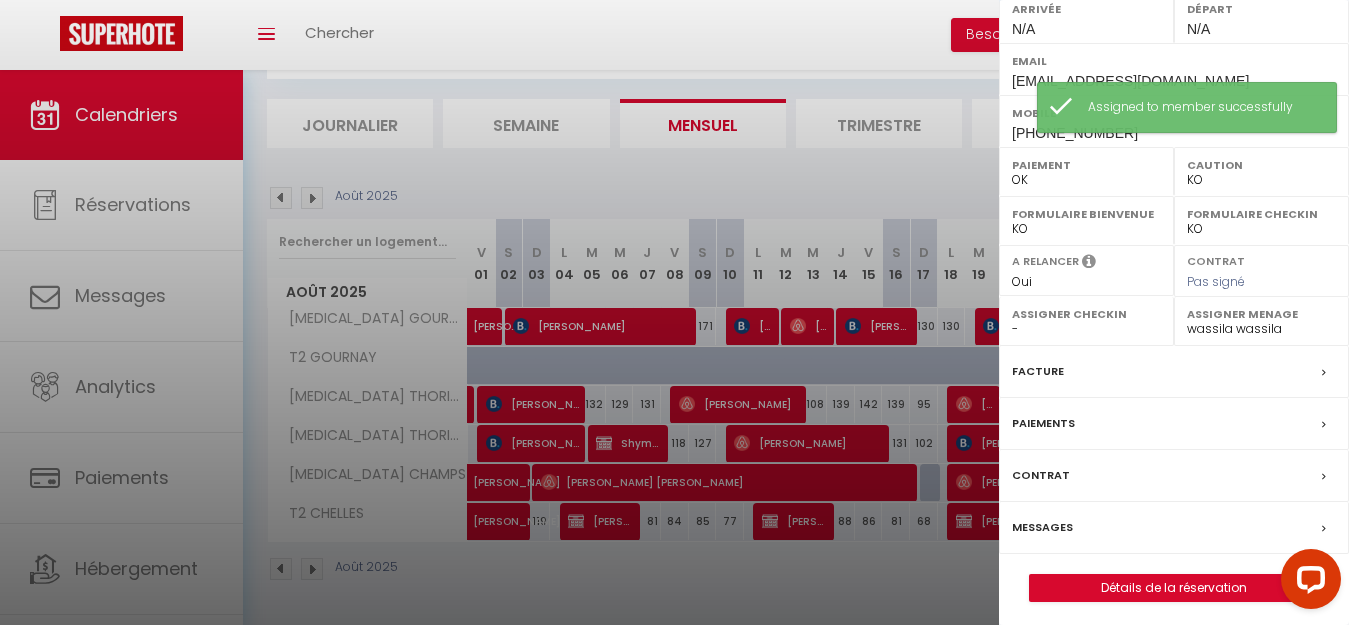 click at bounding box center (674, 312) 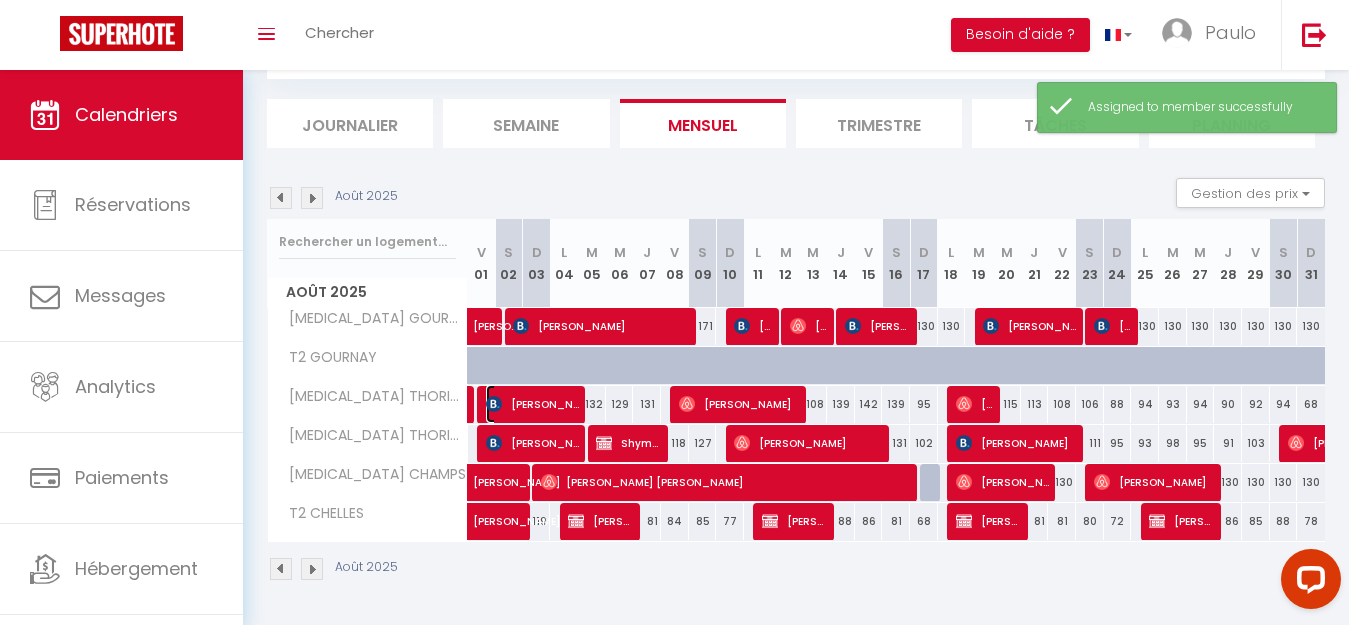 click on "[PERSON_NAME]" at bounding box center (532, 404) 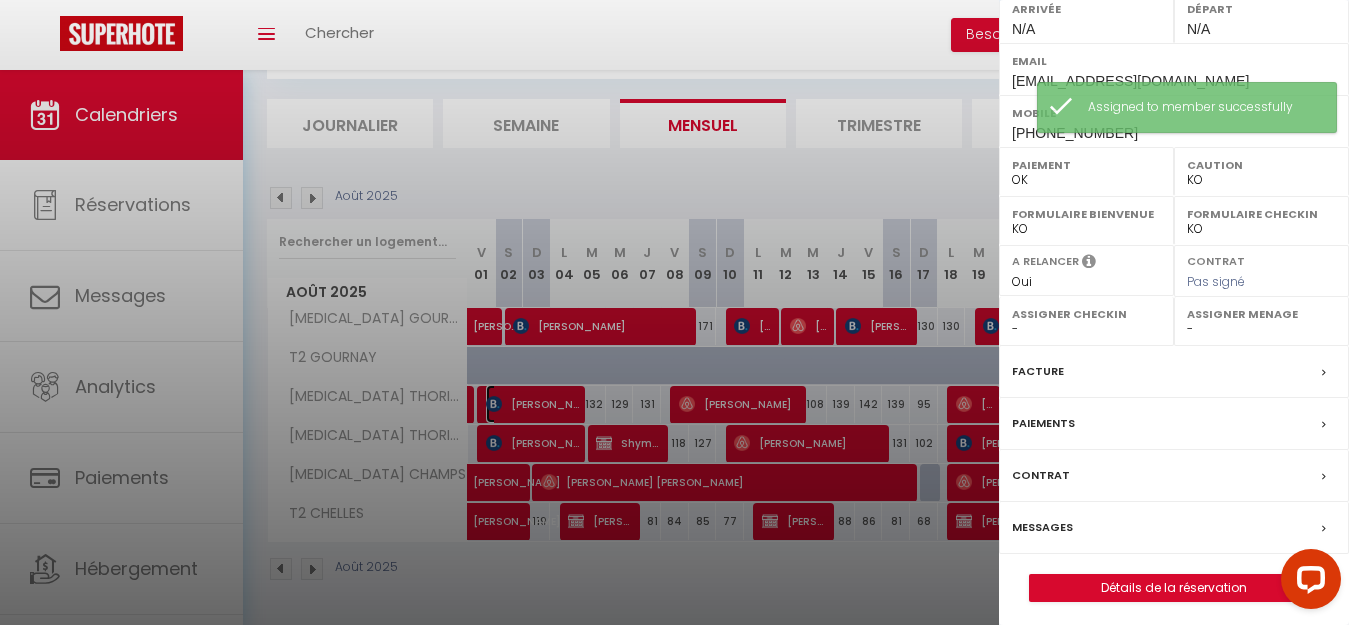scroll, scrollTop: 339, scrollLeft: 0, axis: vertical 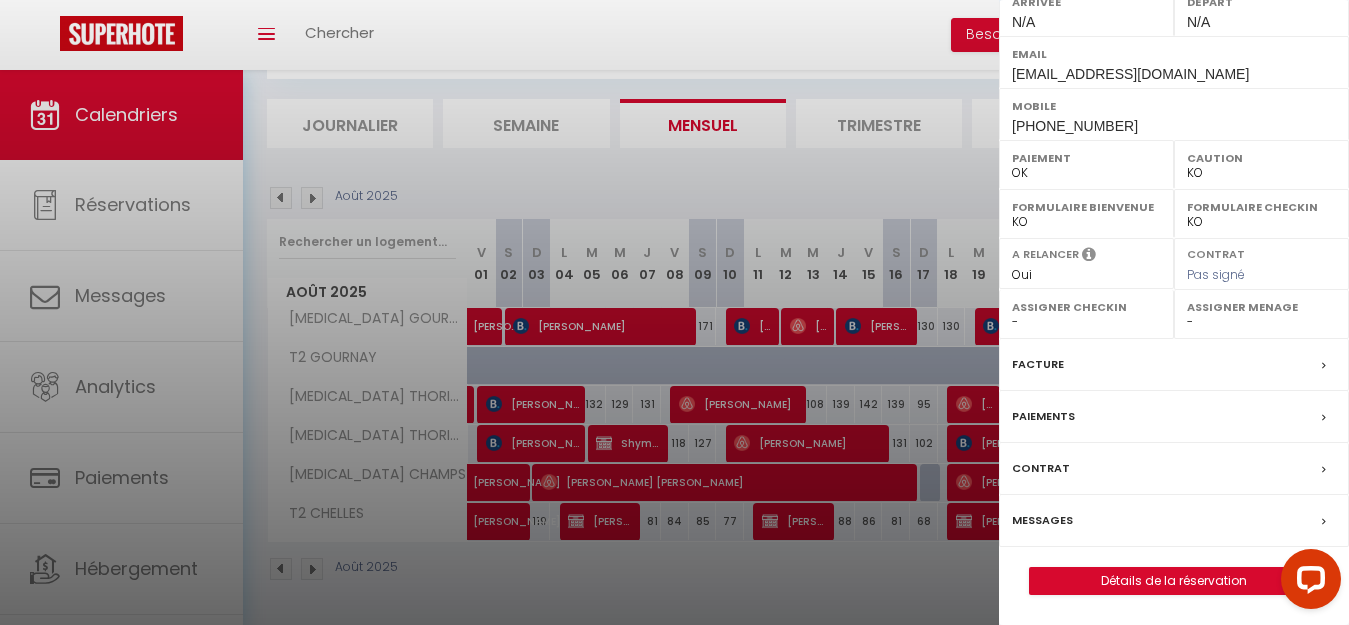click on "-
[PERSON_NAME] [PERSON_NAME]
[PERSON_NAME]
wassila wassila" at bounding box center (1261, 322) 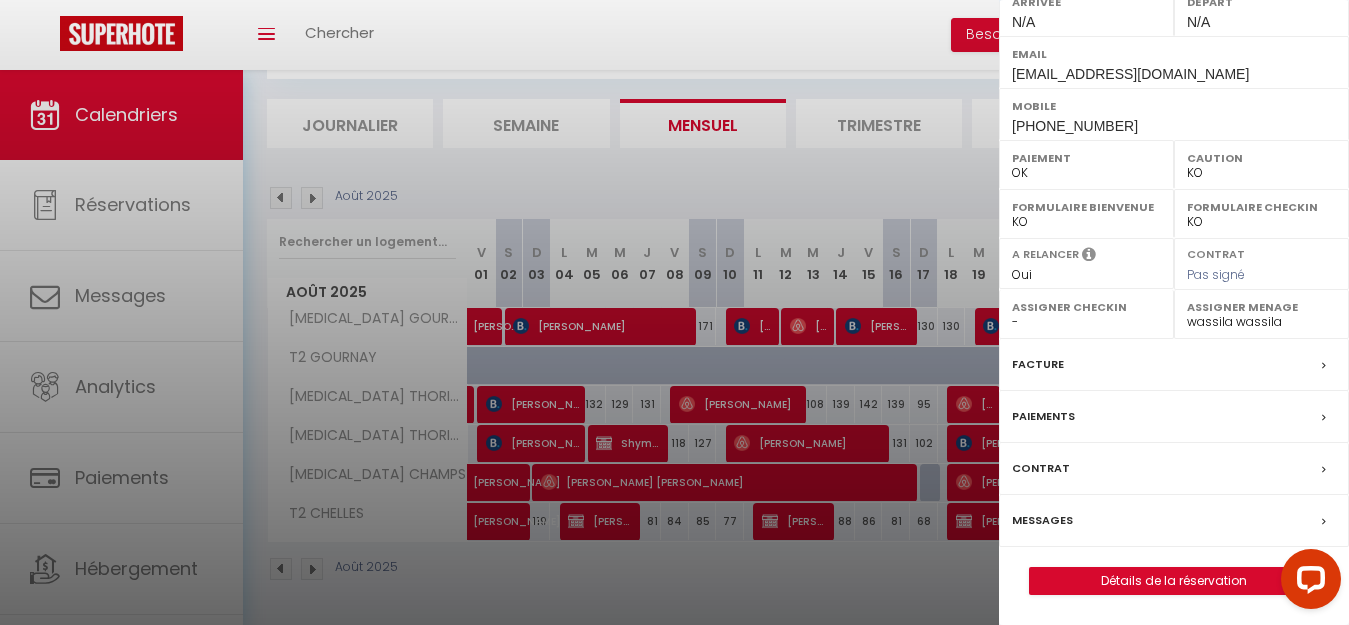 click on "-
[PERSON_NAME] [PERSON_NAME]
[PERSON_NAME]
wassila wassila" at bounding box center (1261, 322) 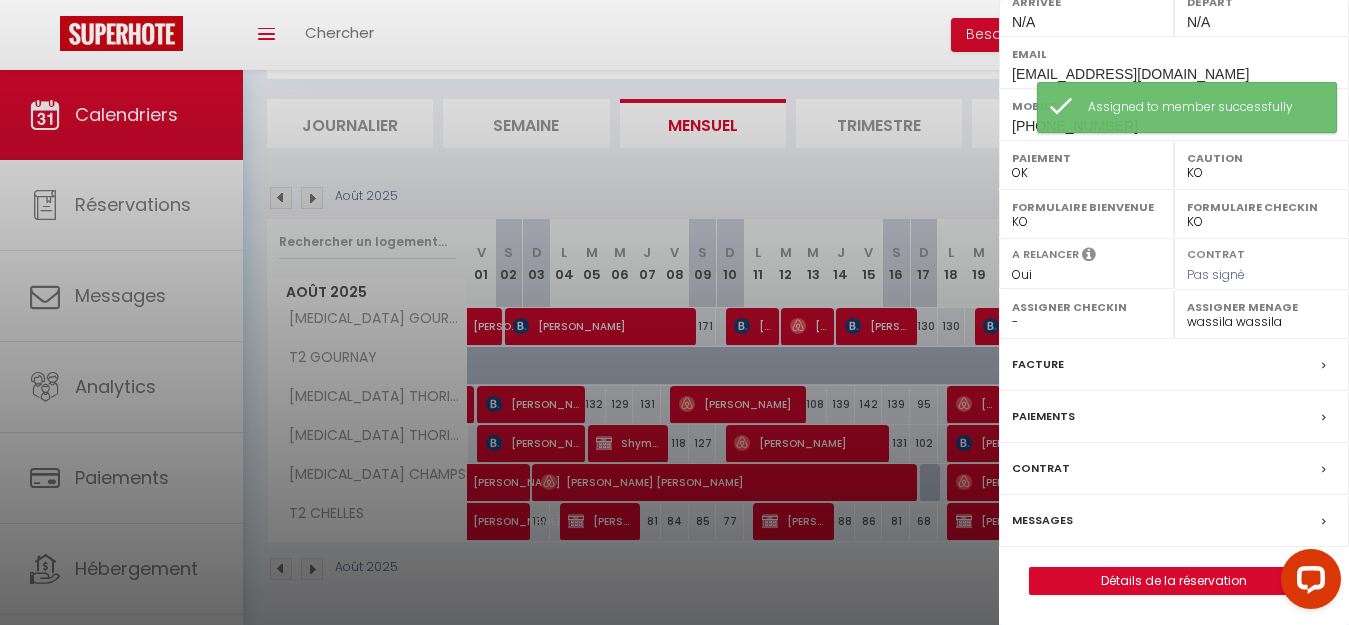 click at bounding box center (674, 312) 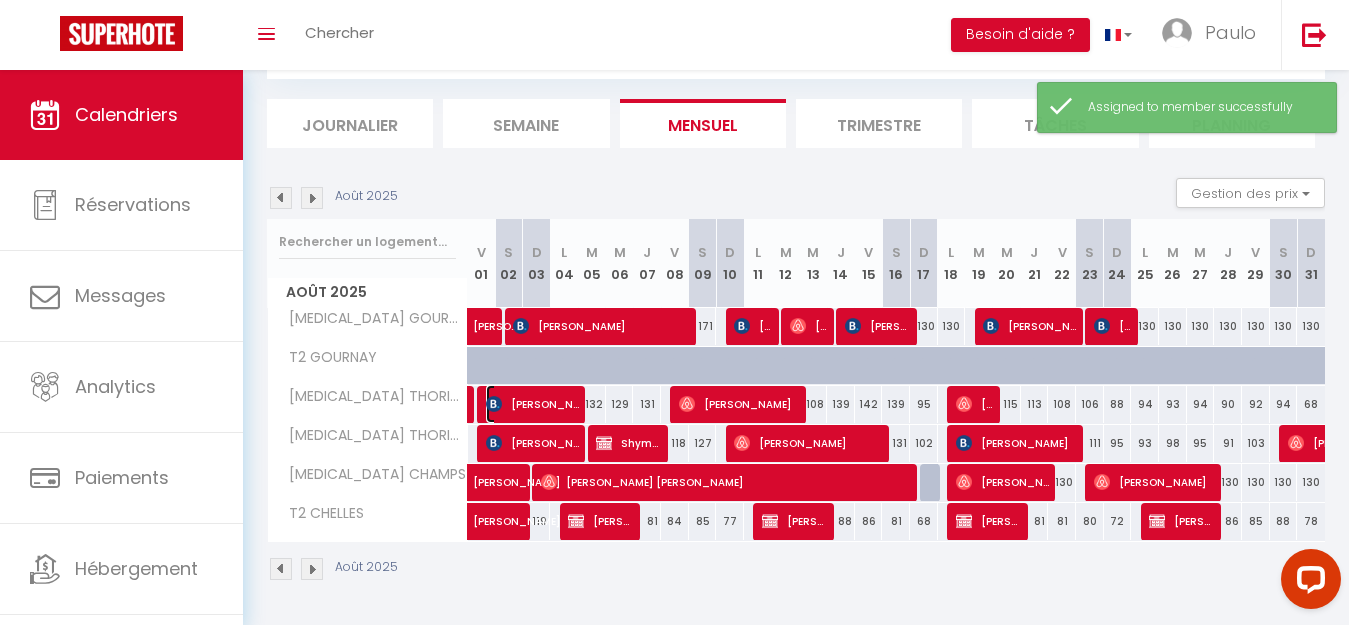 click on "[PERSON_NAME]" at bounding box center [532, 404] 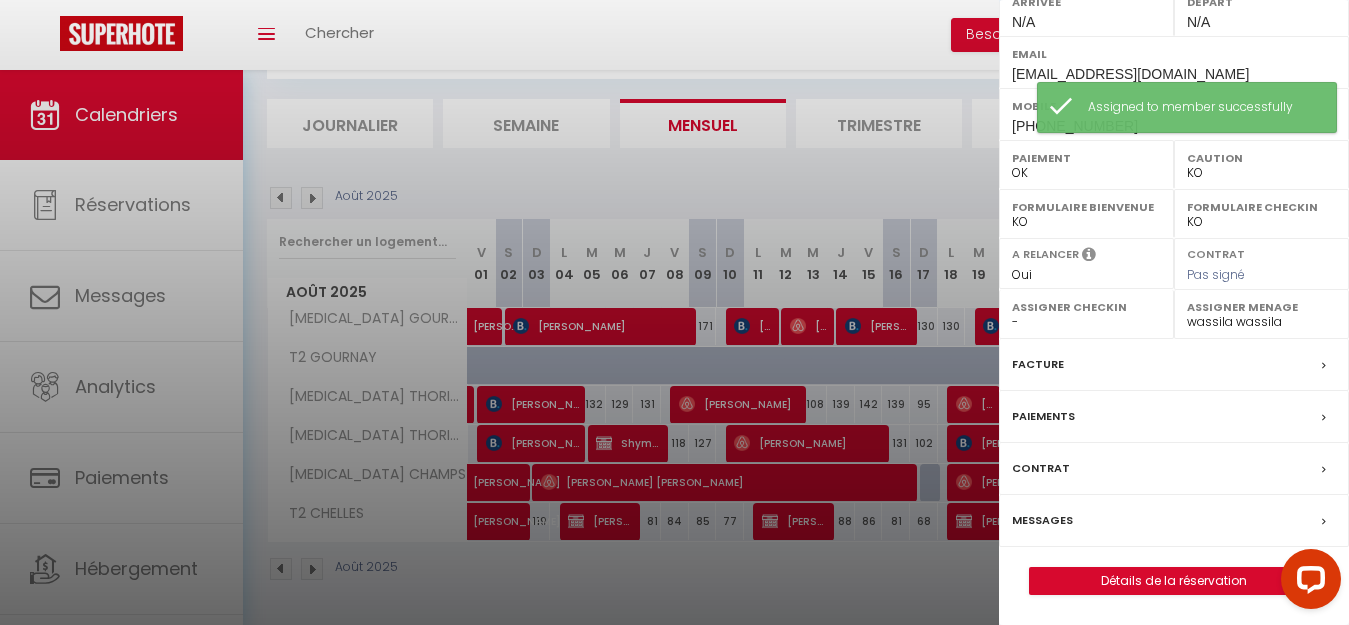 click at bounding box center [674, 312] 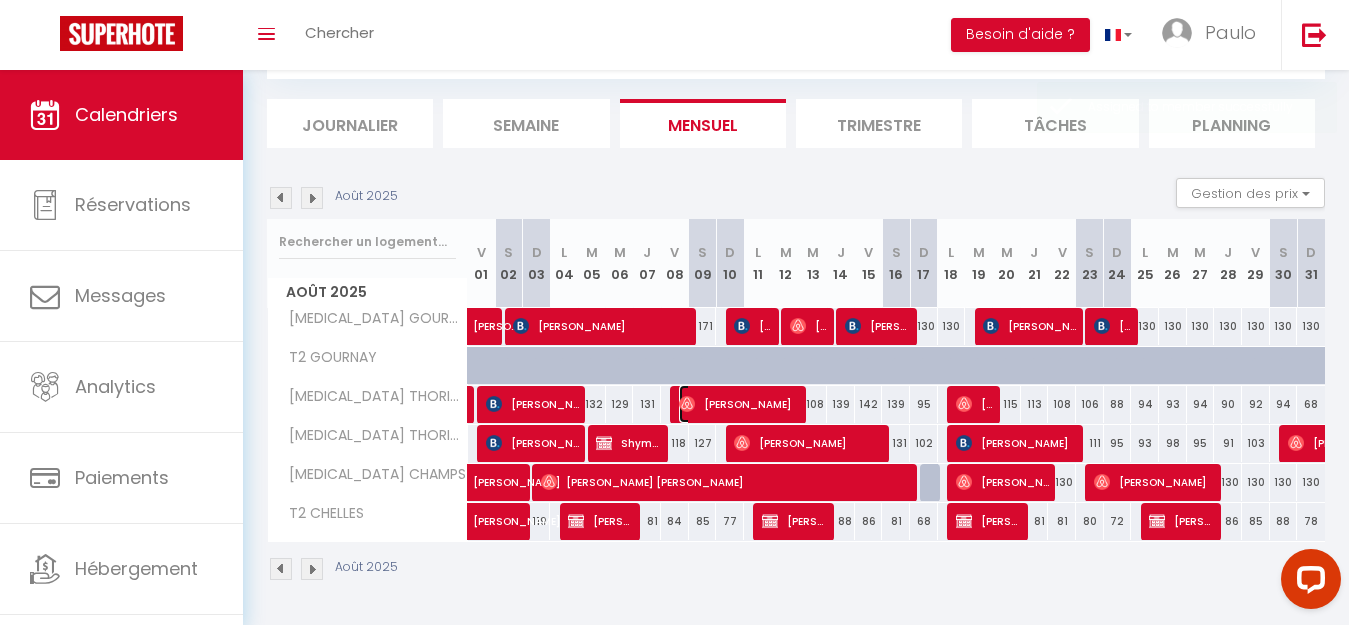 click on "[PERSON_NAME]" at bounding box center [739, 404] 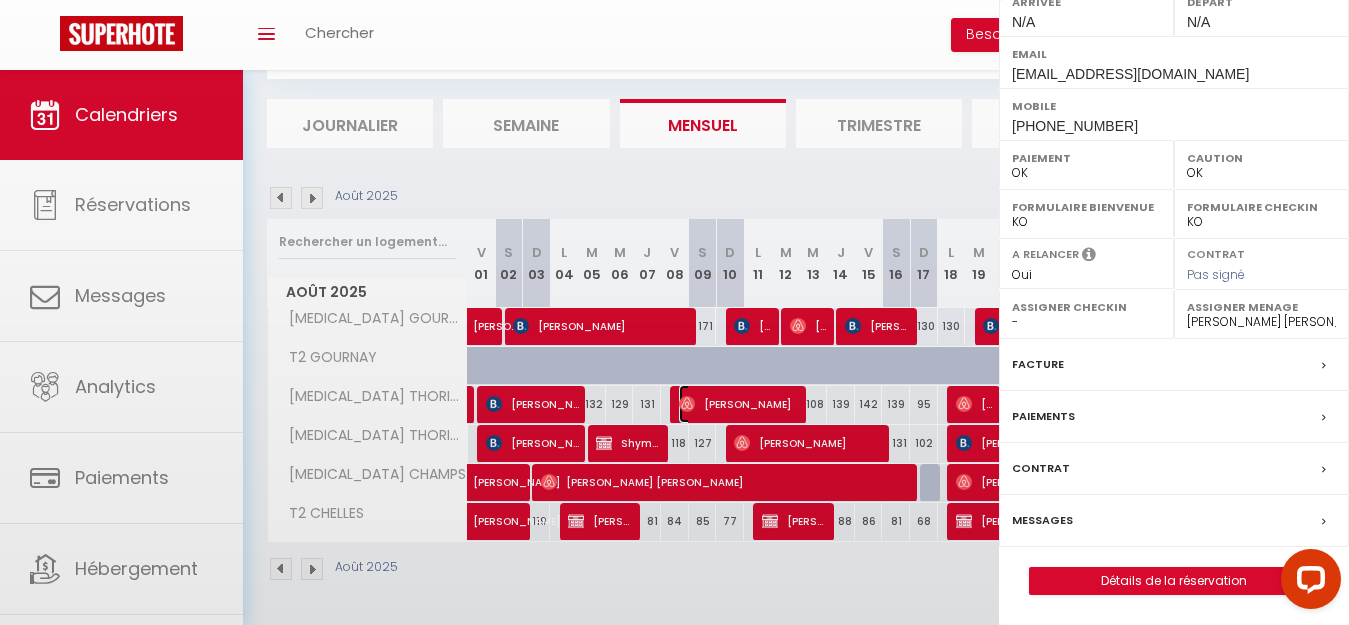 scroll, scrollTop: 307, scrollLeft: 0, axis: vertical 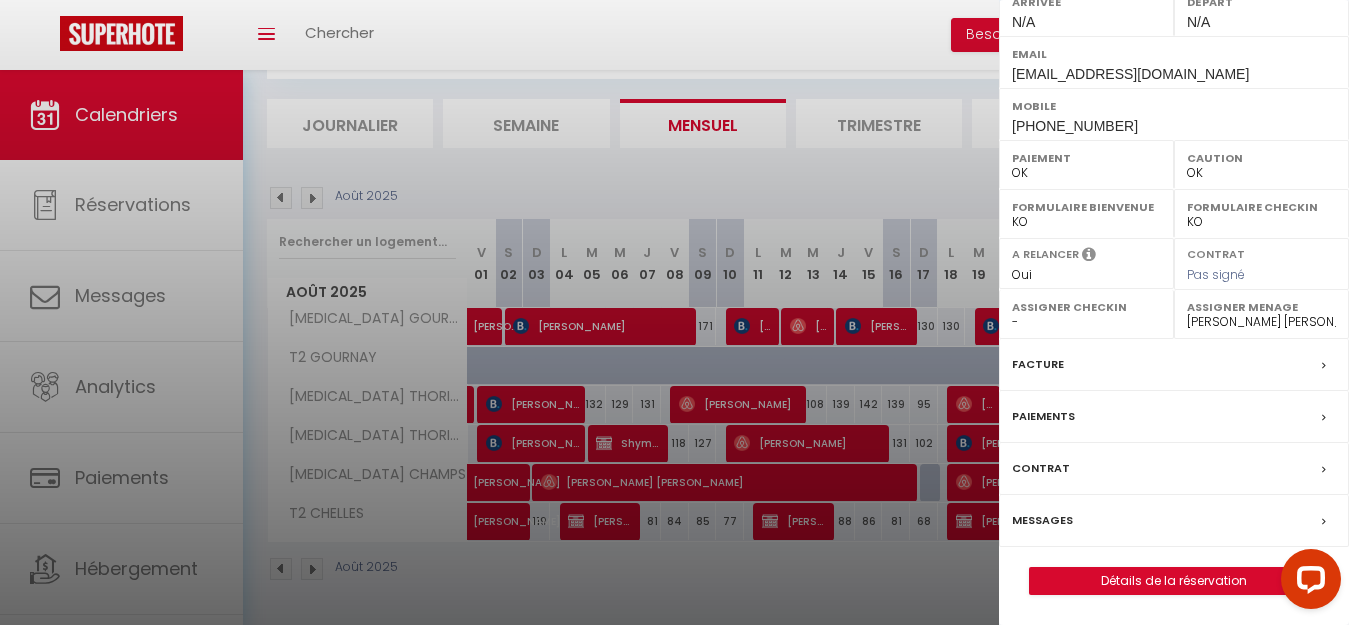 click on "-
[PERSON_NAME] [PERSON_NAME]
[PERSON_NAME]
wassila wassila" at bounding box center [1261, 322] 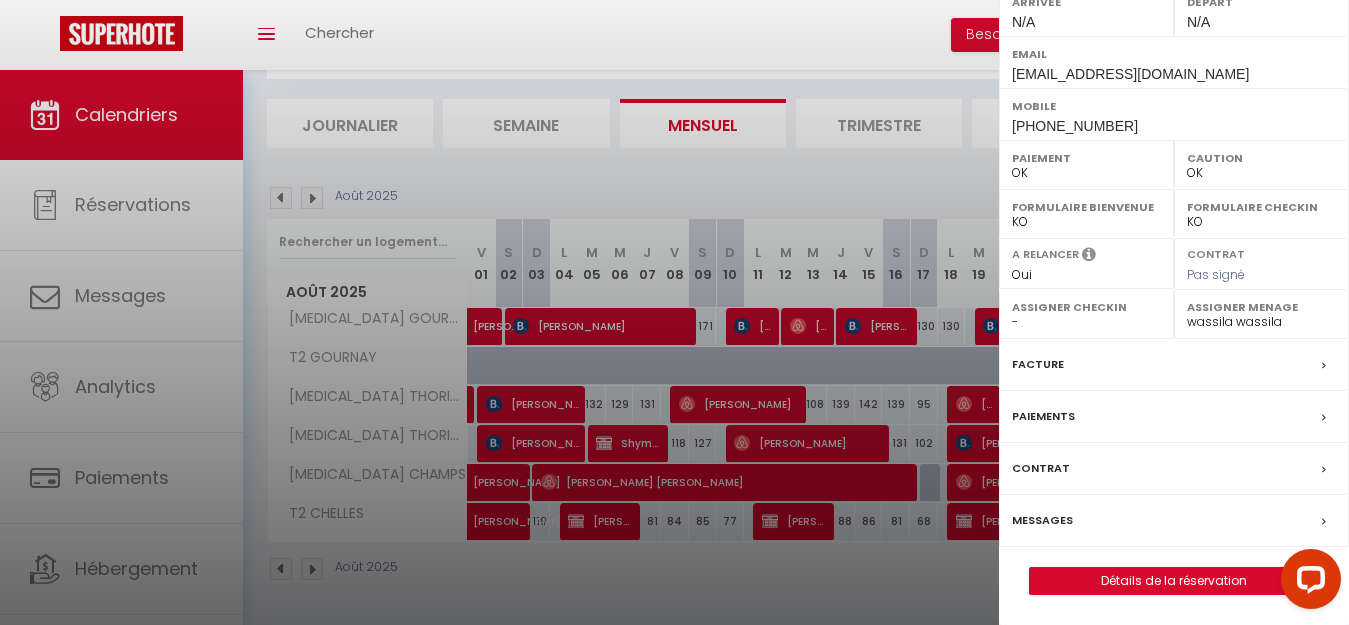 click on "-
[PERSON_NAME] [PERSON_NAME]
[PERSON_NAME]
wassila wassila" at bounding box center (1261, 322) 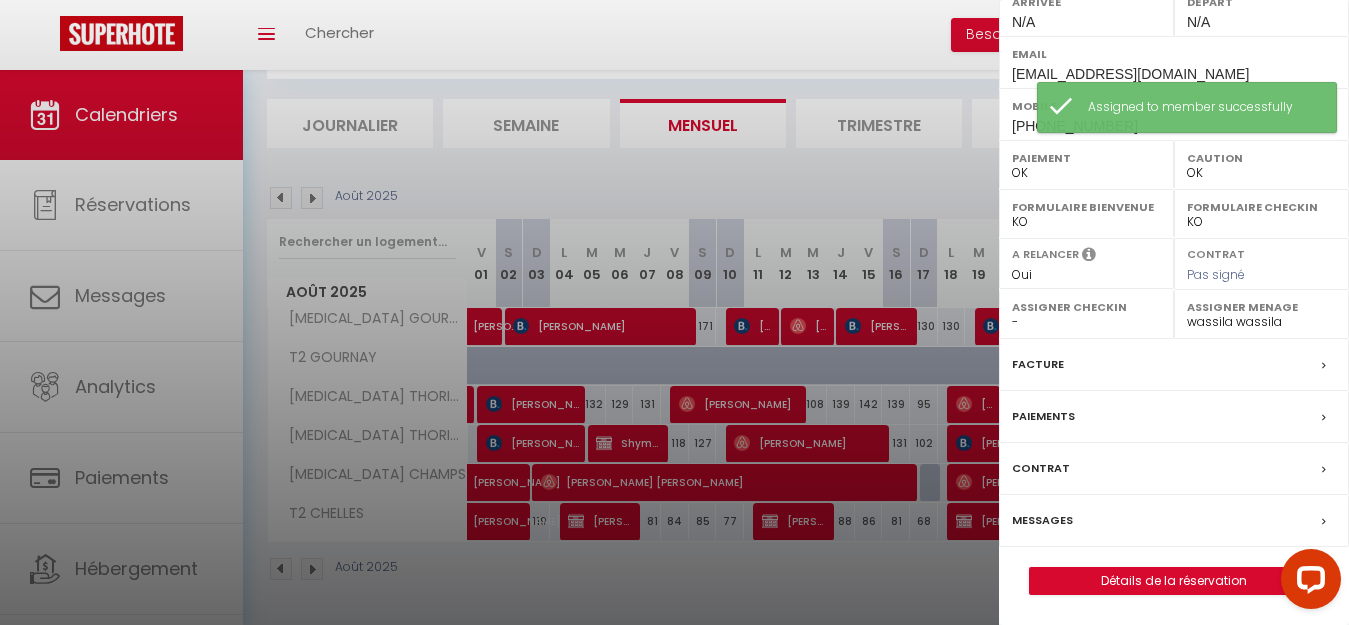 click at bounding box center (674, 312) 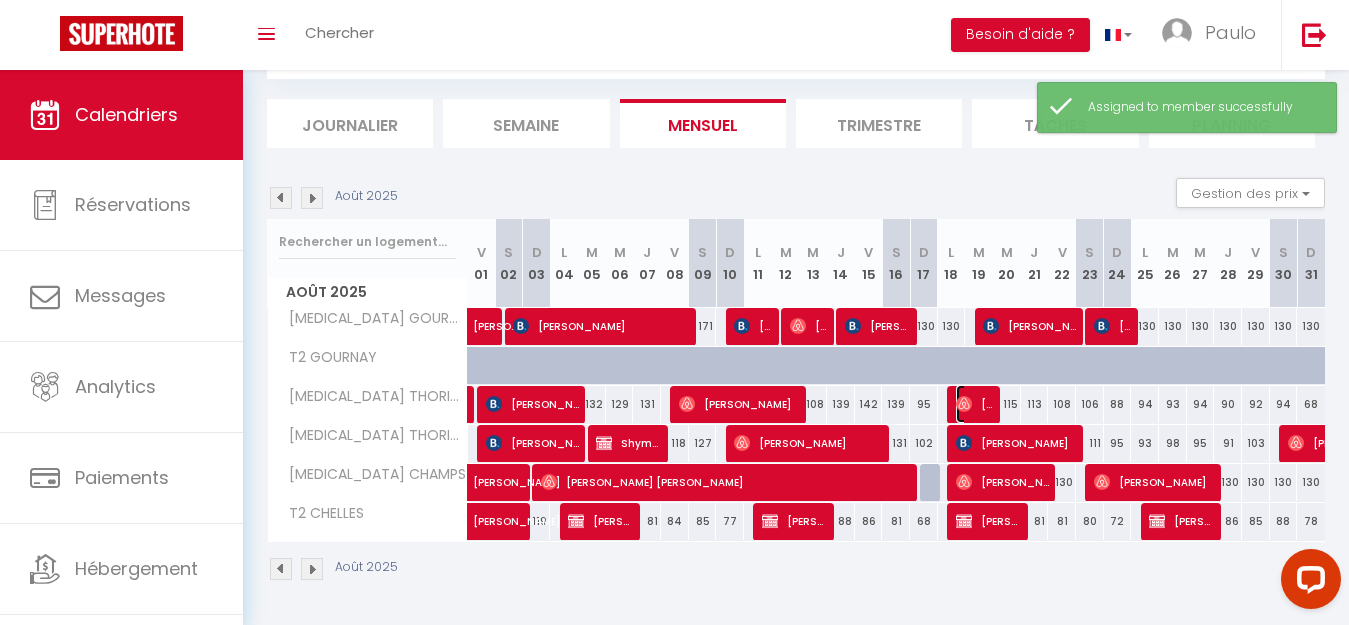 click at bounding box center (964, 404) 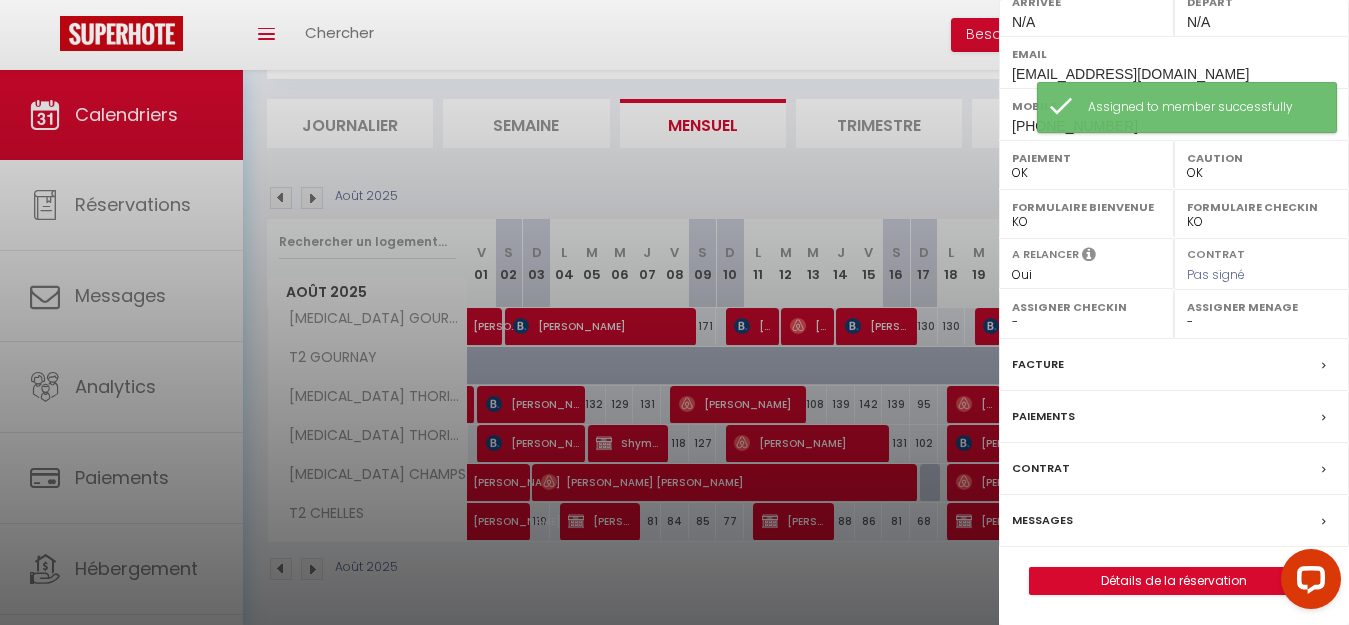 click on "-
[PERSON_NAME] [PERSON_NAME]
[PERSON_NAME]
wassila wassila" at bounding box center (1261, 322) 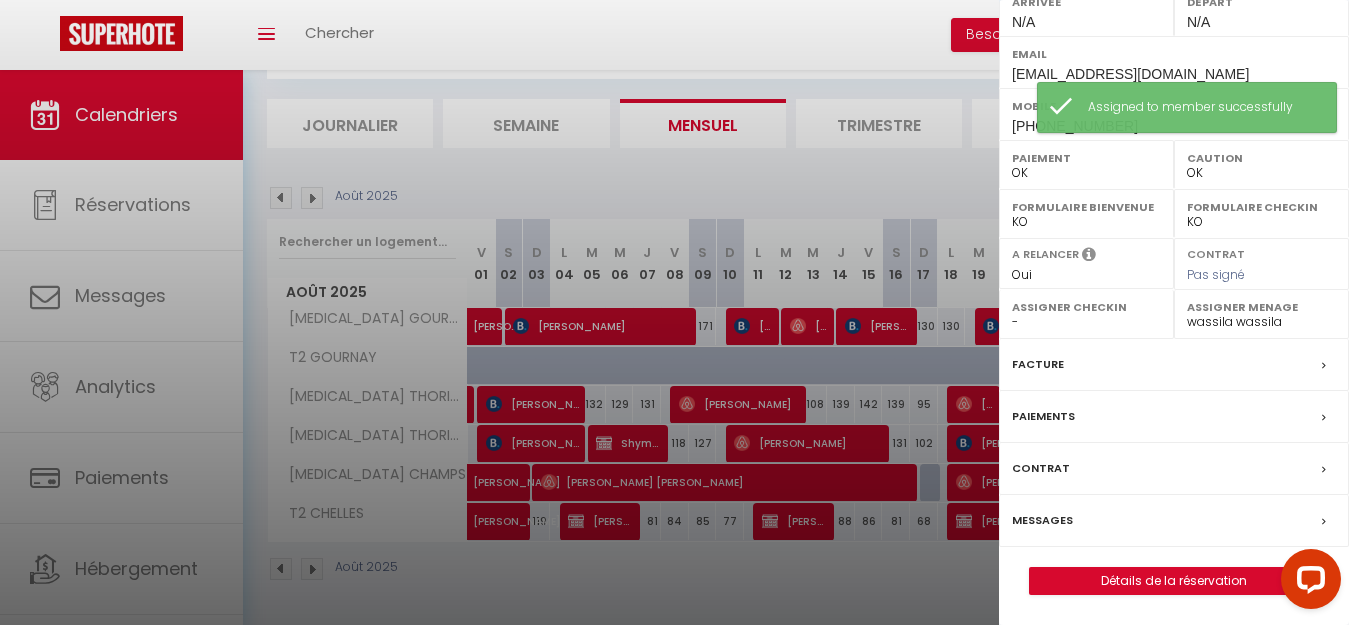 click on "-
[PERSON_NAME] [PERSON_NAME]
[PERSON_NAME]
wassila wassila" at bounding box center [1261, 322] 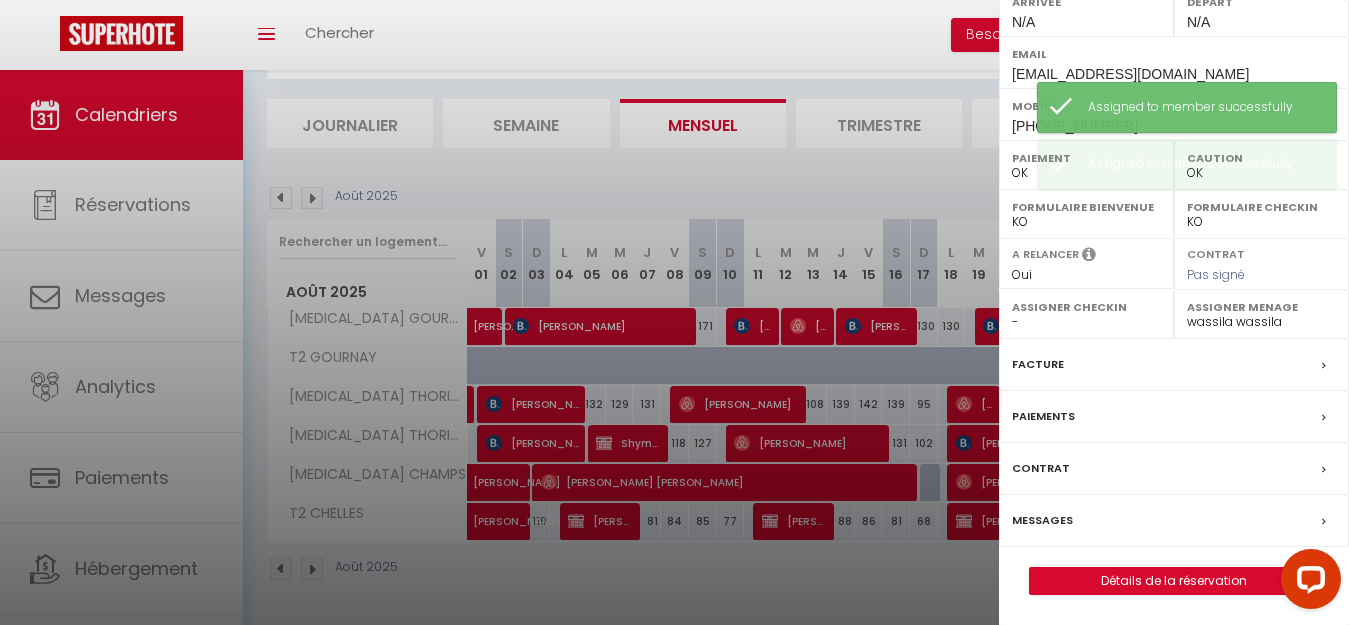 click at bounding box center [674, 312] 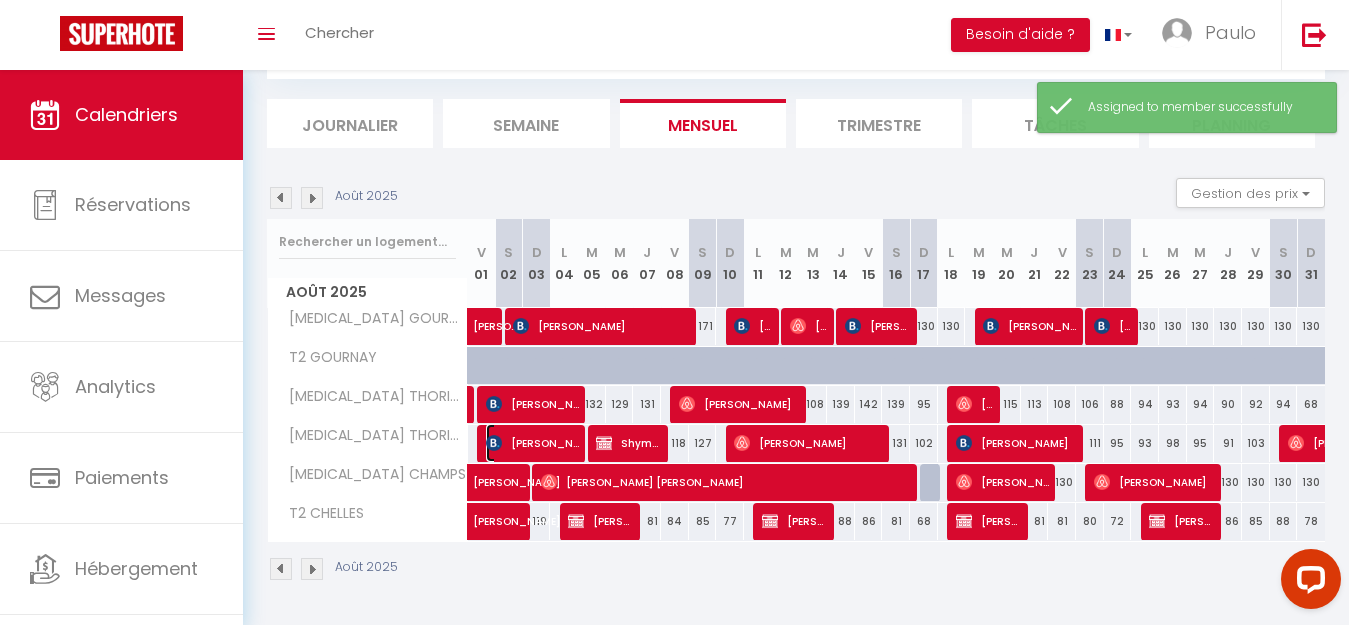 click on "[PERSON_NAME]" at bounding box center [532, 443] 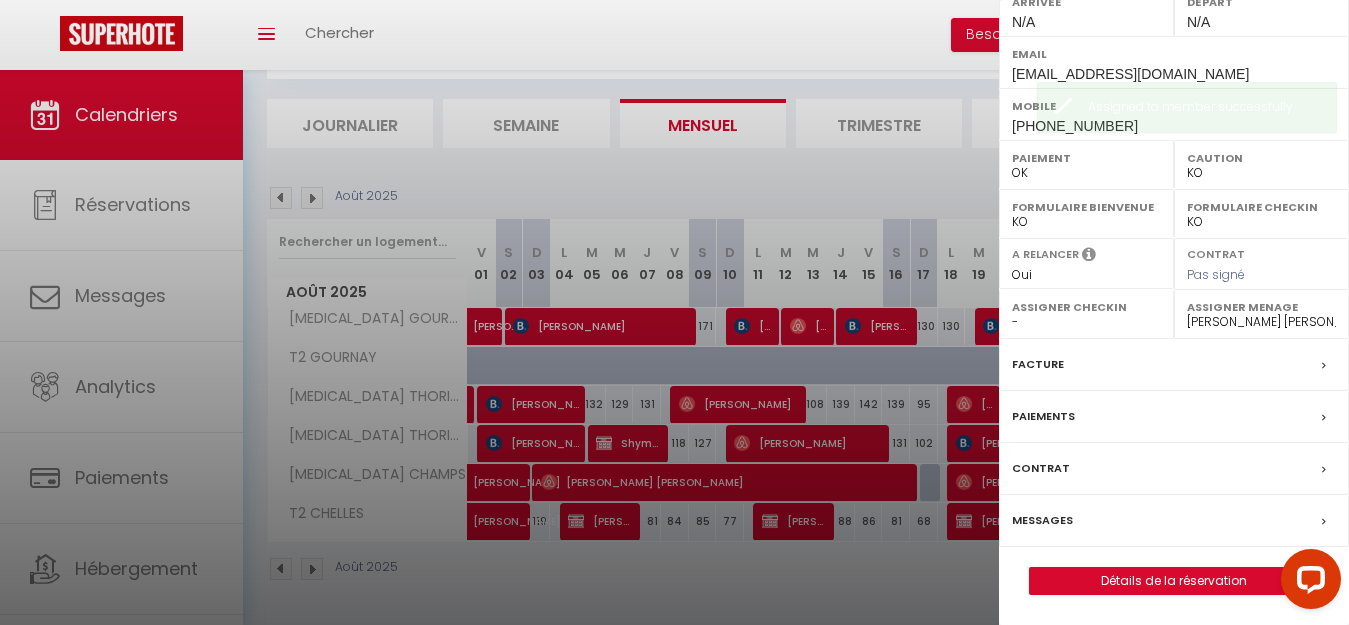 click on "-
[PERSON_NAME] [PERSON_NAME]
[PERSON_NAME]
wassila wassila" at bounding box center [1261, 322] 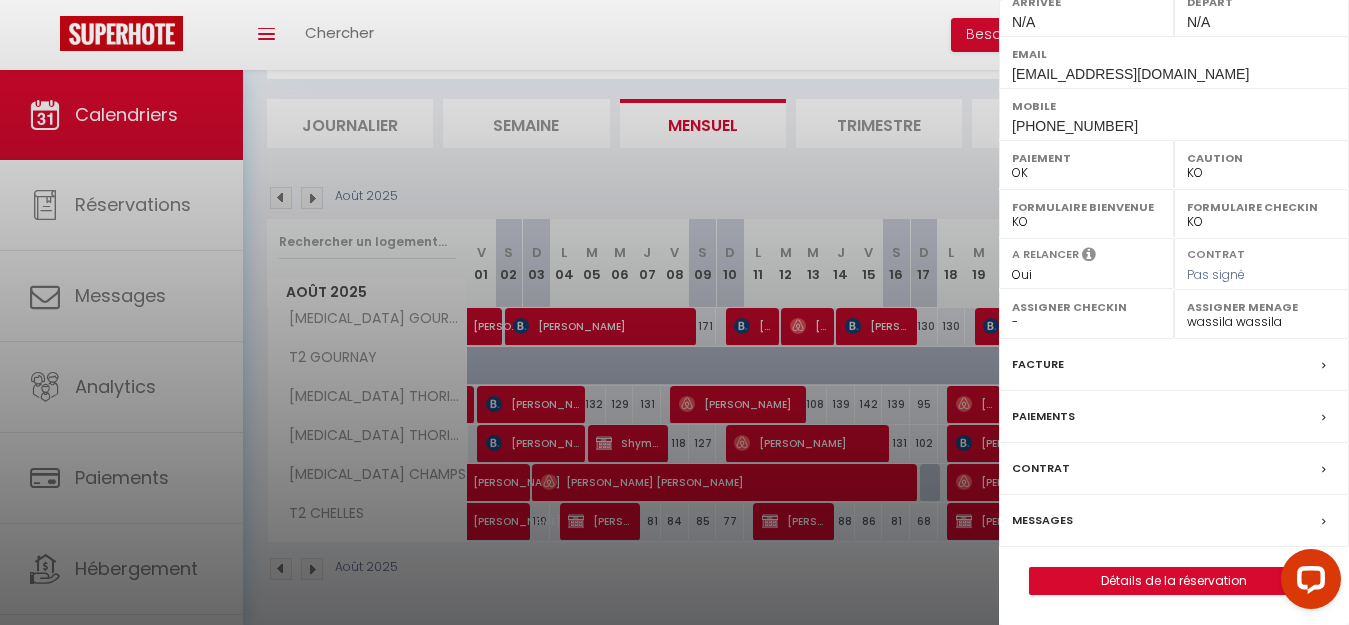 click on "-
[PERSON_NAME] [PERSON_NAME]
[PERSON_NAME]
wassila wassila" at bounding box center (1261, 322) 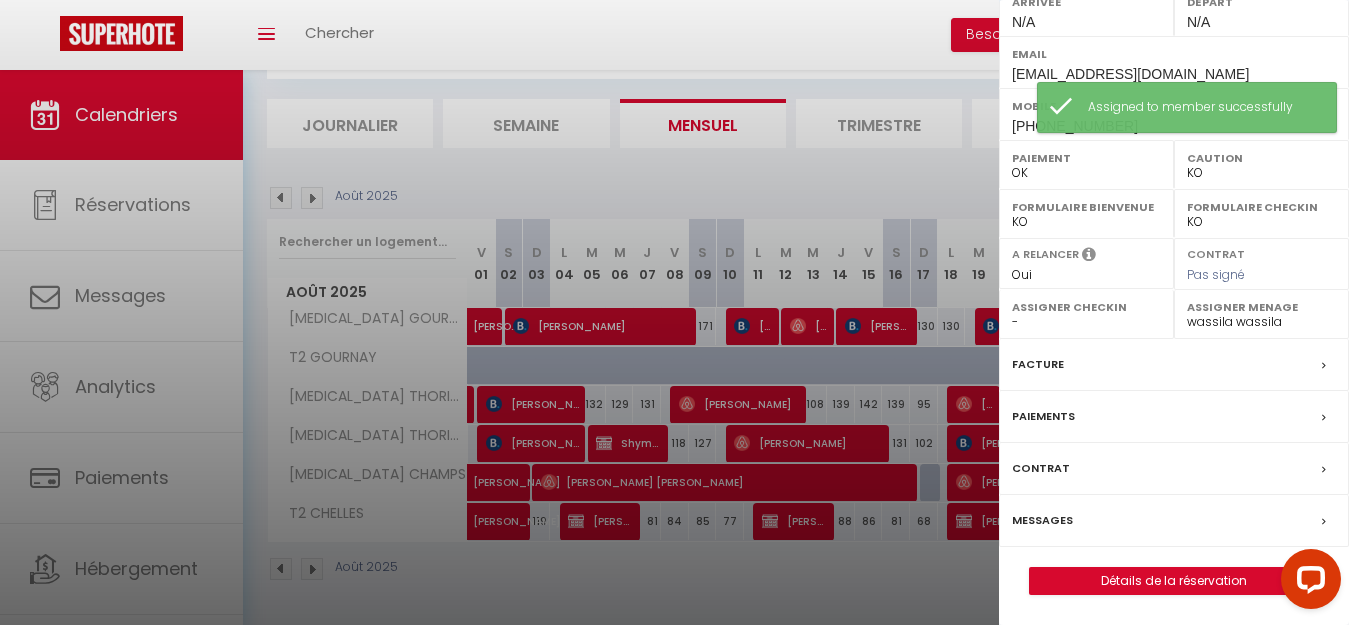 click at bounding box center (674, 312) 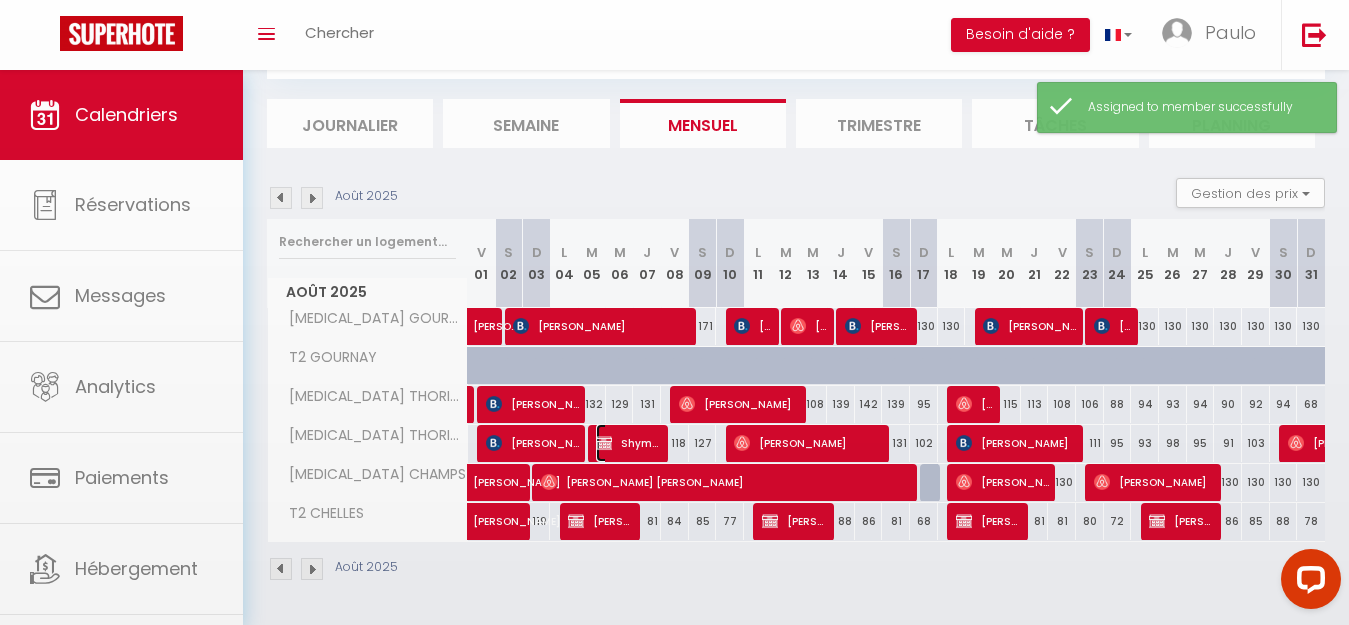 click on "Shymen Kouba" at bounding box center (628, 443) 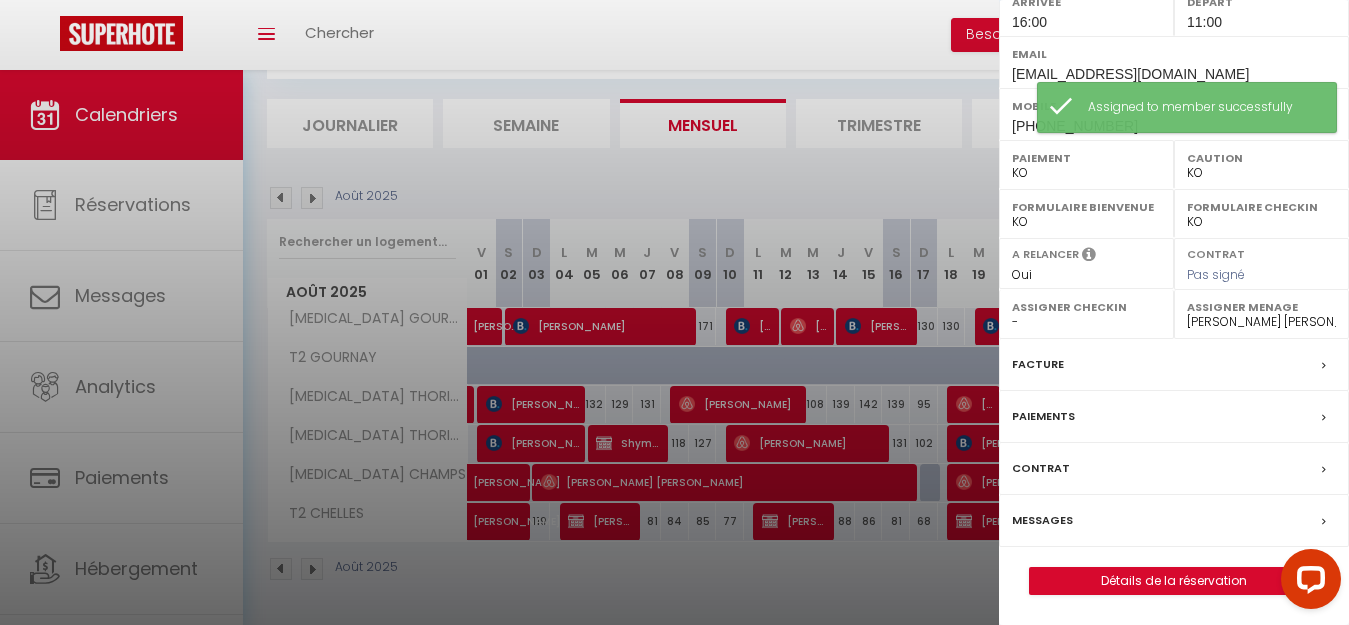 click on "-
[PERSON_NAME] [PERSON_NAME]
[PERSON_NAME]
wassila wassila" at bounding box center (1261, 322) 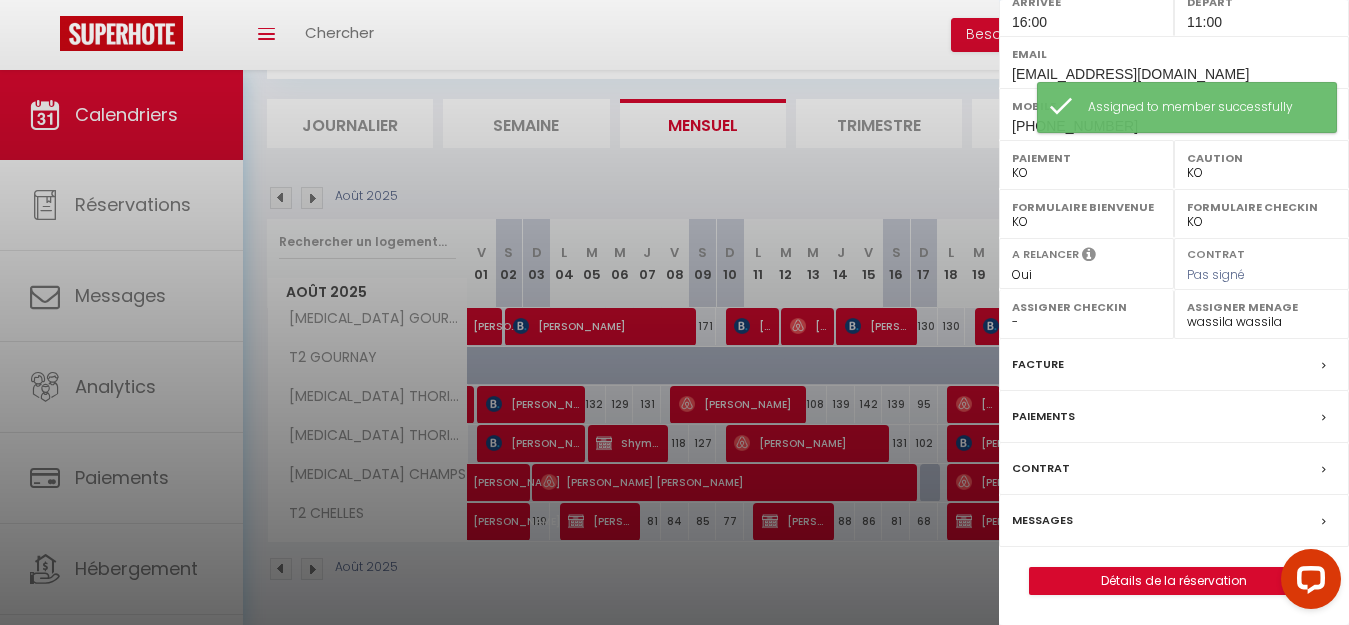 click on "-
[PERSON_NAME] [PERSON_NAME]
[PERSON_NAME]
wassila wassila" at bounding box center (1261, 322) 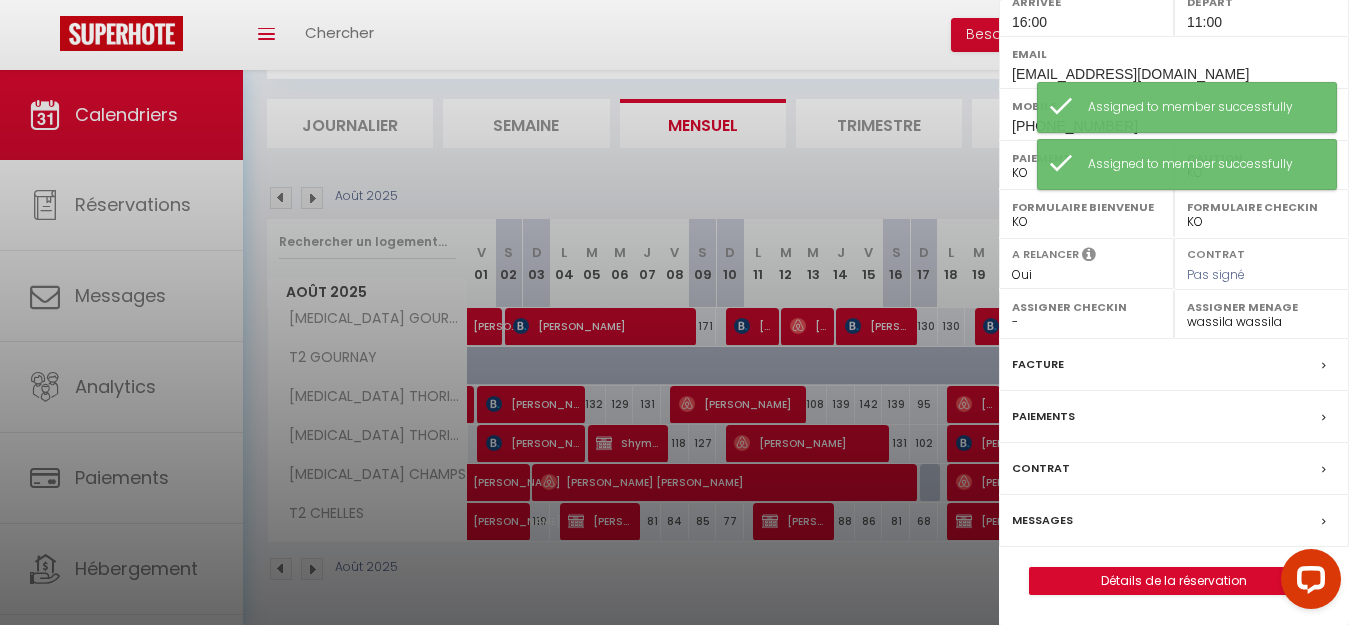 click at bounding box center (674, 312) 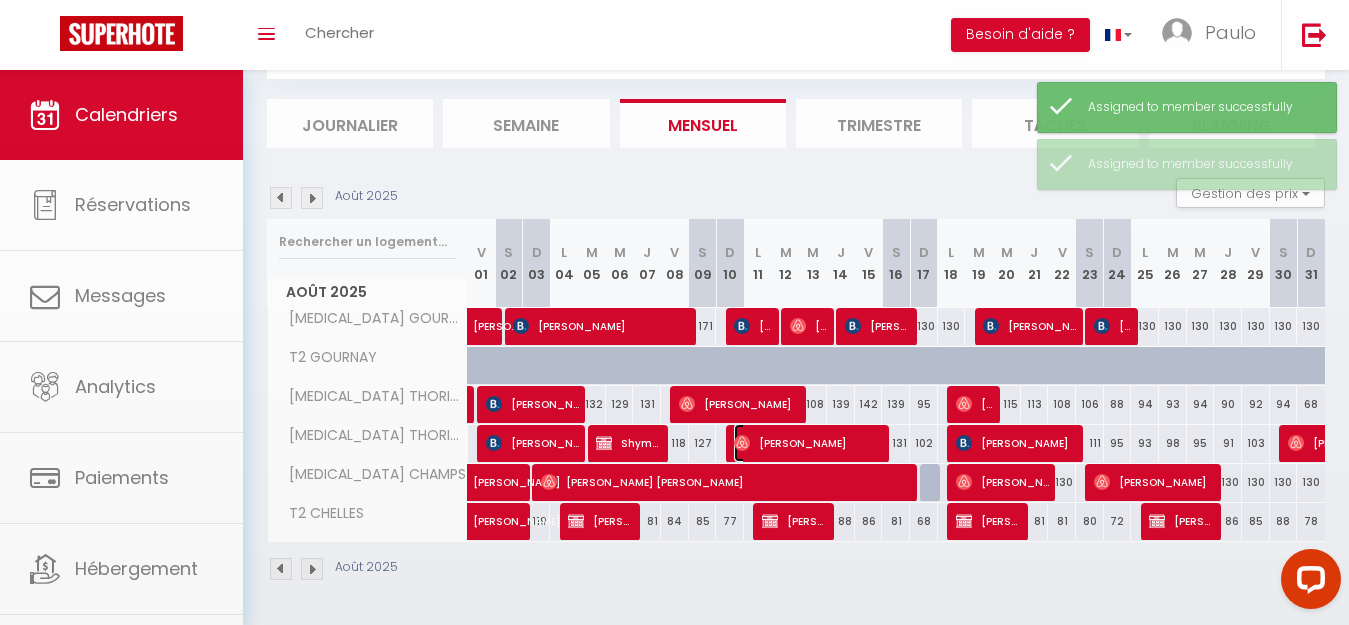click on "[PERSON_NAME]" at bounding box center (808, 443) 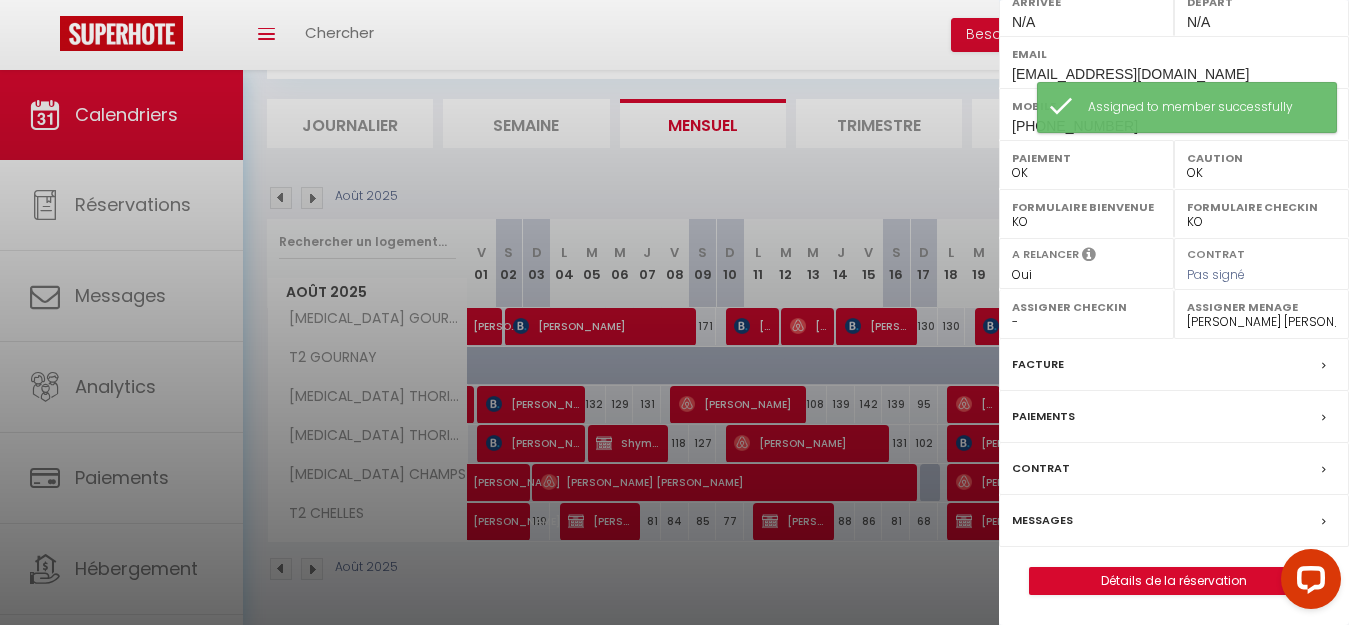 click on "-
[PERSON_NAME] [PERSON_NAME]
[PERSON_NAME]
wassila wassila" at bounding box center [1261, 322] 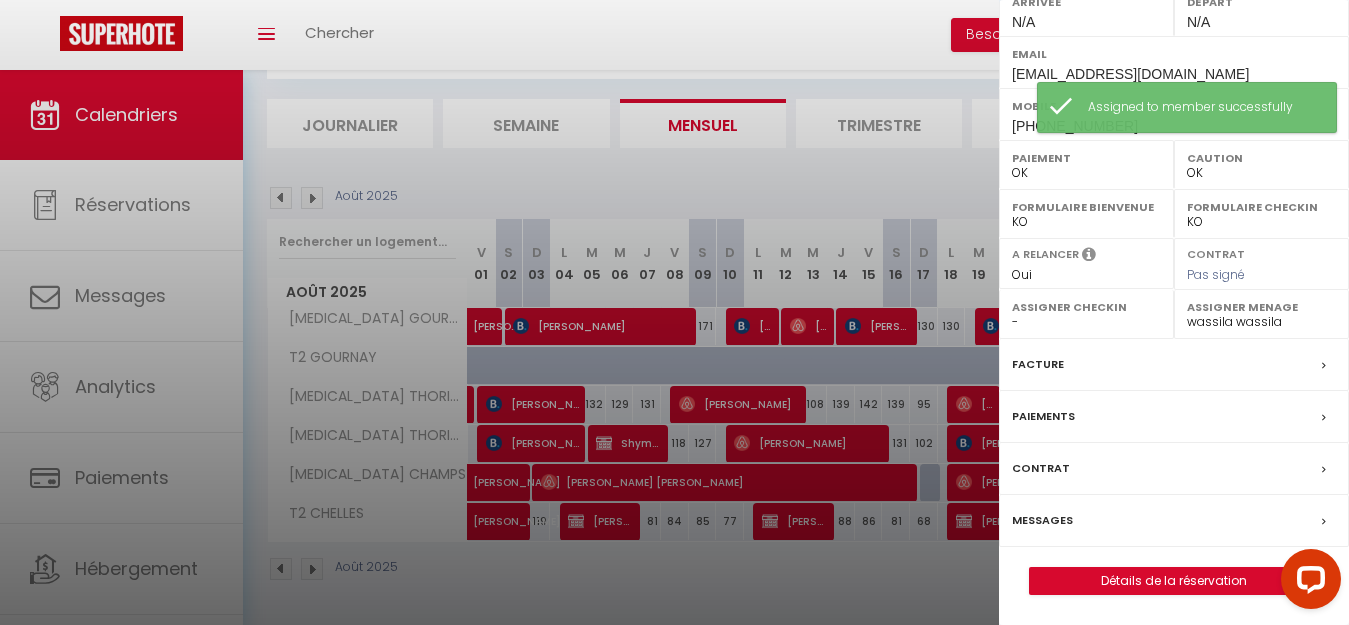 click on "-
[PERSON_NAME] [PERSON_NAME]
[PERSON_NAME]
wassila wassila" at bounding box center (1261, 322) 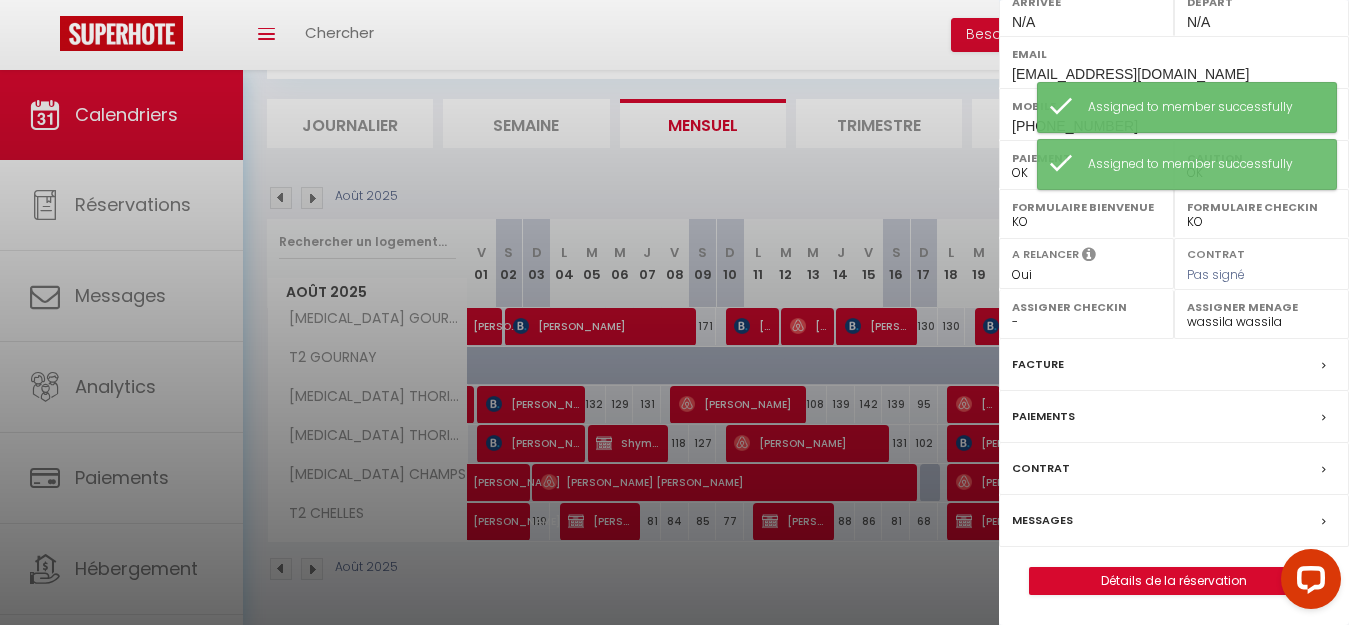 click at bounding box center [674, 312] 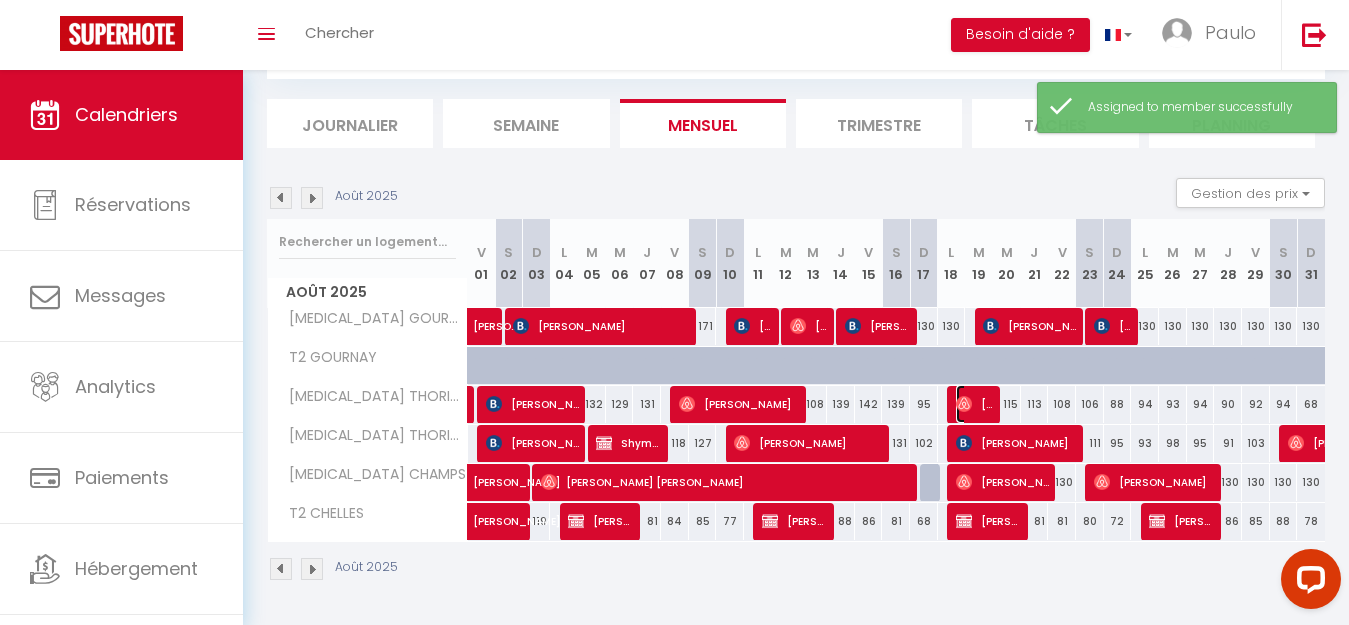 click on "[PERSON_NAME]" at bounding box center (974, 404) 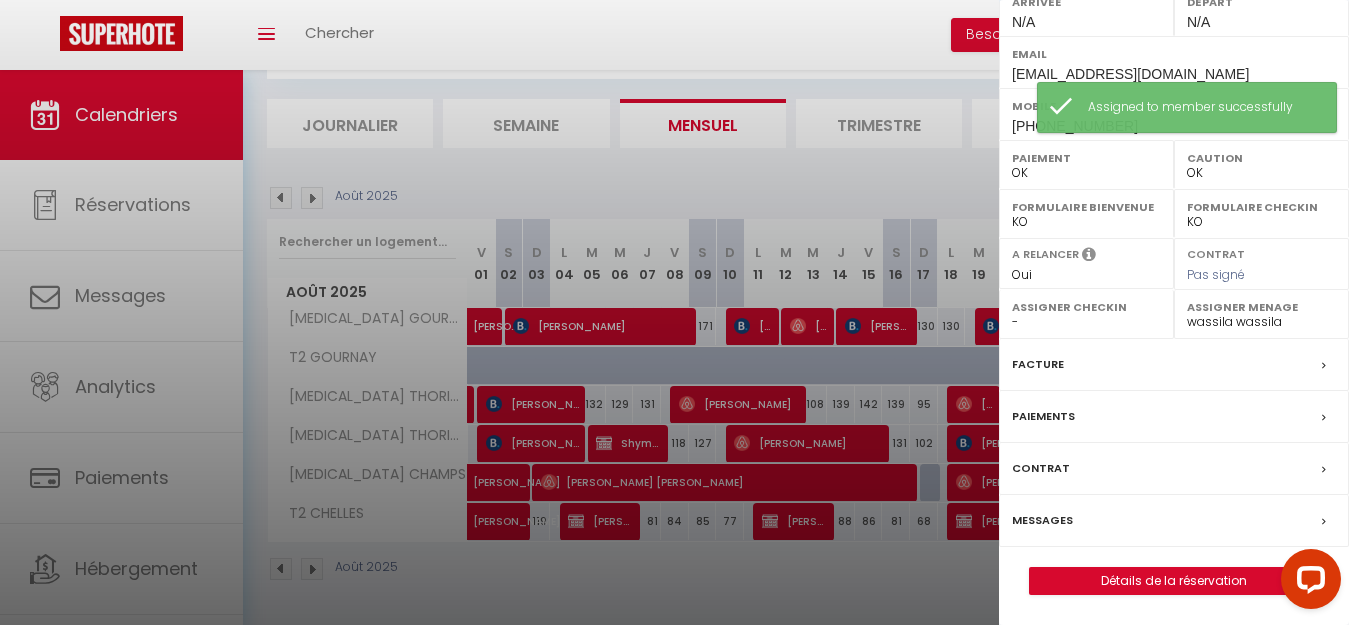 click on "-
[PERSON_NAME] [PERSON_NAME]
[PERSON_NAME]
wassila wassila" at bounding box center [1261, 322] 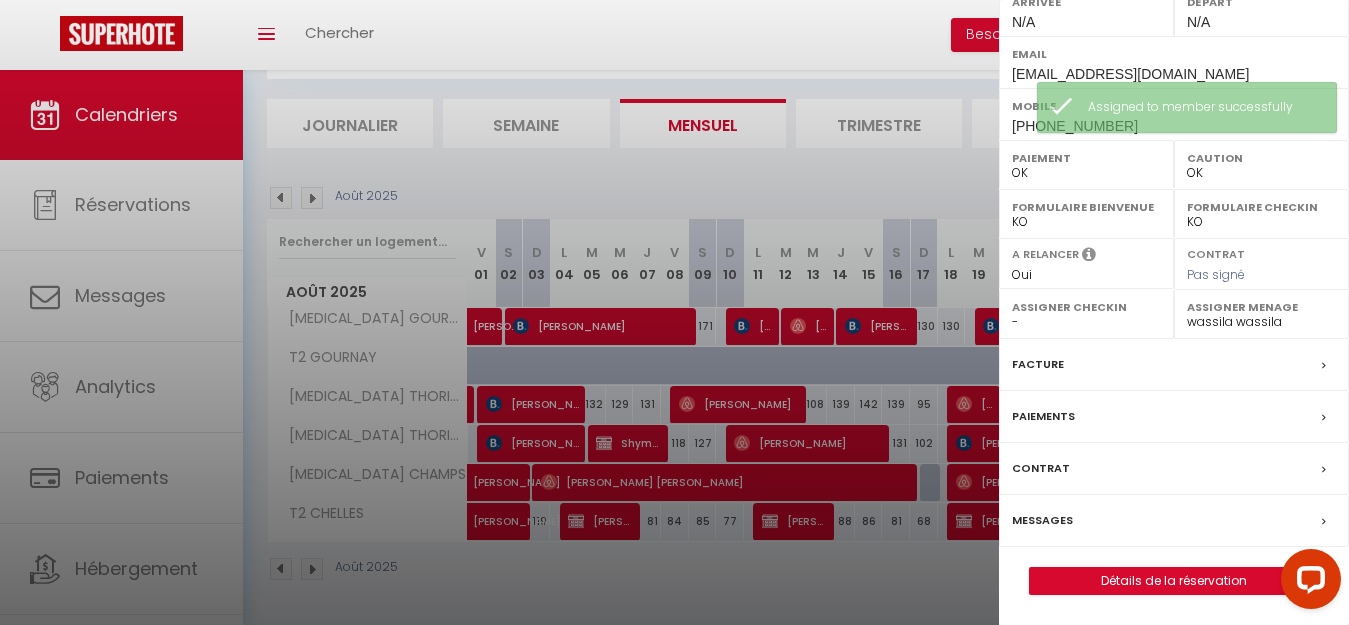 click at bounding box center [674, 312] 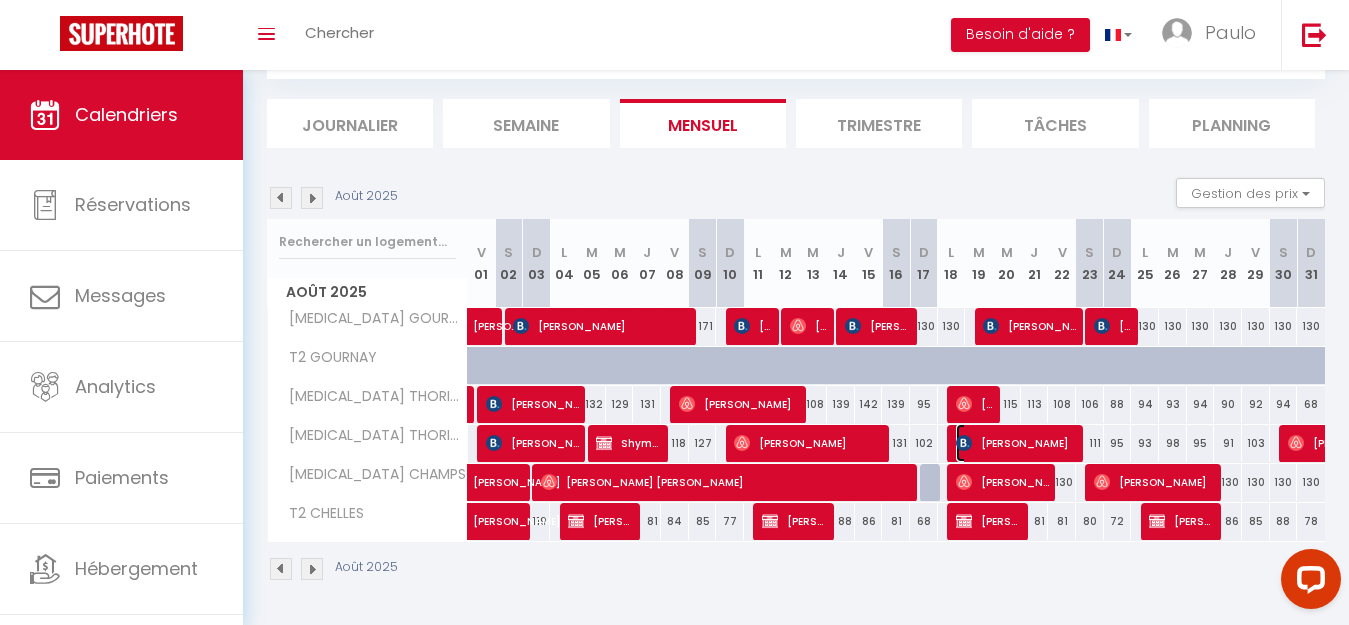click on "[PERSON_NAME]" at bounding box center [1016, 443] 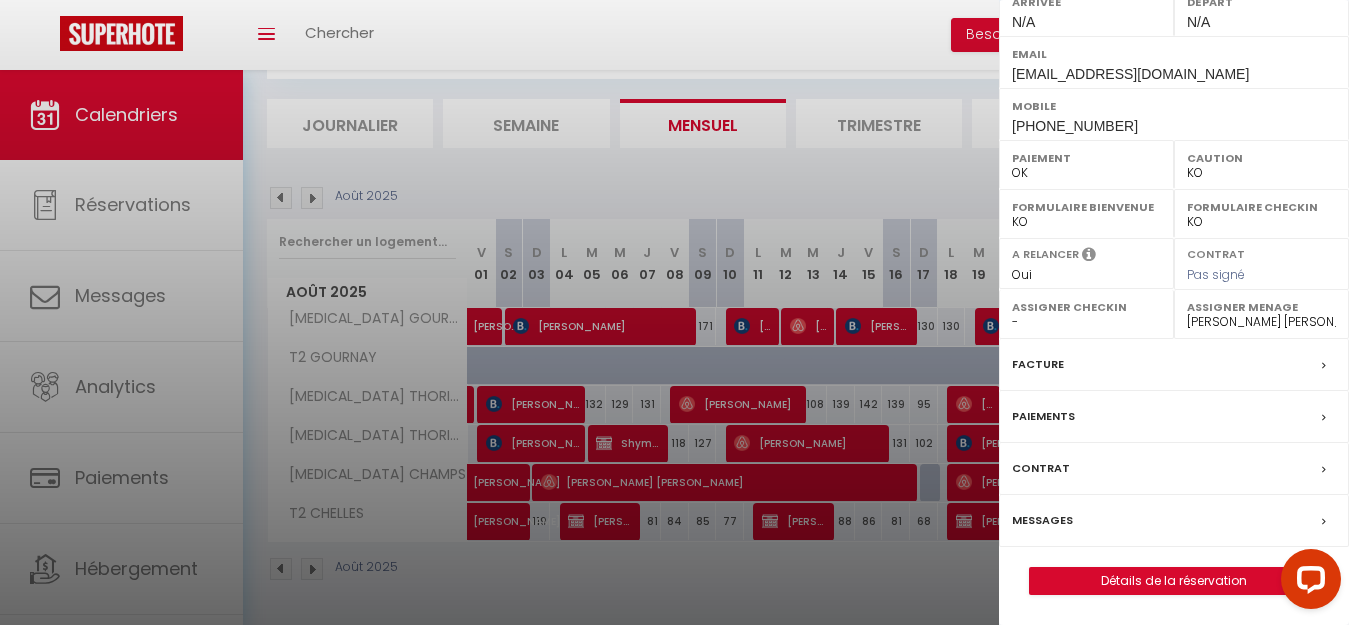 click on "-
[PERSON_NAME] [PERSON_NAME]
[PERSON_NAME]
wassila wassila" at bounding box center [1261, 322] 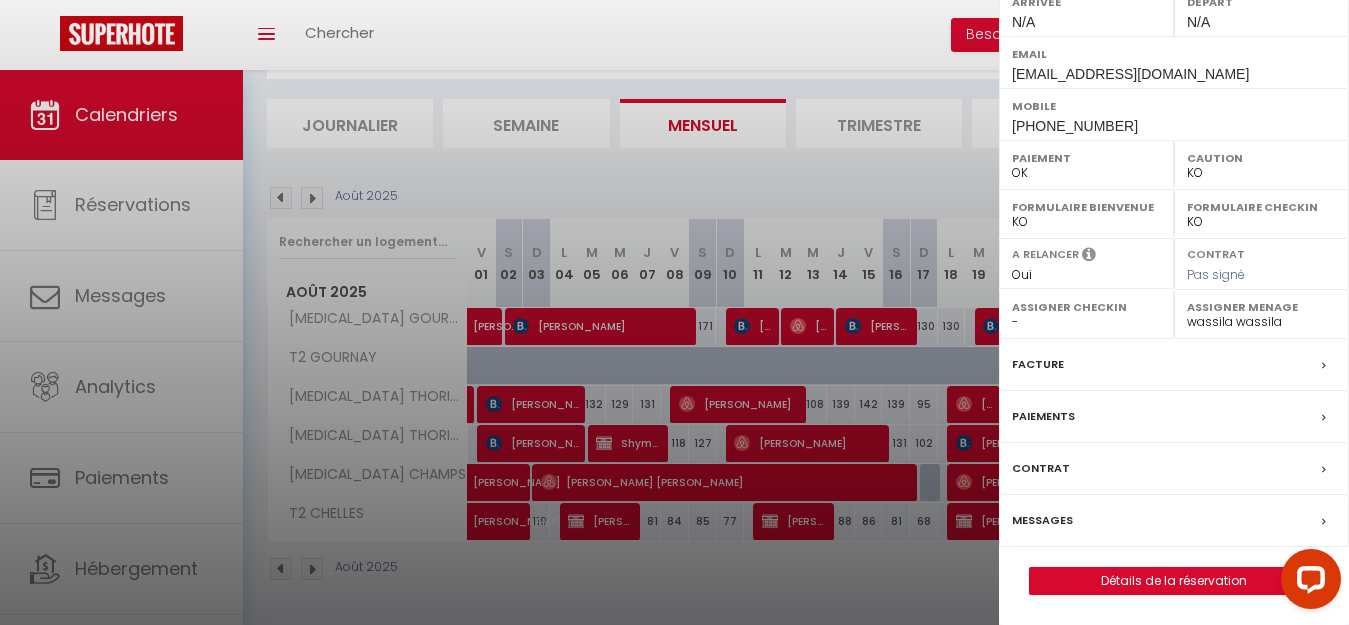 click on "-
[PERSON_NAME] [PERSON_NAME]
[PERSON_NAME]
wassila wassila" at bounding box center [1261, 322] 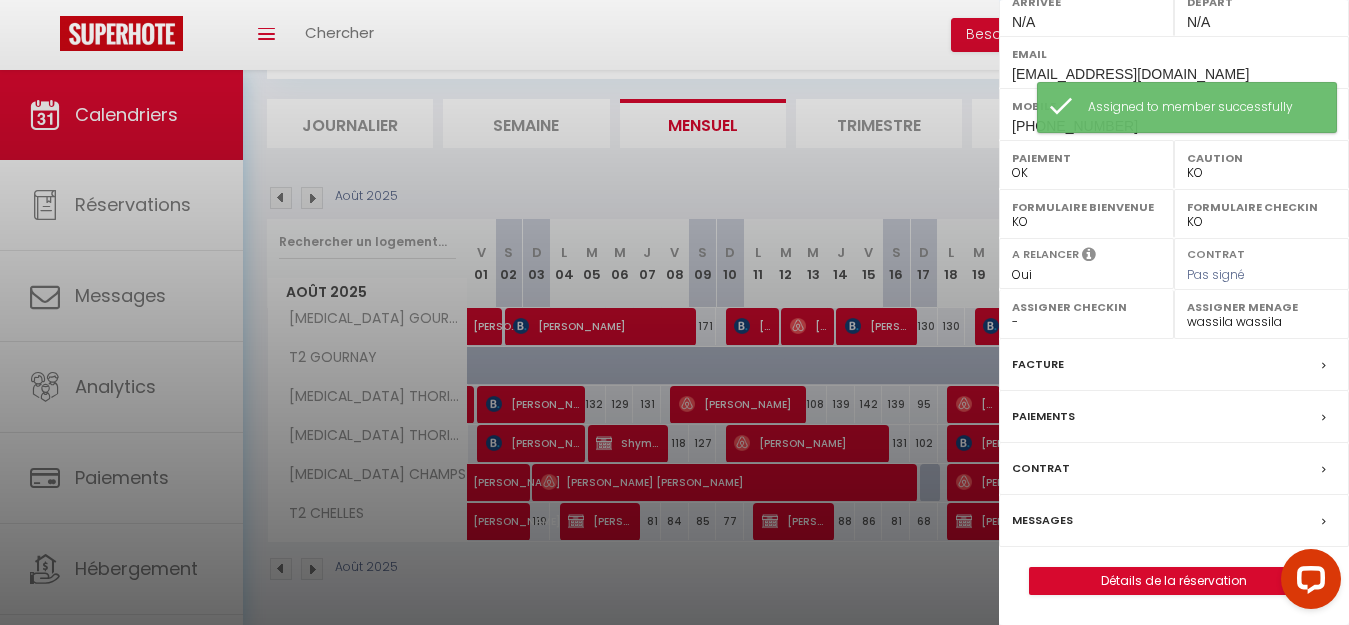 click at bounding box center [674, 312] 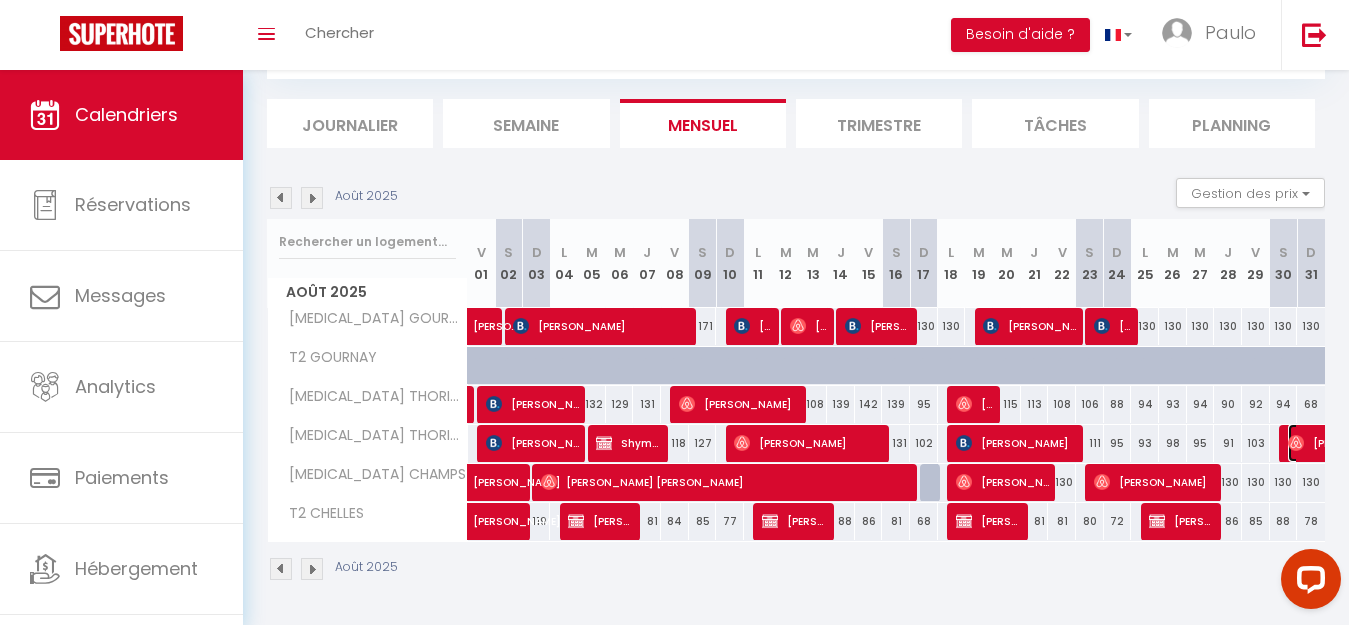 click on "[PERSON_NAME]" at bounding box center (1357, 443) 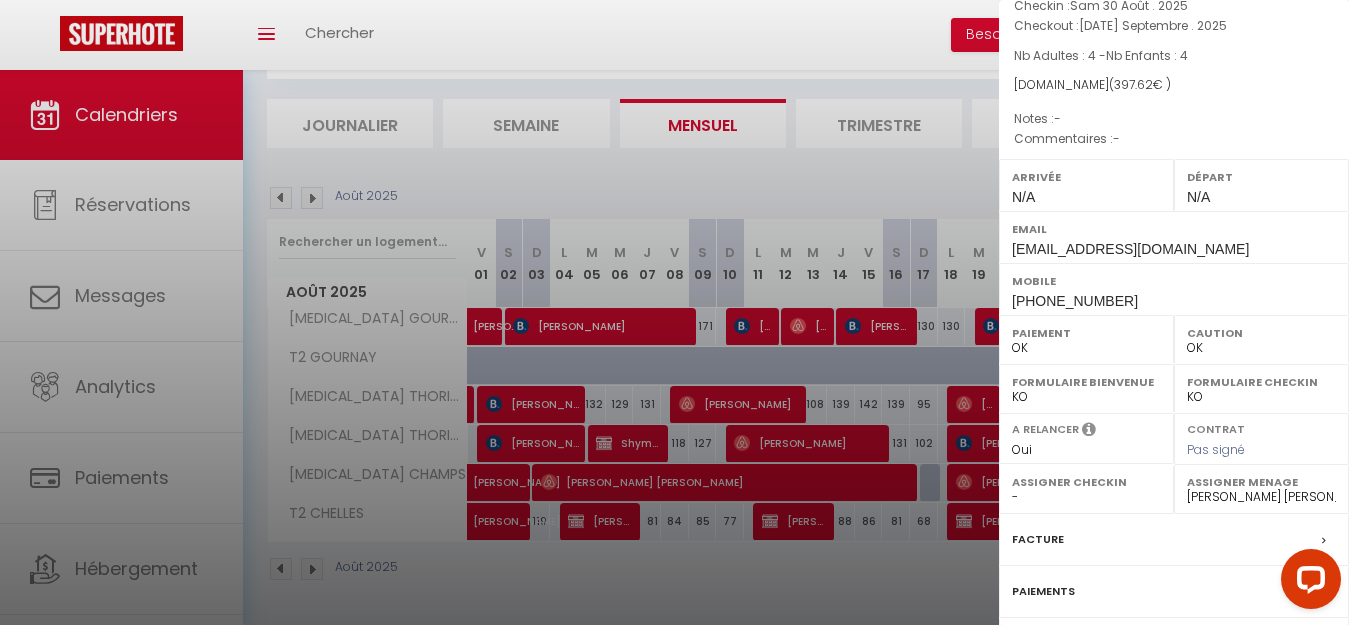 scroll, scrollTop: 300, scrollLeft: 0, axis: vertical 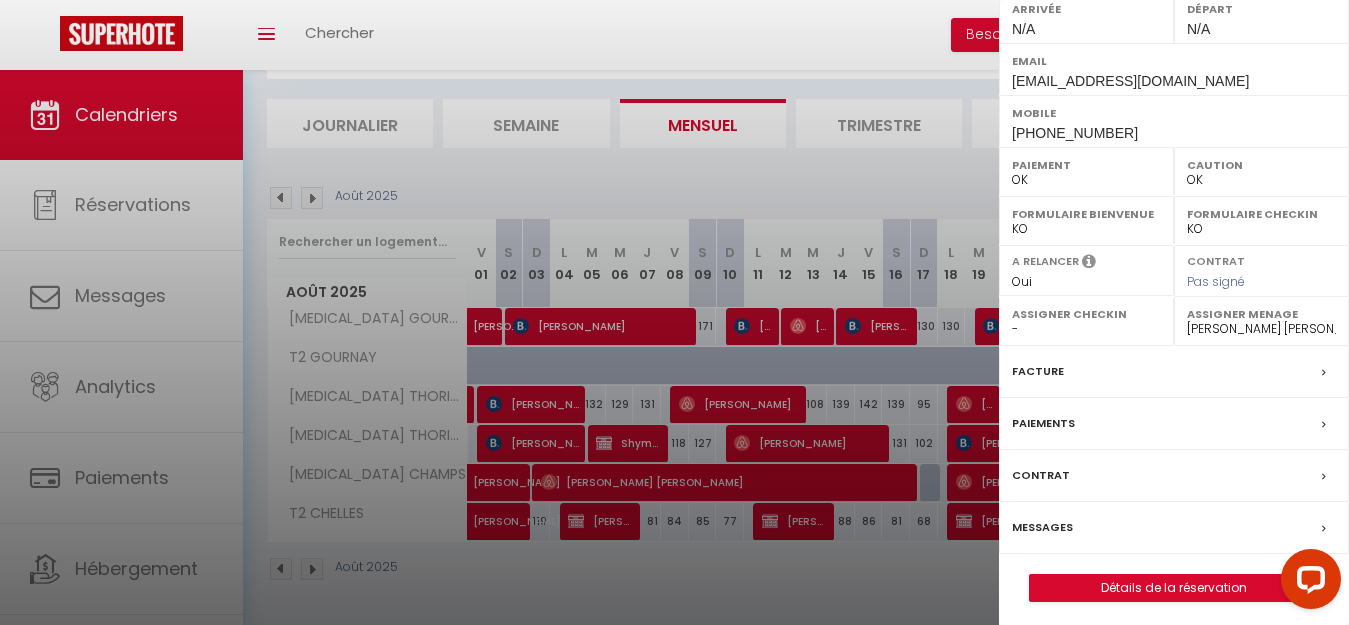 click on "Assigner Menage   -
[PERSON_NAME] [PERSON_NAME]
[PERSON_NAME]
wassila wassila" at bounding box center (1261, 321) 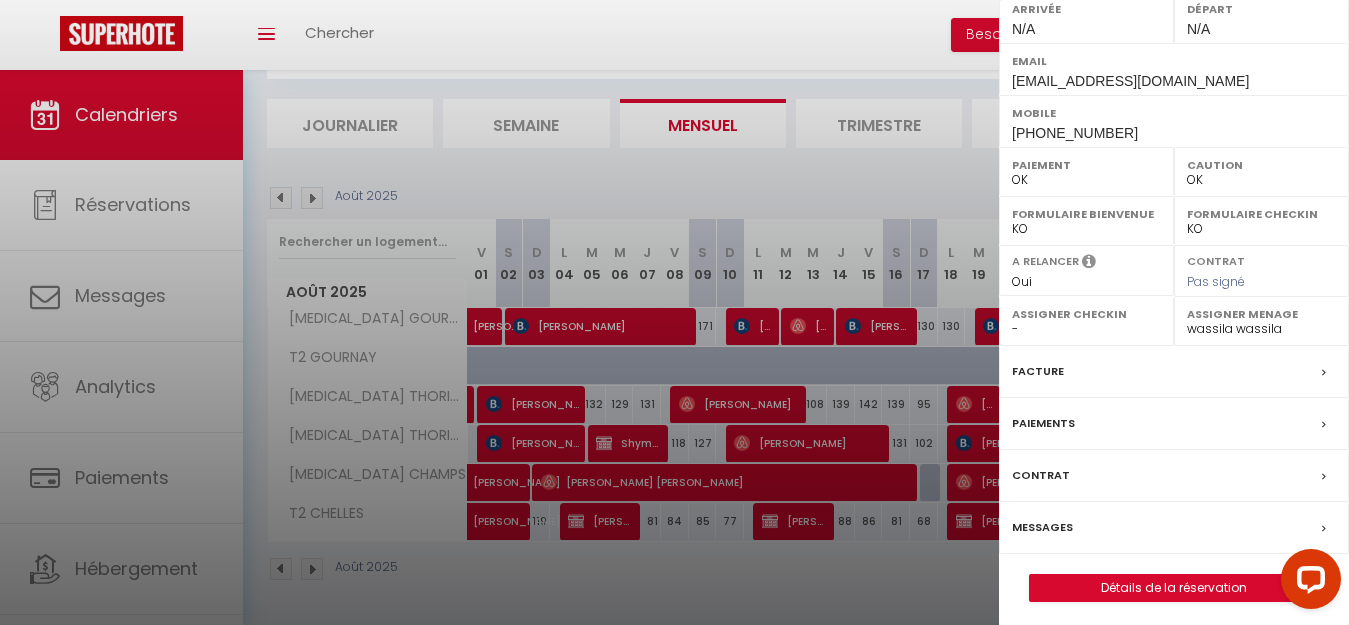 click on "-
[PERSON_NAME] [PERSON_NAME]
[PERSON_NAME]
wassila wassila" at bounding box center [1261, 329] 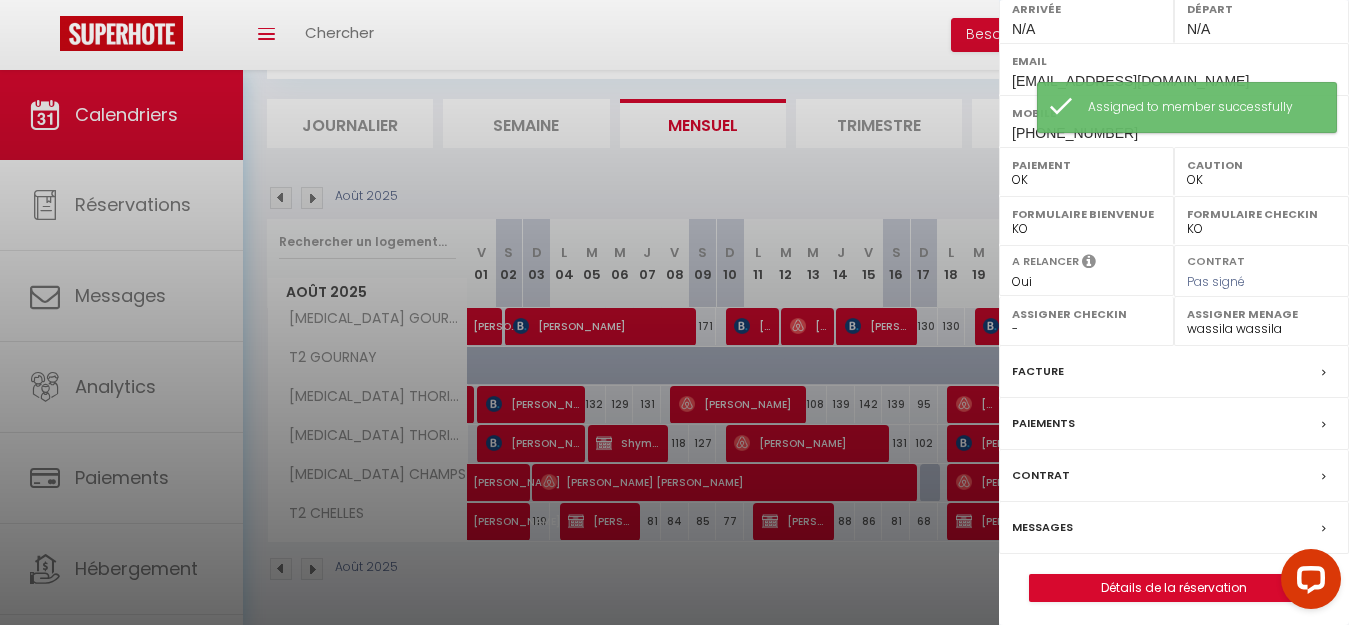 click at bounding box center [674, 312] 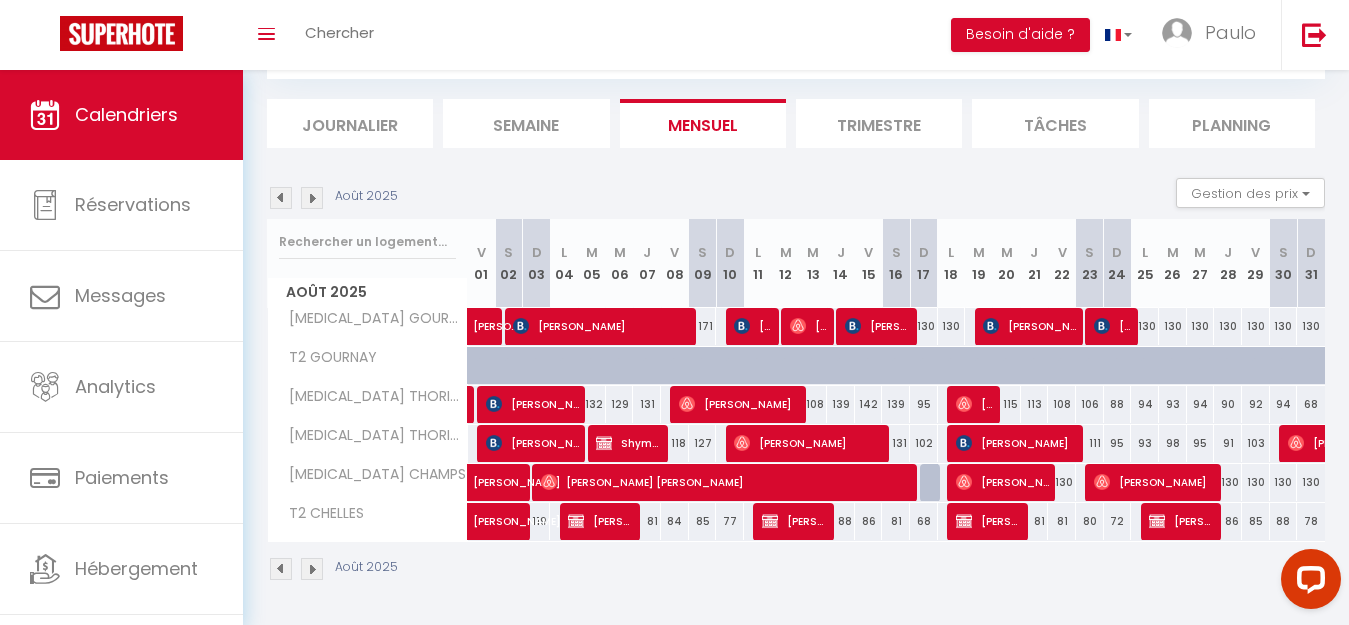 click at bounding box center (281, 569) 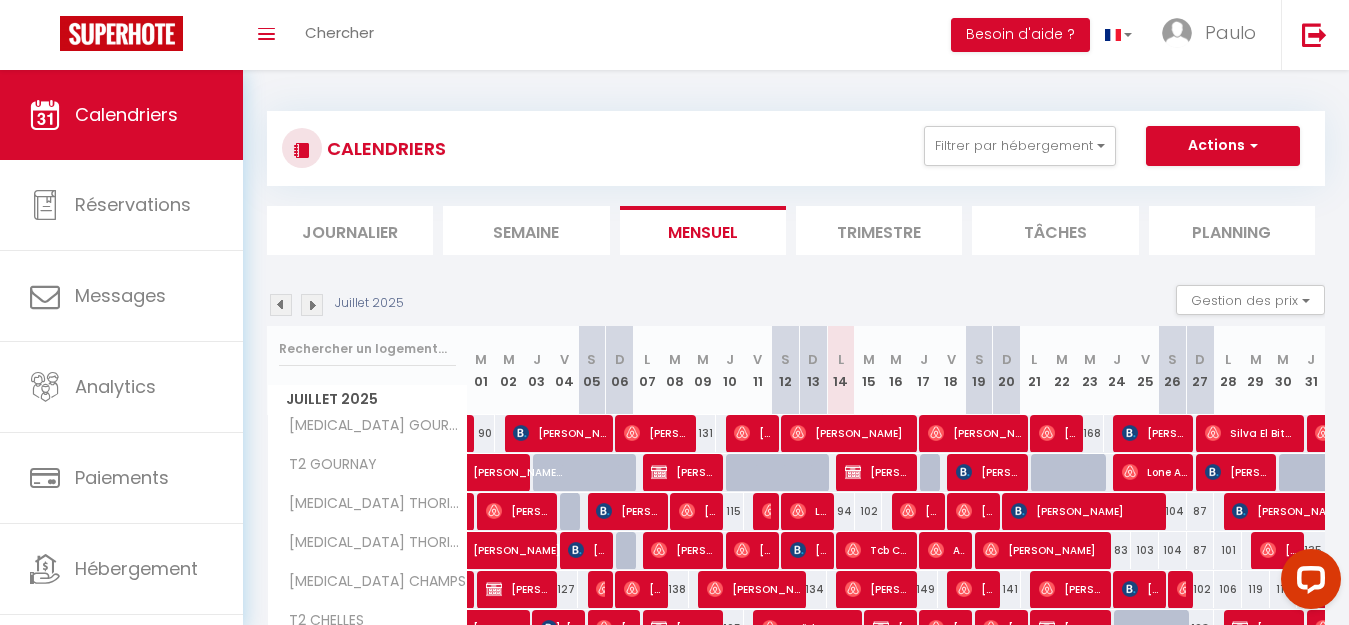 scroll, scrollTop: 0, scrollLeft: 0, axis: both 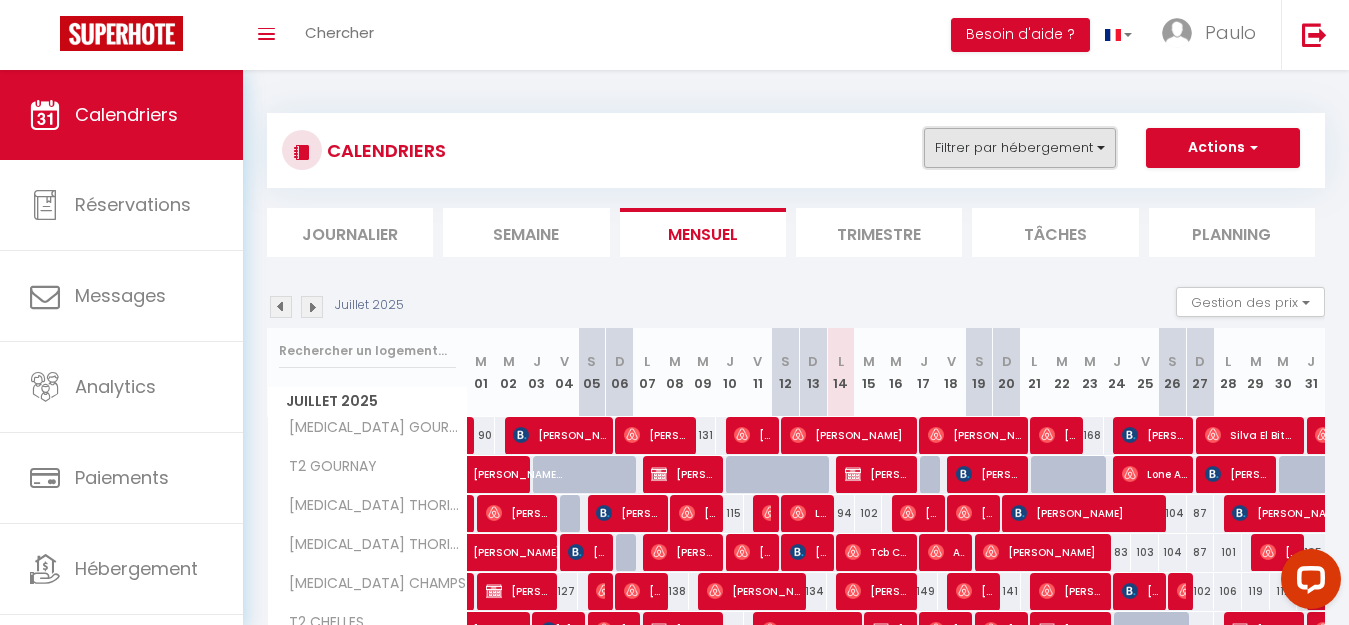 click on "Filtrer par hébergement" at bounding box center (1020, 148) 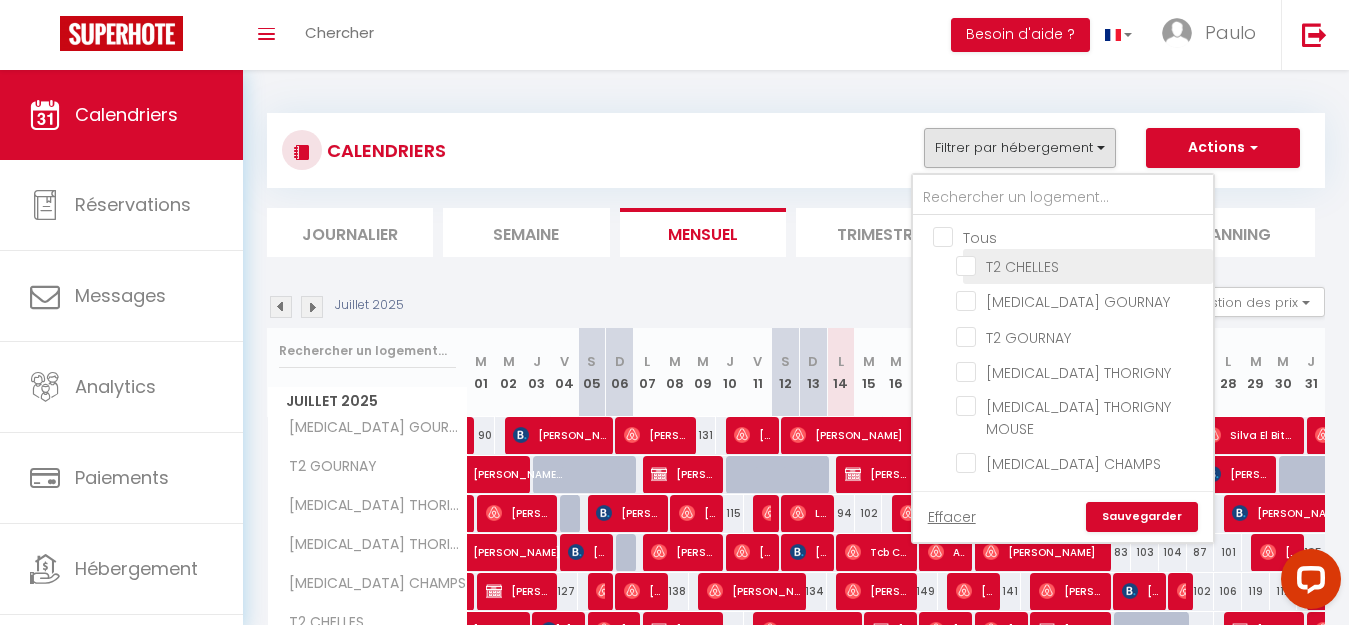 click on "T2 CHELLES" at bounding box center (1081, 265) 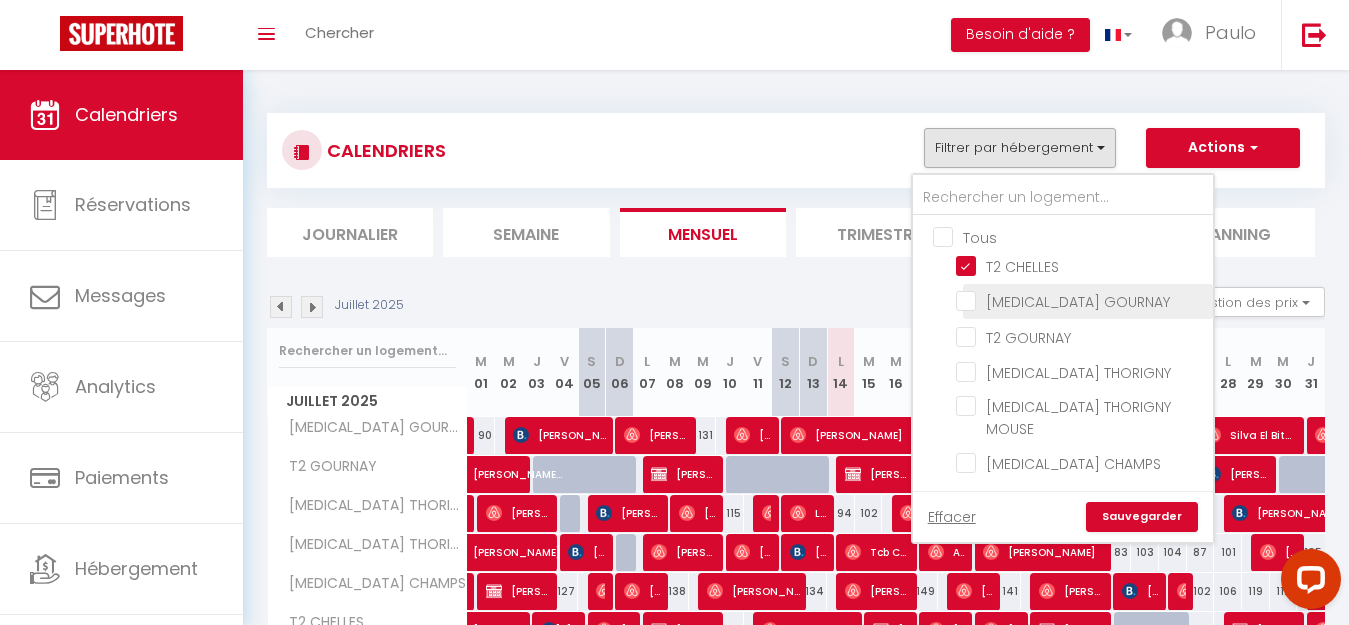 click on "[MEDICAL_DATA] GOURNAY" at bounding box center [1081, 300] 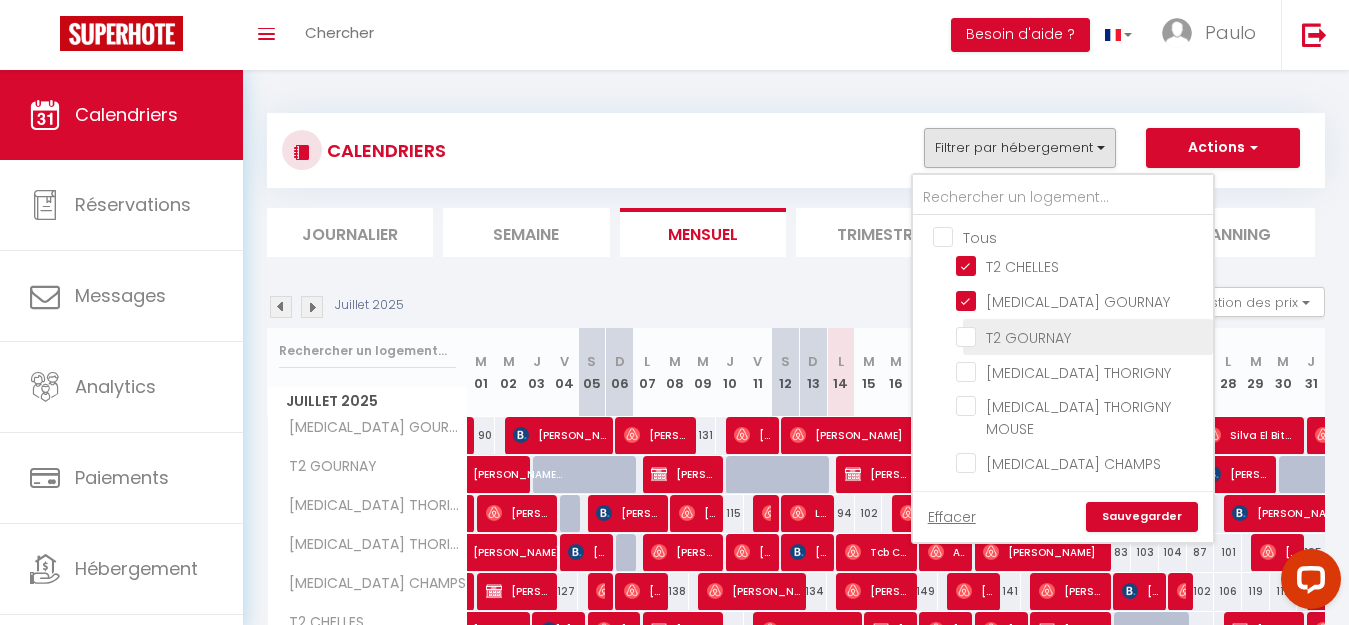 click on "T2 GOURNAY" at bounding box center [1081, 335] 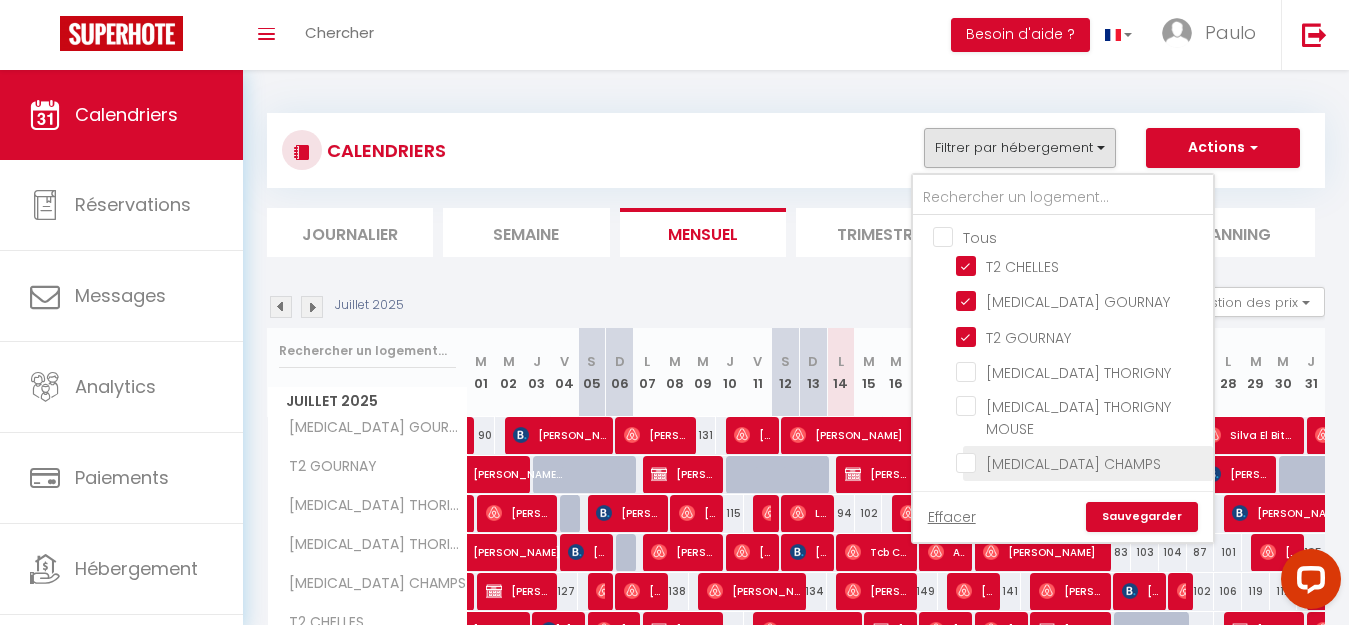 click on "[MEDICAL_DATA] CHAMPS" at bounding box center (1081, 462) 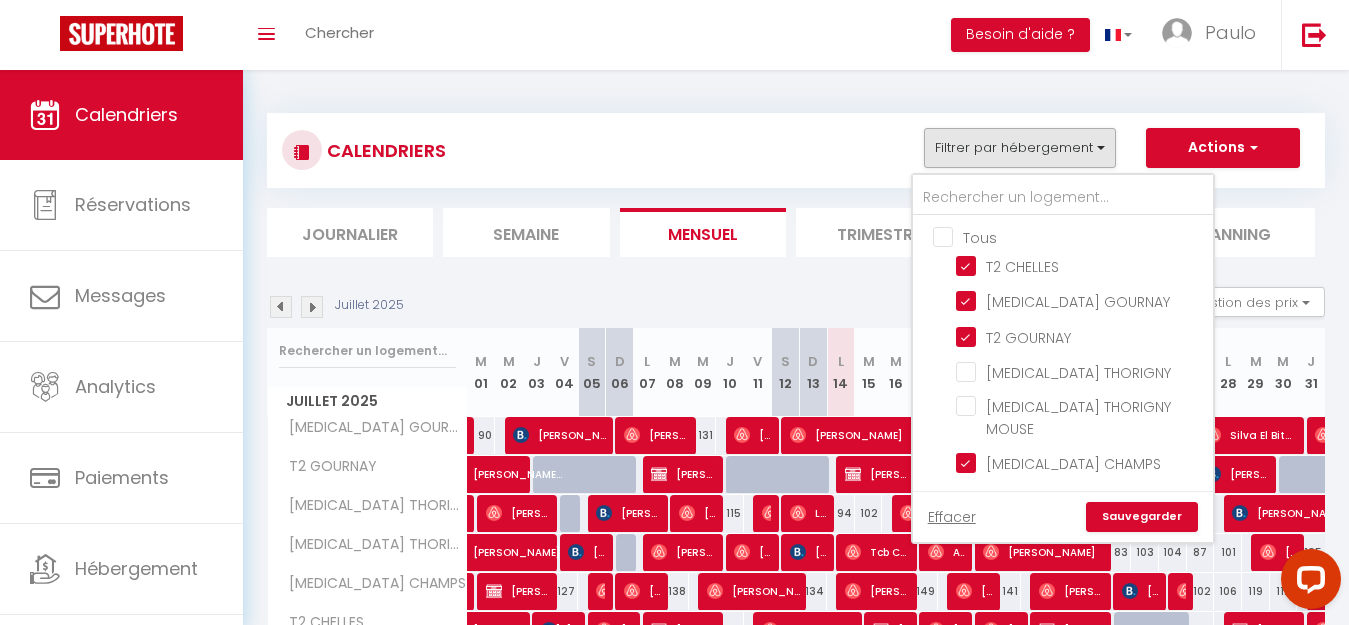click on "Sauvegarder" at bounding box center [1142, 517] 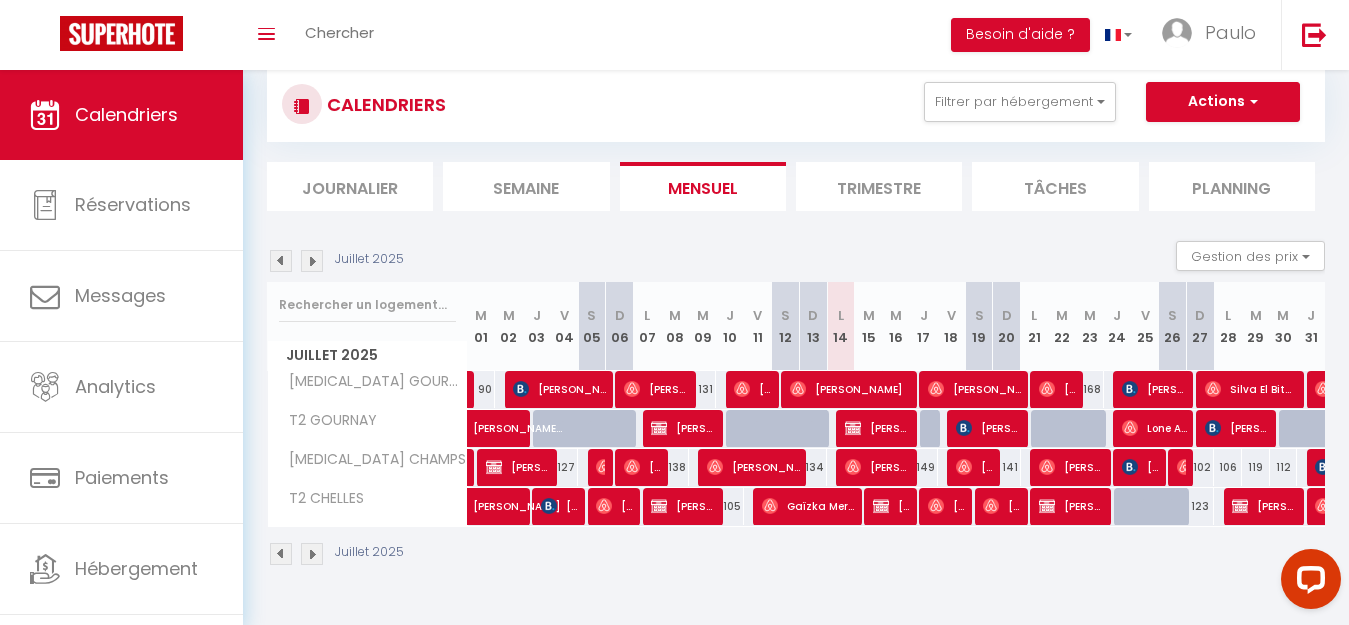 scroll, scrollTop: 70, scrollLeft: 0, axis: vertical 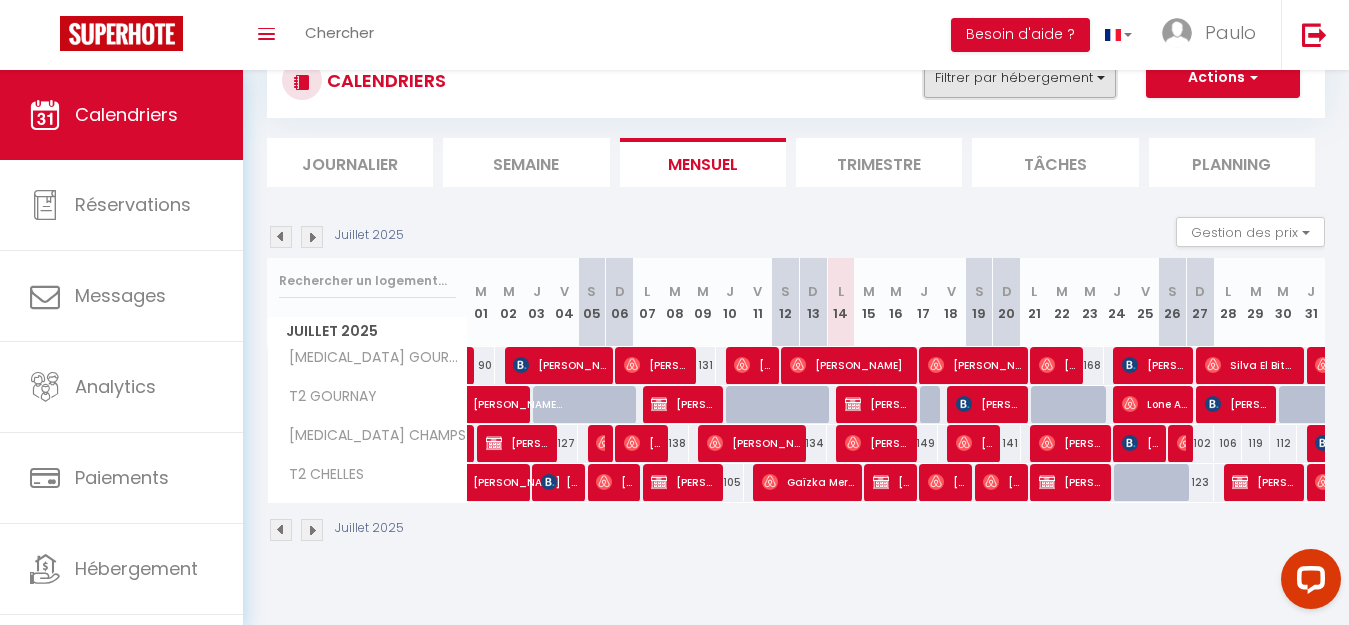 click on "Filtrer par hébergement" at bounding box center (1020, 78) 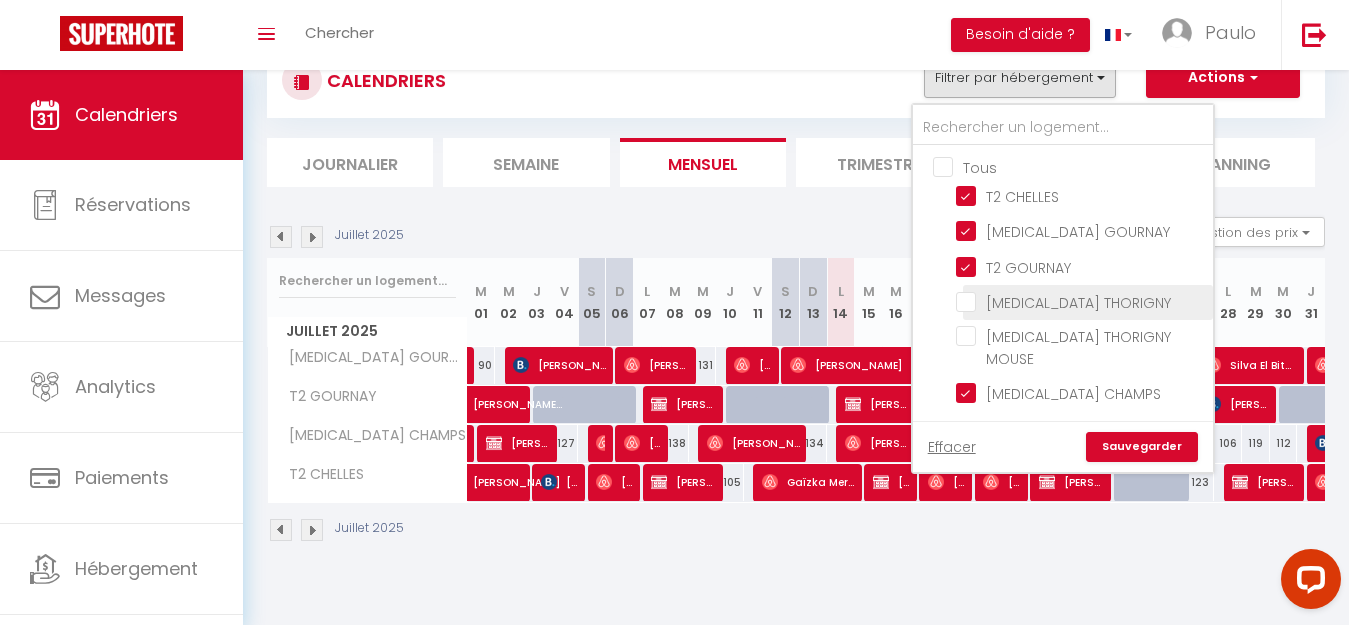 click on "[MEDICAL_DATA] THORIGNY" at bounding box center [1081, 301] 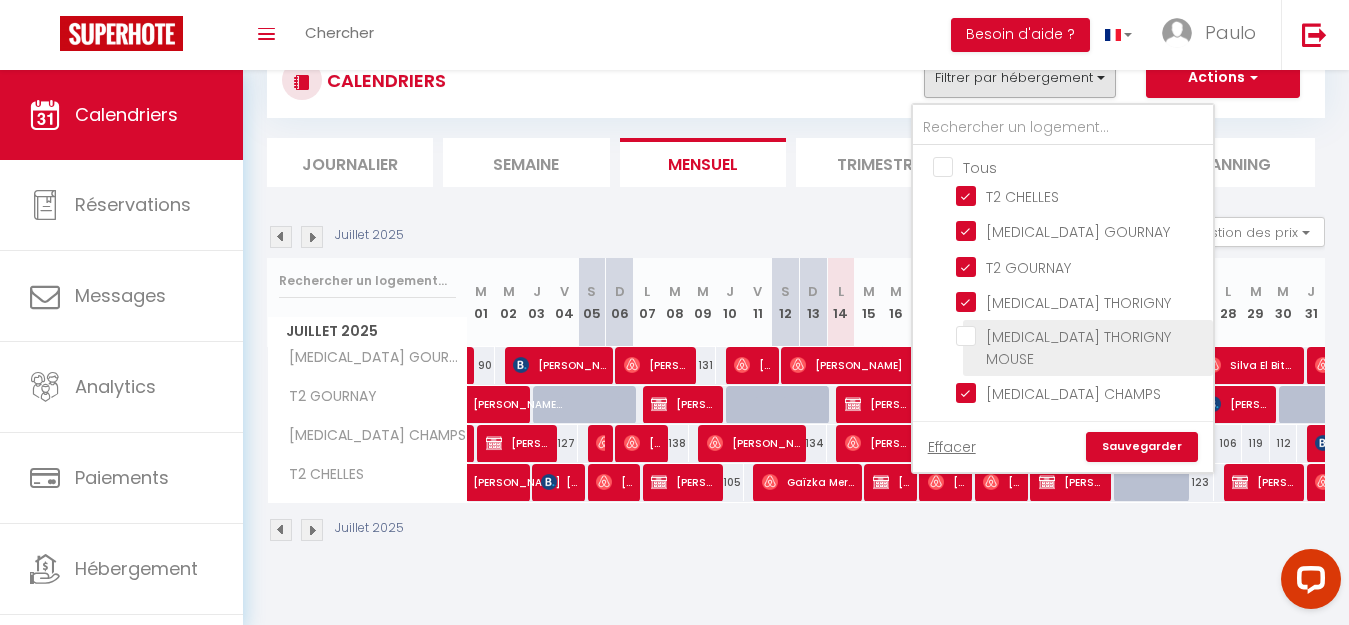 click on "[MEDICAL_DATA] THORIGNY MOUSE" at bounding box center [1081, 336] 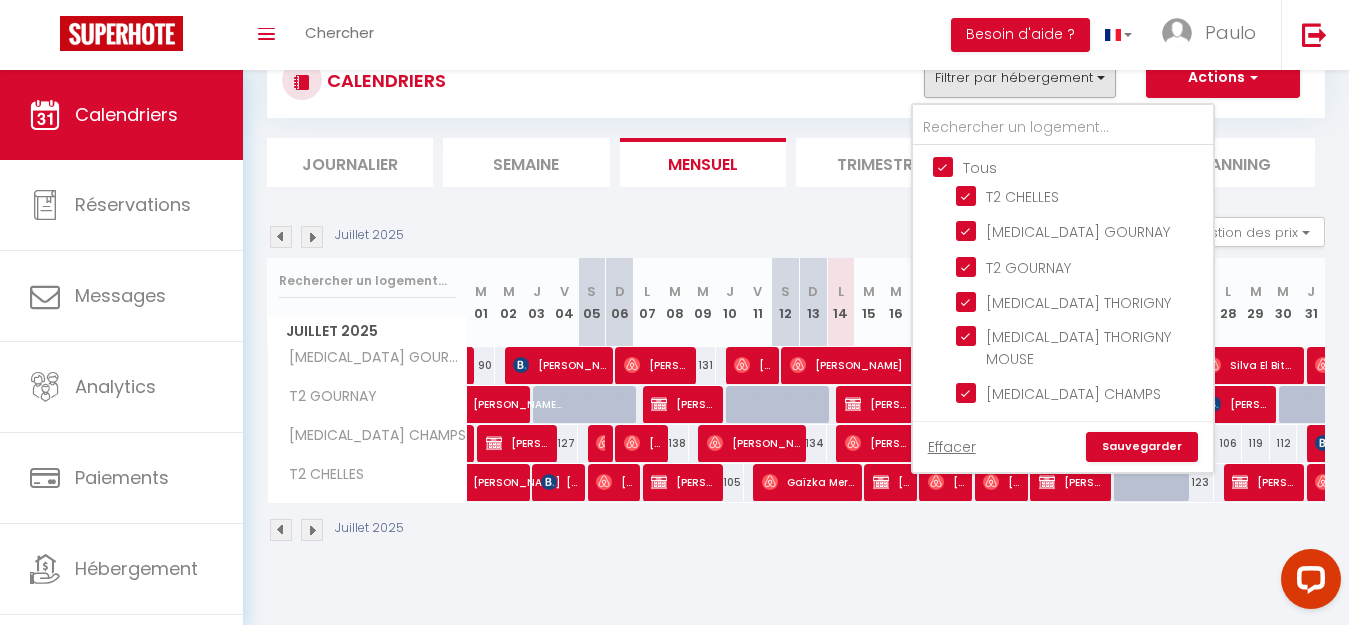 click on "Sauvegarder" at bounding box center (1142, 447) 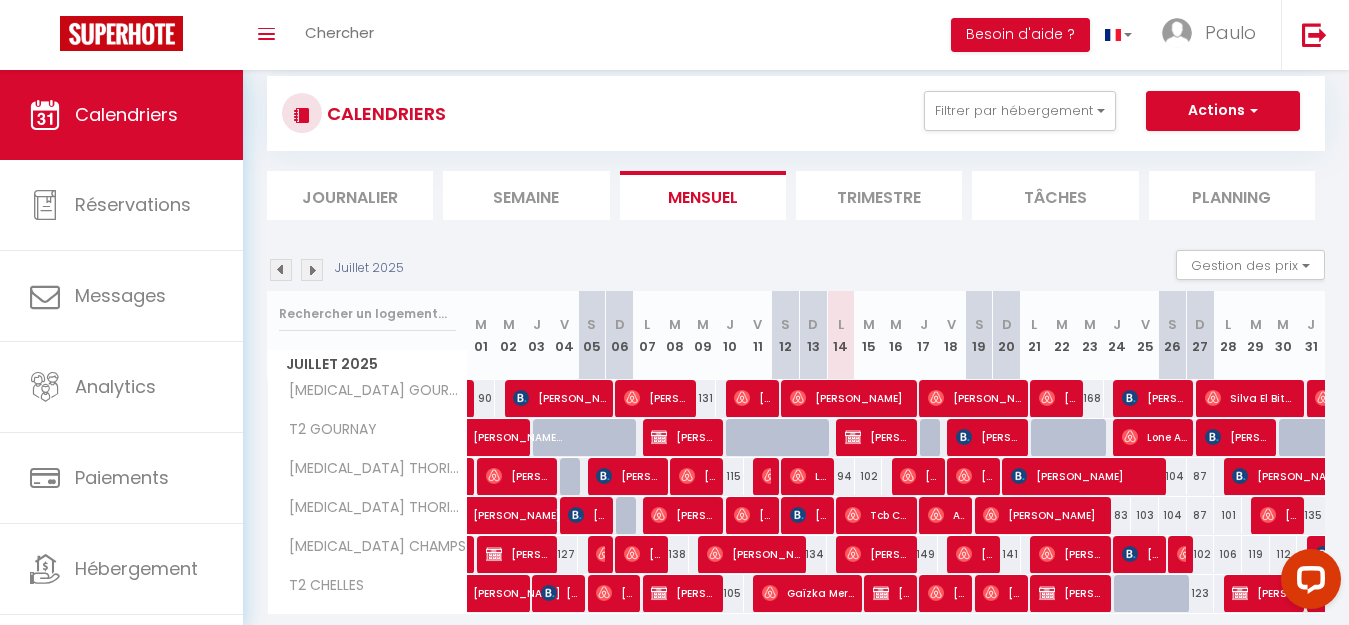 scroll, scrollTop: 0, scrollLeft: 0, axis: both 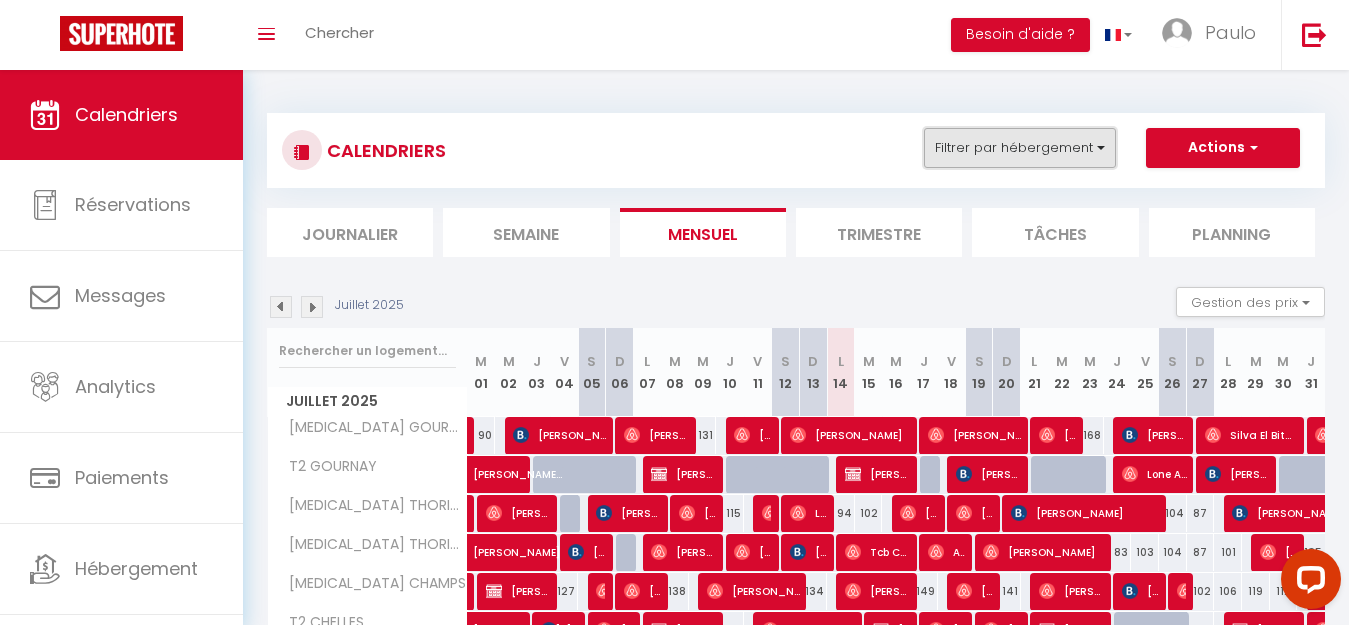 click on "Filtrer par hébergement" at bounding box center (1020, 148) 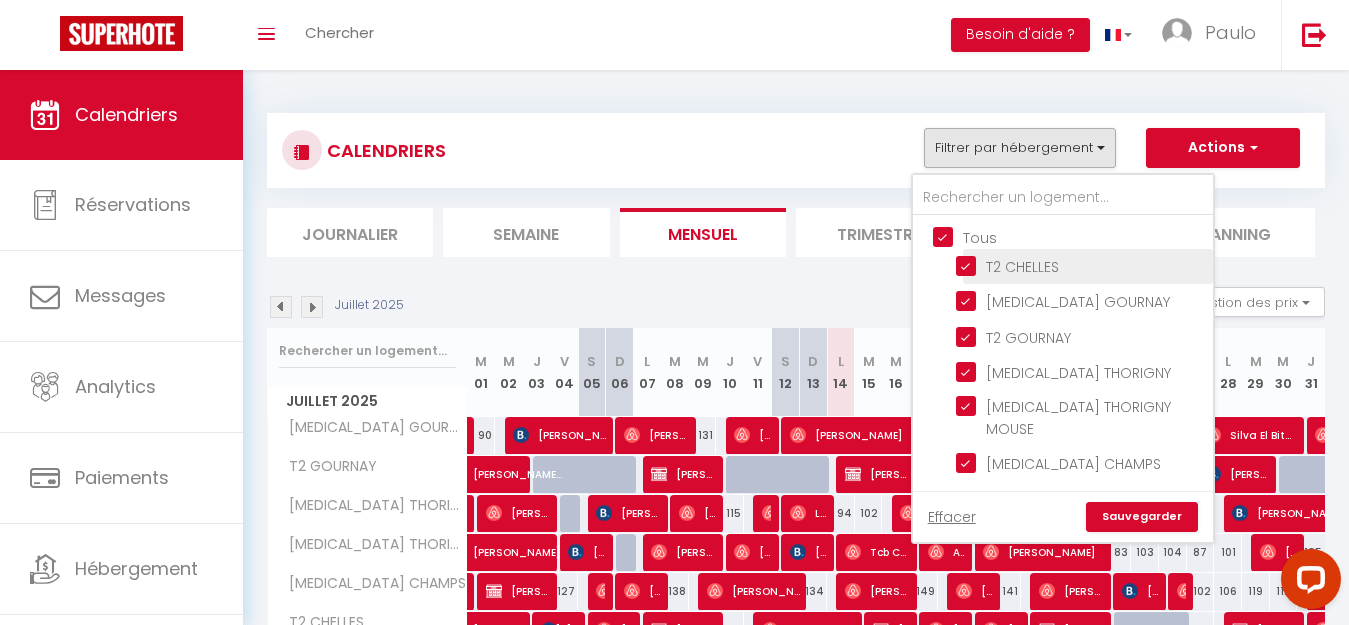 drag, startPoint x: 969, startPoint y: 262, endPoint x: 964, endPoint y: 272, distance: 11.18034 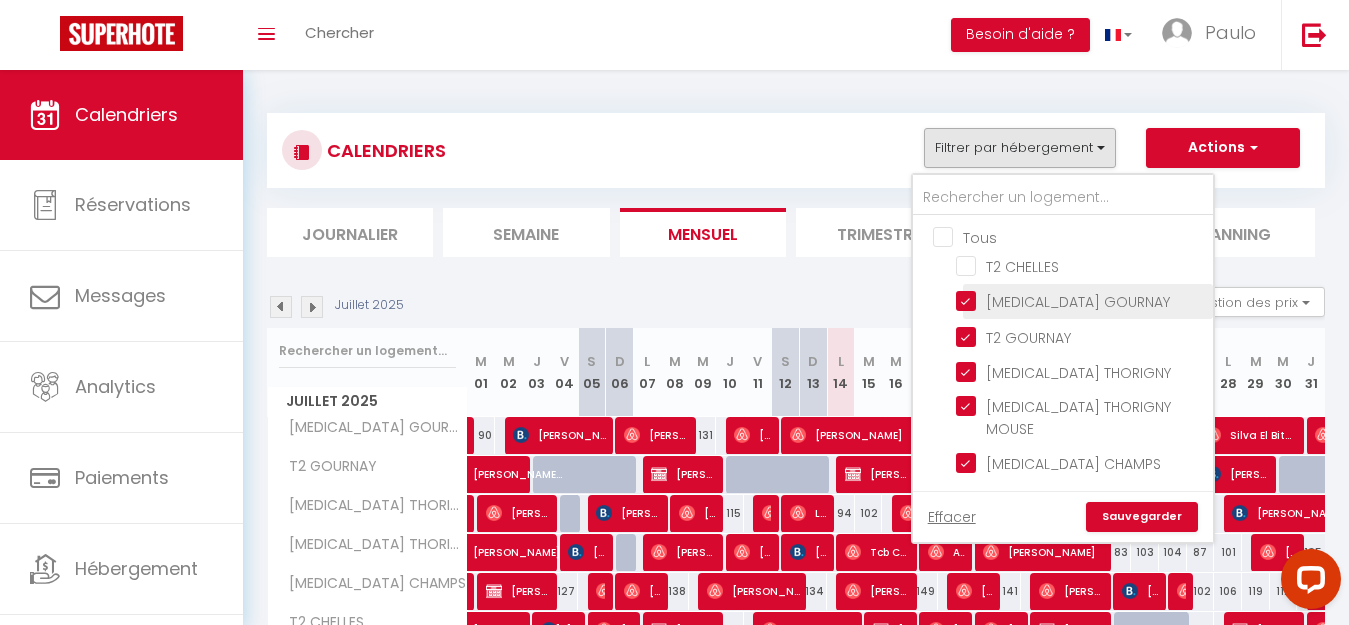 click on "[MEDICAL_DATA] GOURNAY" at bounding box center (1081, 300) 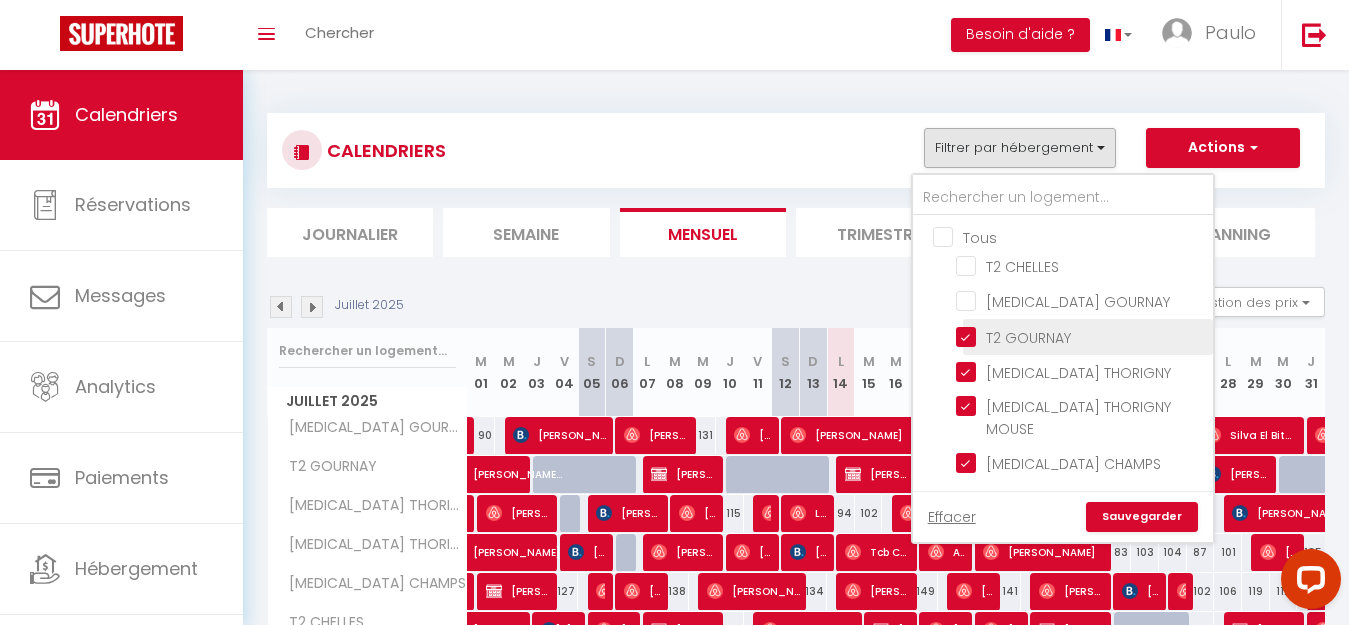 click on "T2 GOURNAY" at bounding box center (1081, 335) 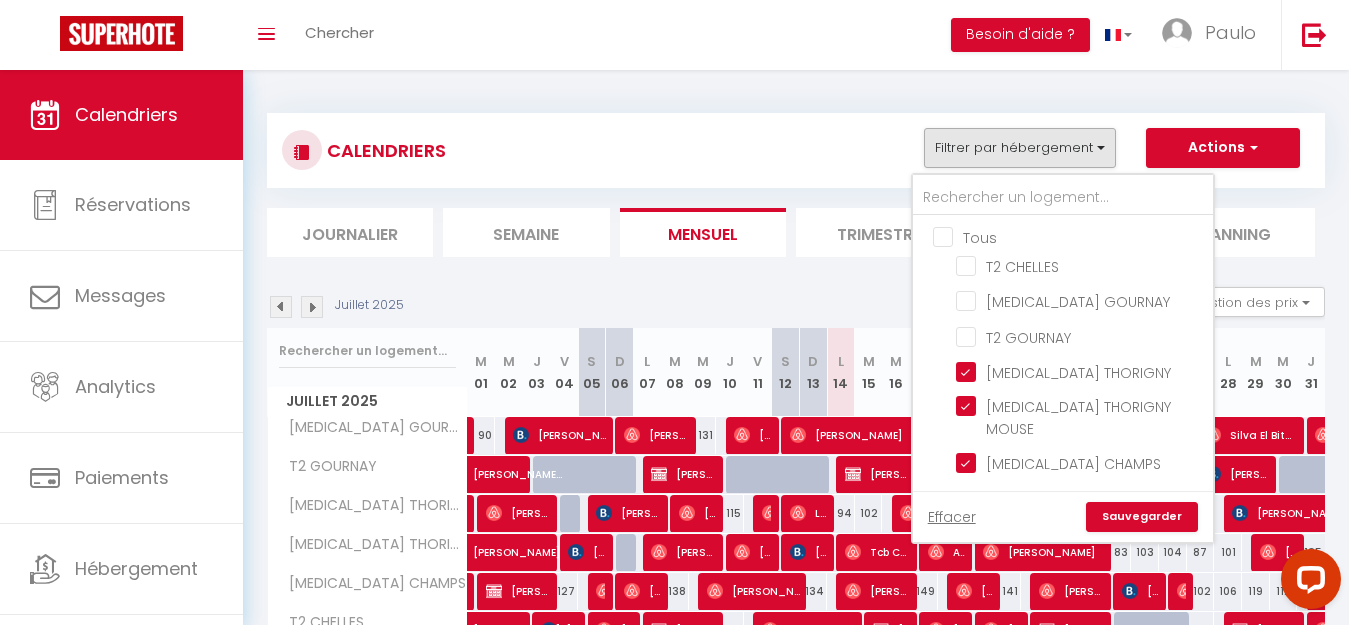 click on "[MEDICAL_DATA] CHAMPS" at bounding box center (1068, 464) 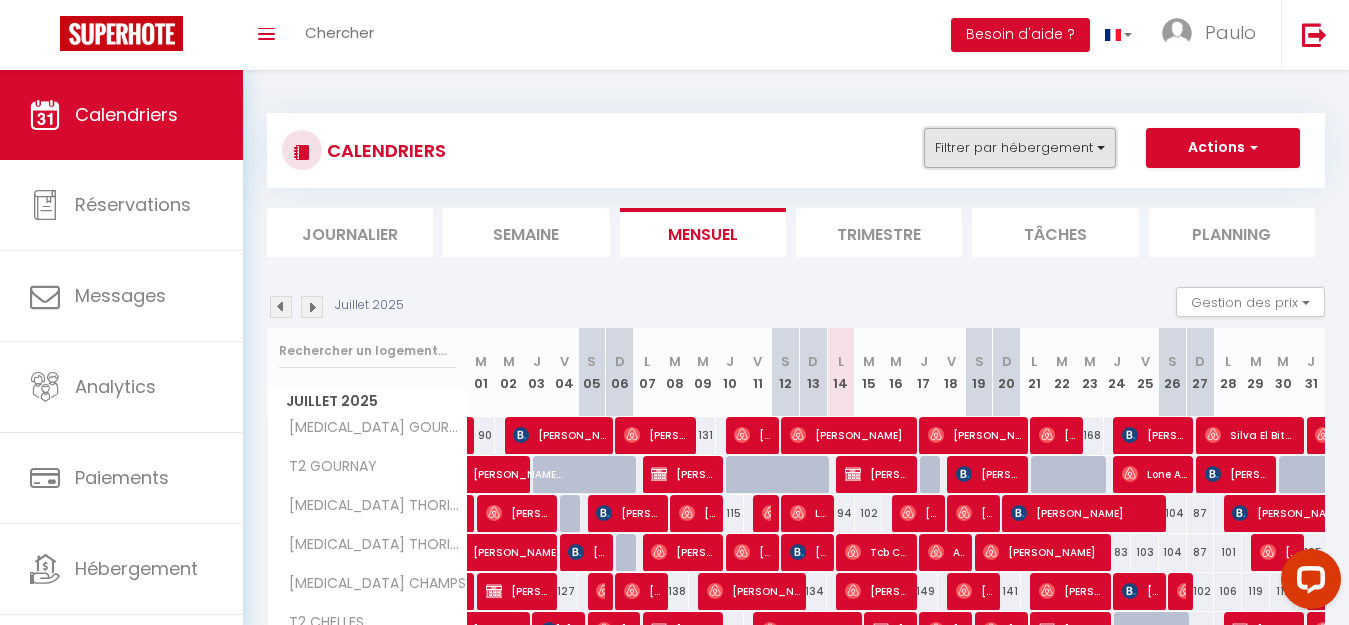 click on "Filtrer par hébergement" at bounding box center (1020, 148) 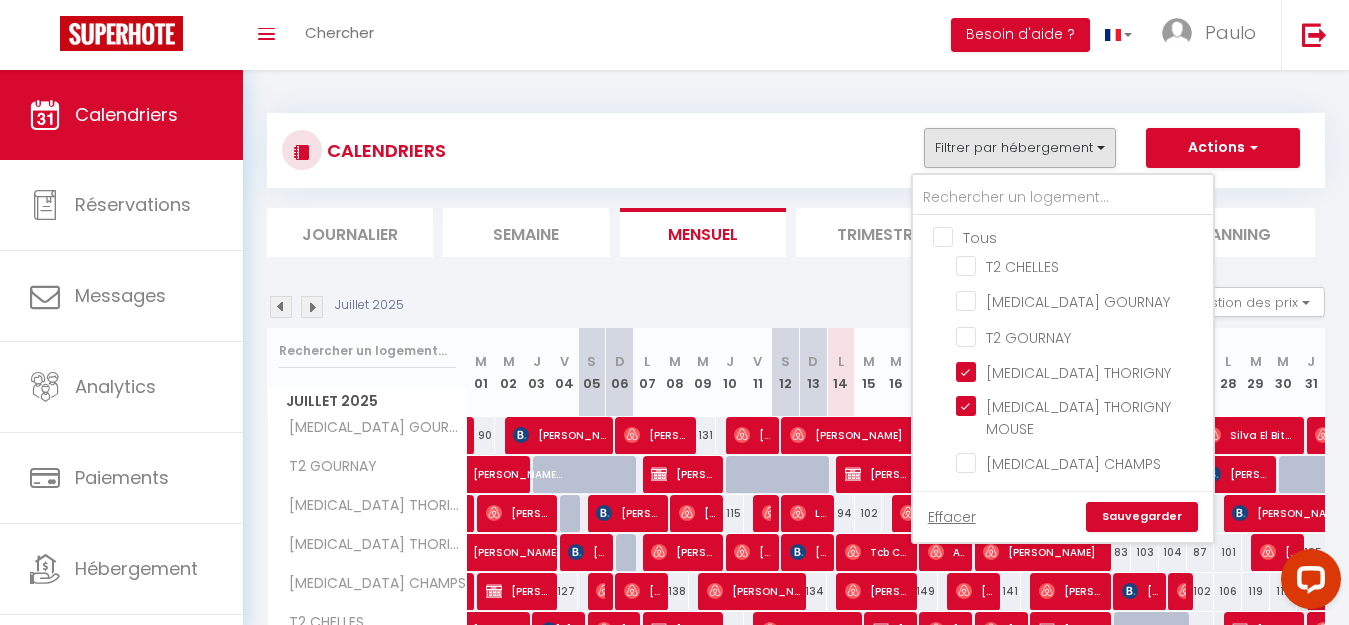 click on "Sauvegarder" at bounding box center (1142, 517) 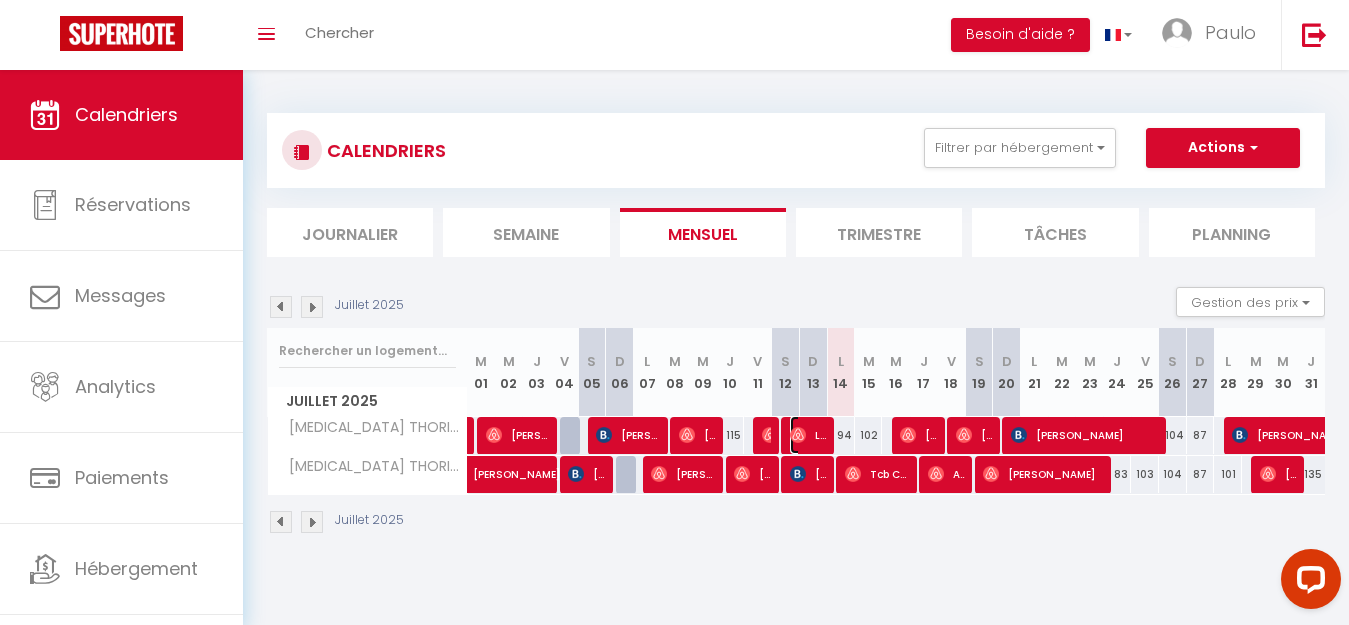 click on "Laine Bite" at bounding box center (808, 435) 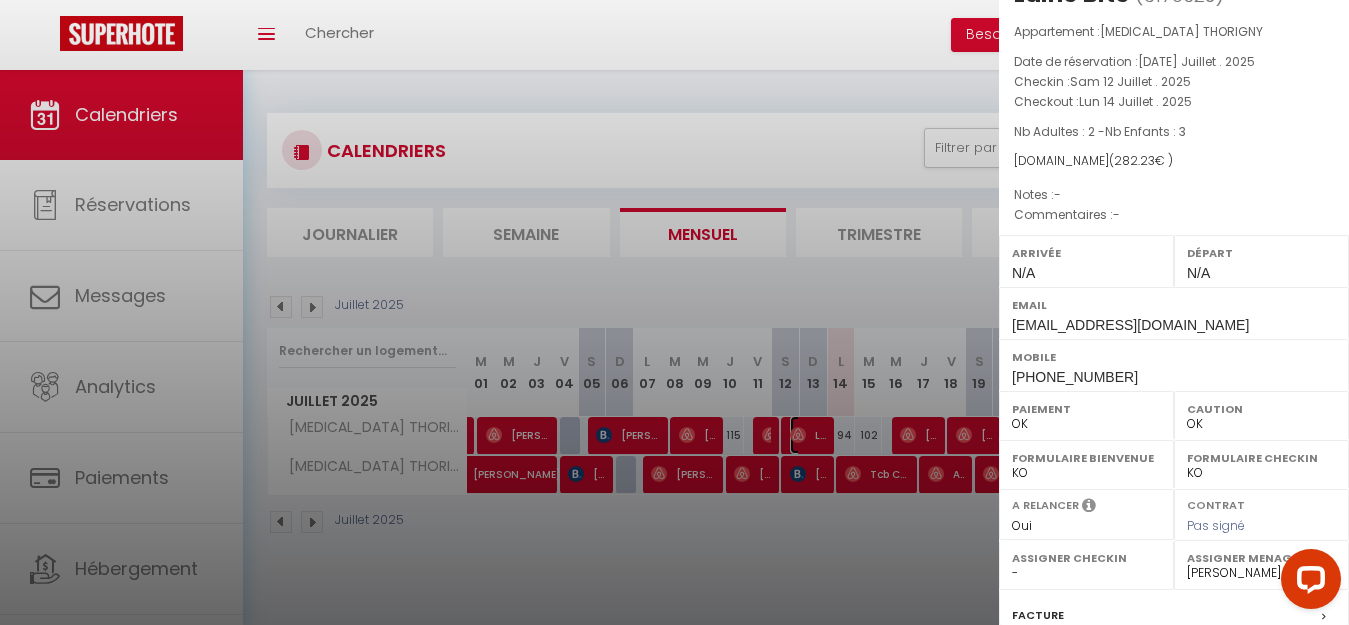 scroll, scrollTop: 100, scrollLeft: 0, axis: vertical 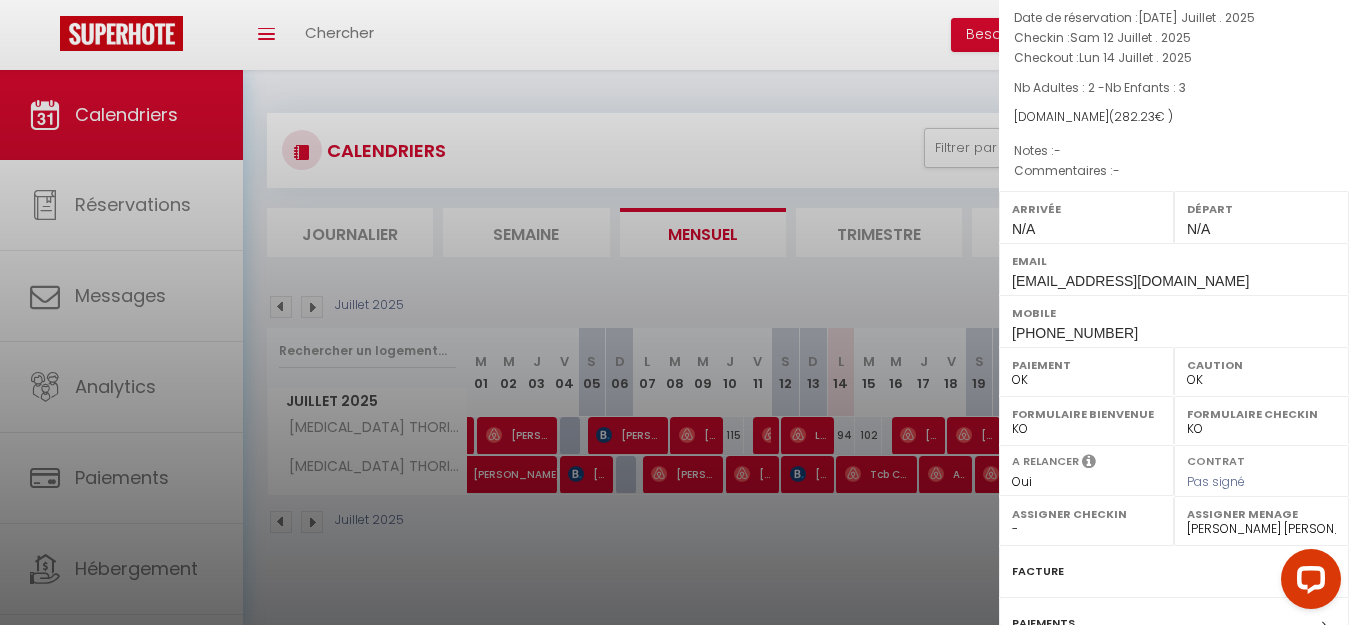 drag, startPoint x: 814, startPoint y: 514, endPoint x: 804, endPoint y: 505, distance: 13.453624 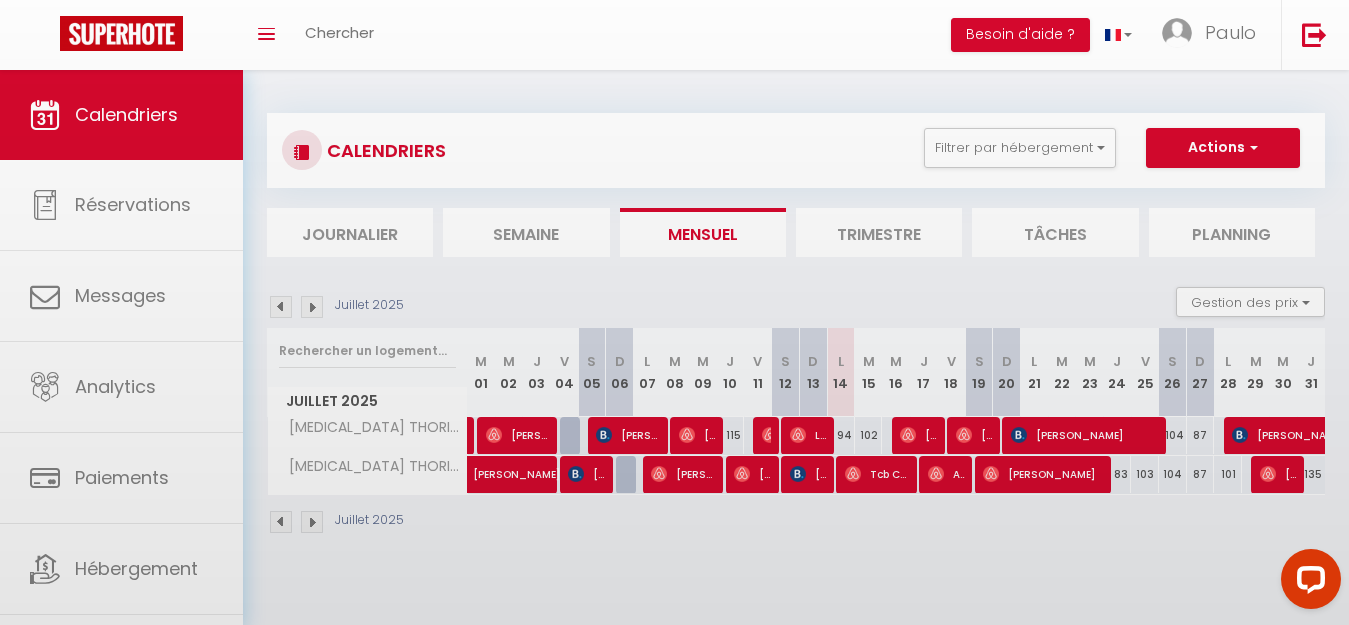 click on "Coaching SuperHote ce soir à 18h00, pour participer:  [URL][DOMAIN_NAME][SECURITY_DATA]   ×     Toggle navigation       Toggle Search     Toggle menubar     Chercher   BUTTON
Besoin d'aide ?
Paulo   Paramètres        Équipe     Résultat de la recherche   Aucun résultat     Calendriers     Réservations     Messages     Analytics      Paiements     Hébergement     Notifications                 Résultat de la recherche   Id   Appart   Voyageur    Checkin   Checkout   Nuits   Pers.   Plateforme   Statut     Résultat de la recherche   Aucun résultat           CALENDRIERS
Filtrer par hébergement
Tous       T2 CHELLES     [MEDICAL_DATA] GOURNAY     T2 GOURNAY     [MEDICAL_DATA] THORIGNY     [MEDICAL_DATA] THORIGNY MOUSE     [MEDICAL_DATA] CHAMPS    Effacer   Sauvegarder
Actions
Nouvelle réservation   Exporter les réservations   Importer les réservations" at bounding box center (674, 382) 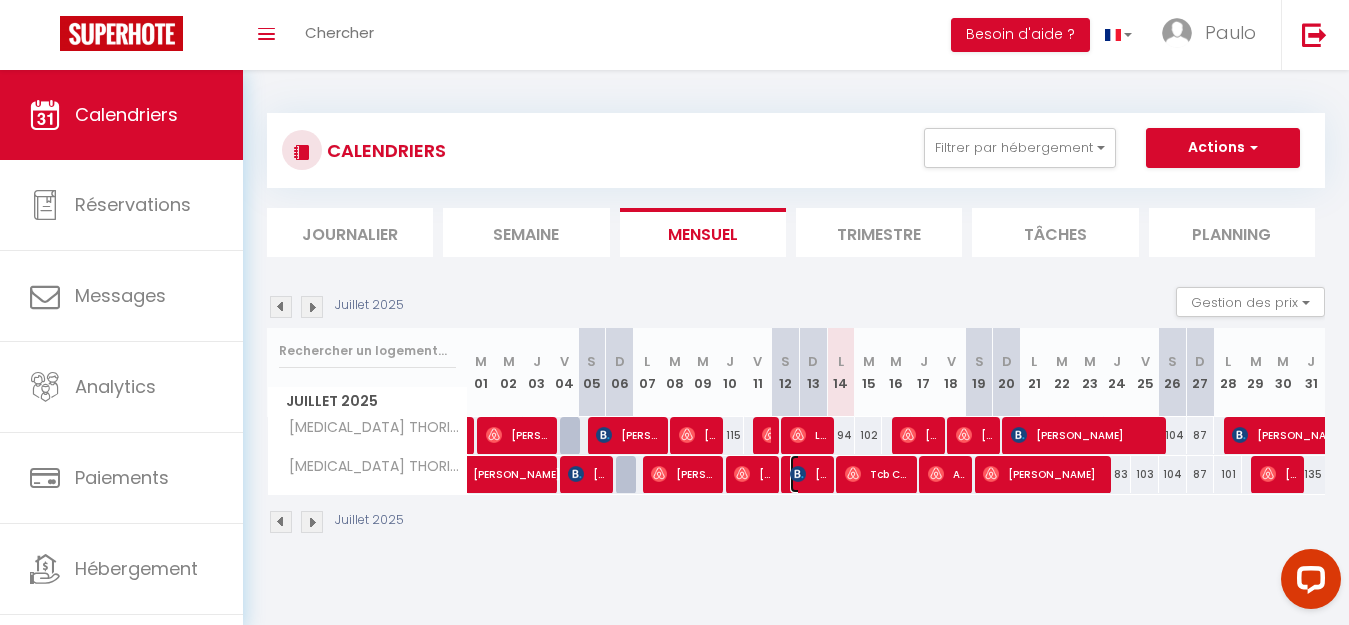 click on "[PERSON_NAME]" at bounding box center (808, 474) 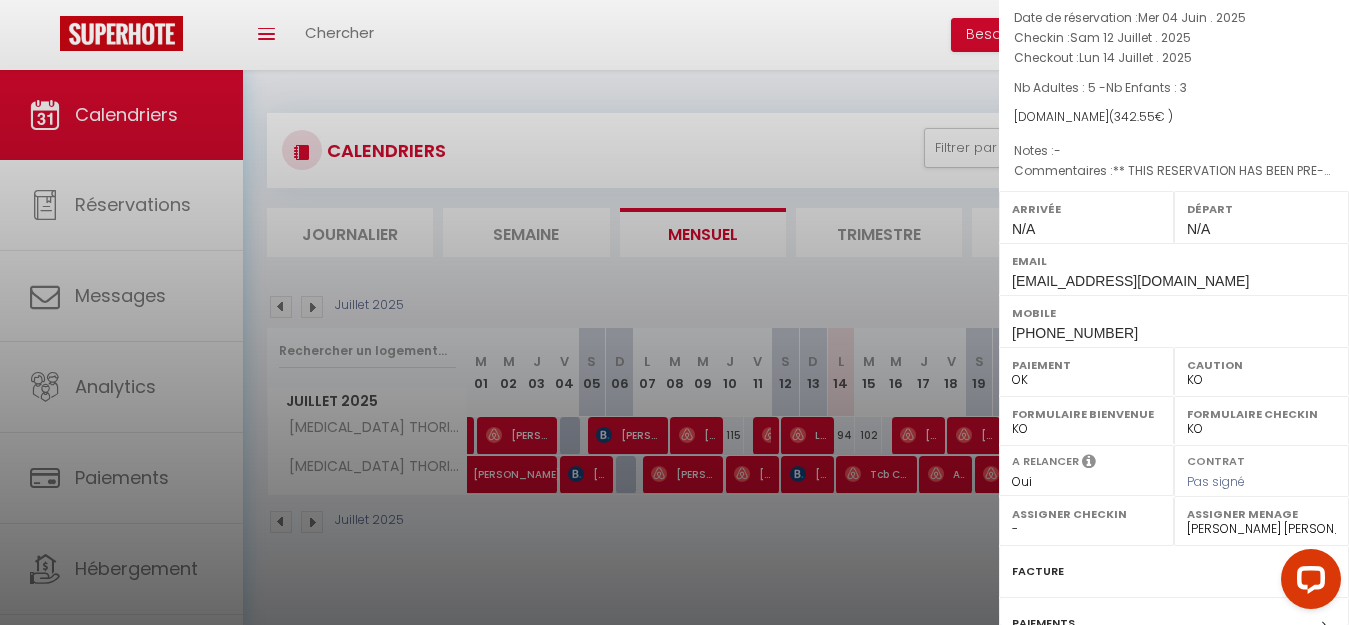 click at bounding box center [674, 312] 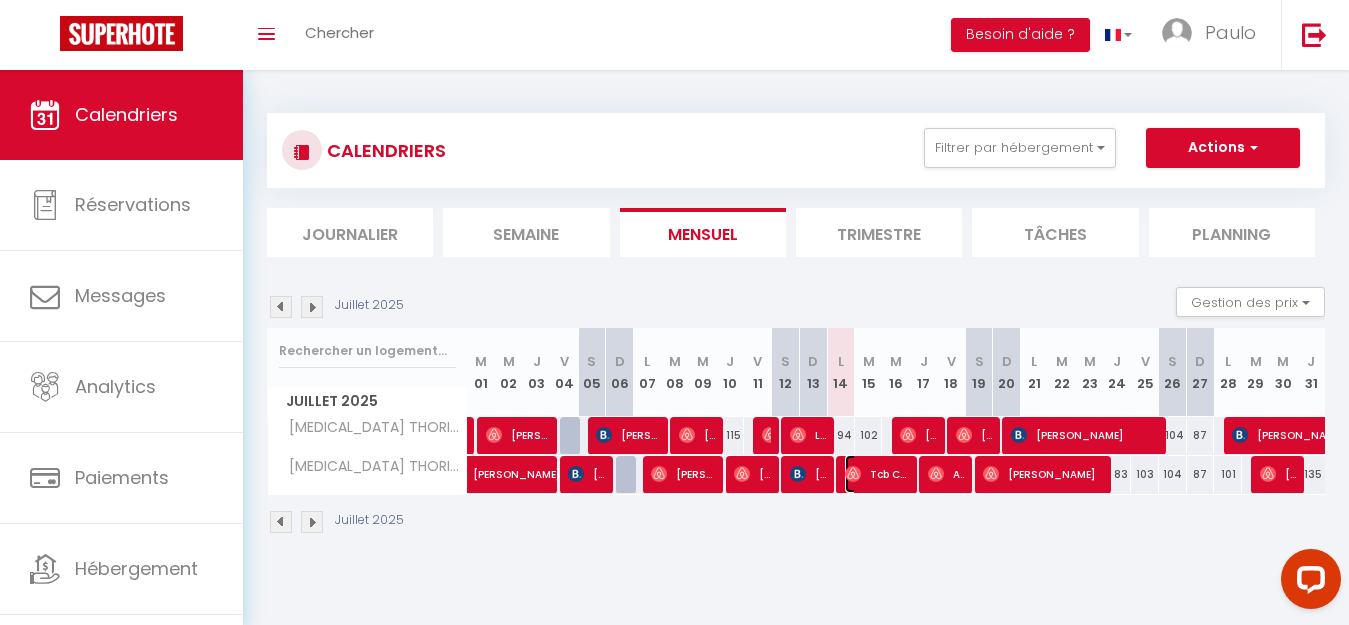 click on "Tcb Construction" at bounding box center [877, 474] 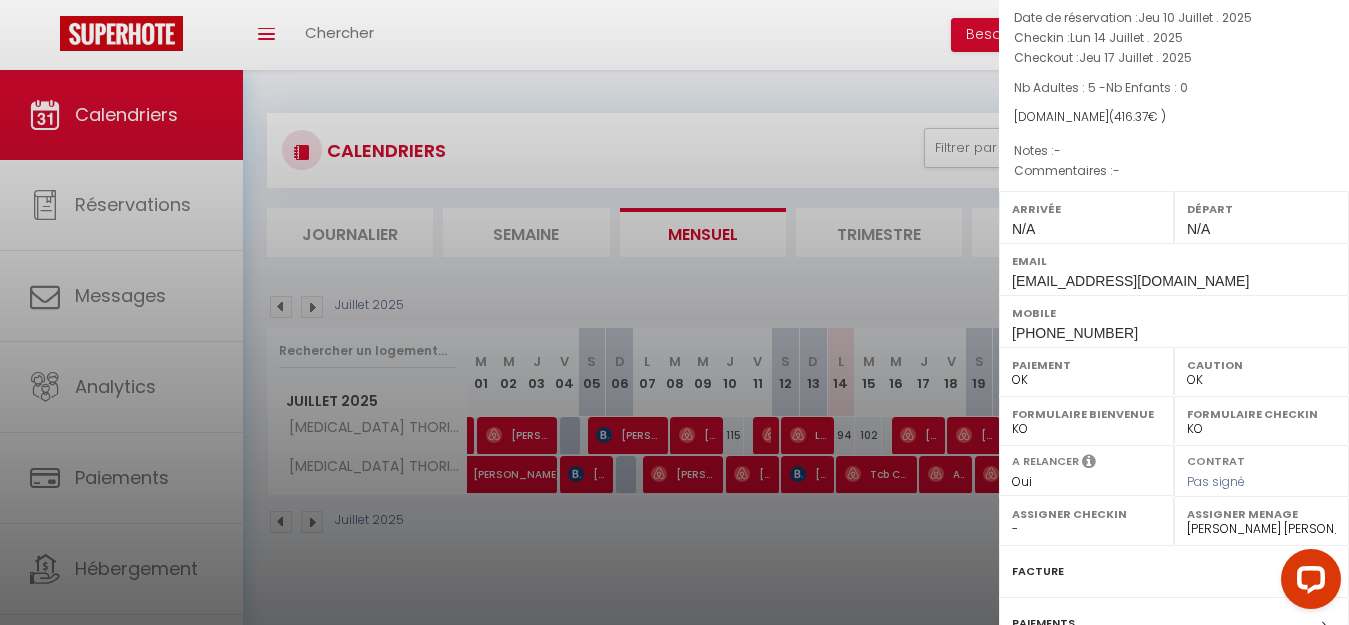 click at bounding box center [674, 312] 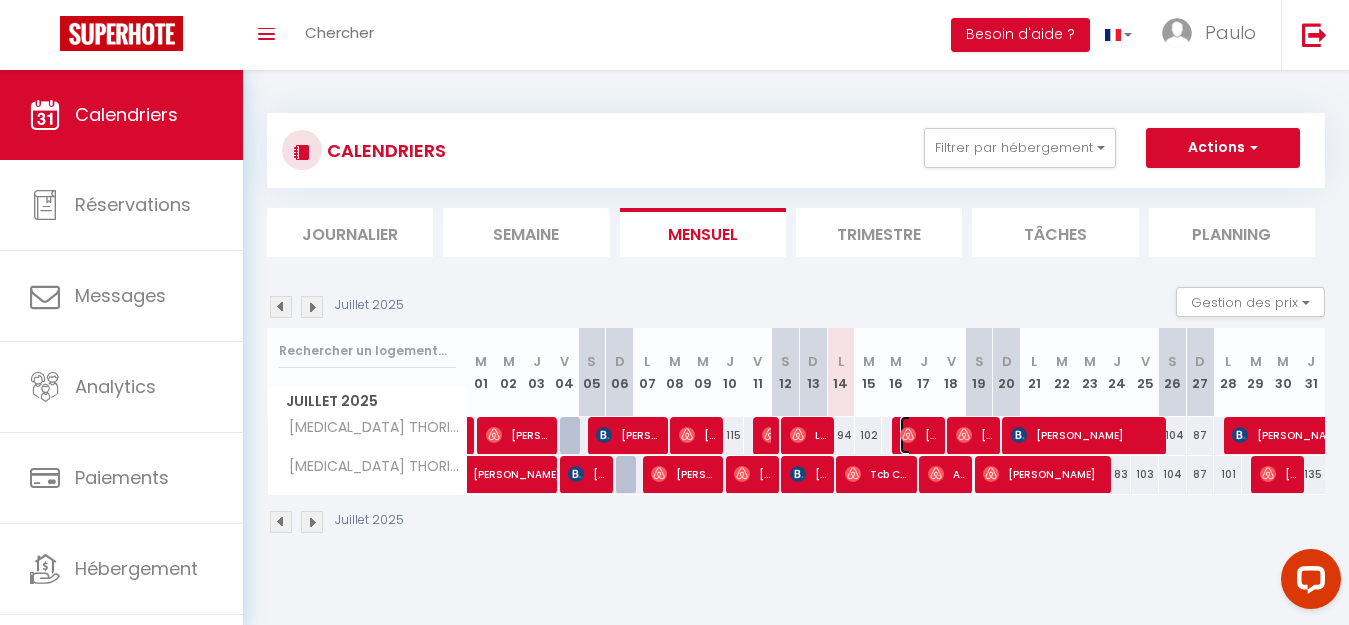 click at bounding box center (908, 435) 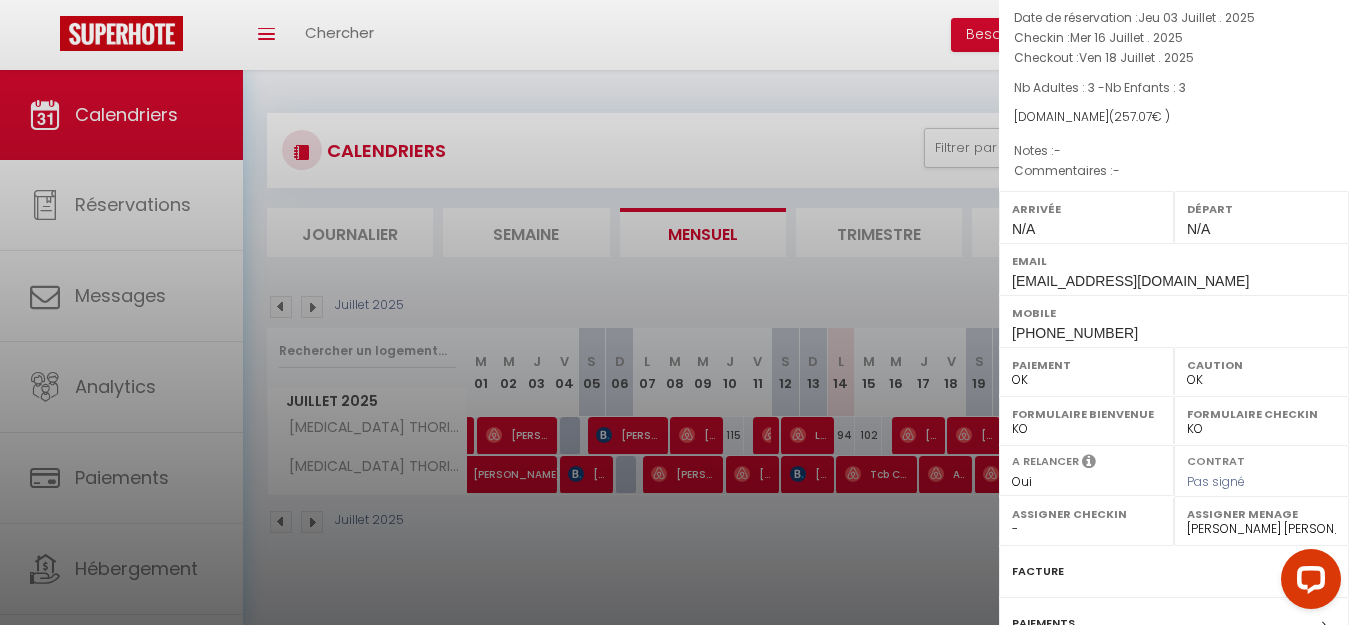 click at bounding box center [674, 312] 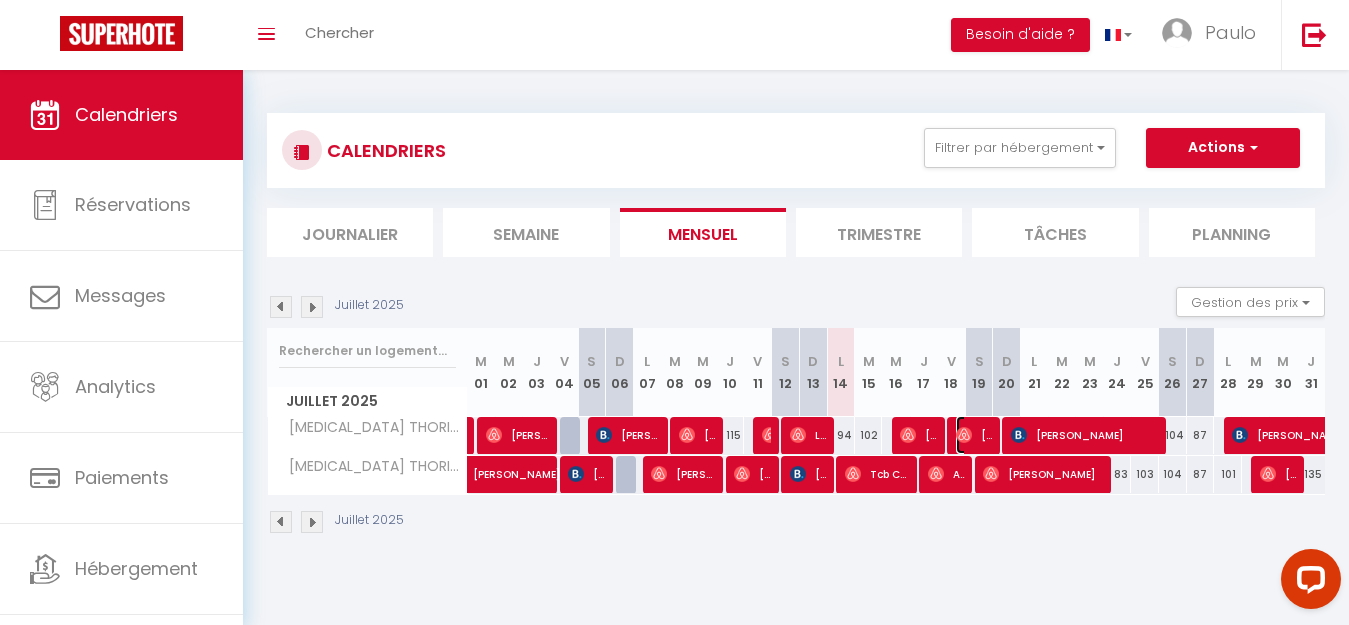 click on "[PERSON_NAME]" at bounding box center (974, 435) 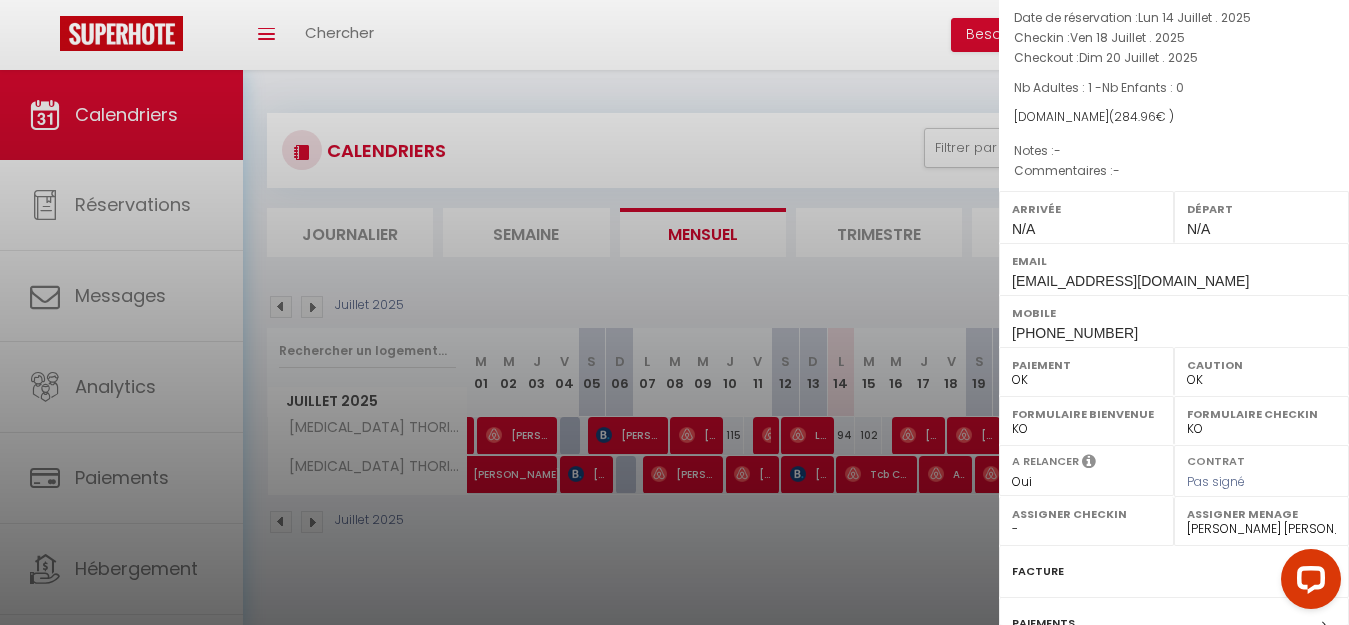 click at bounding box center [674, 312] 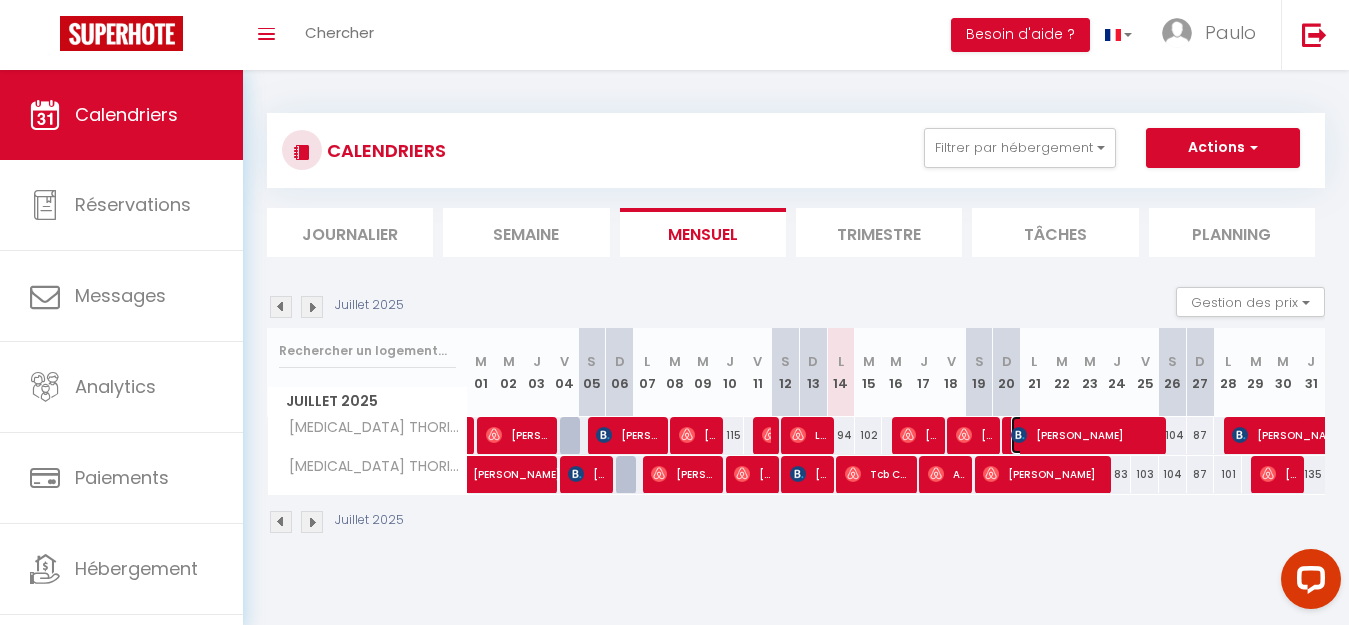 click on "[PERSON_NAME]" at bounding box center (1085, 435) 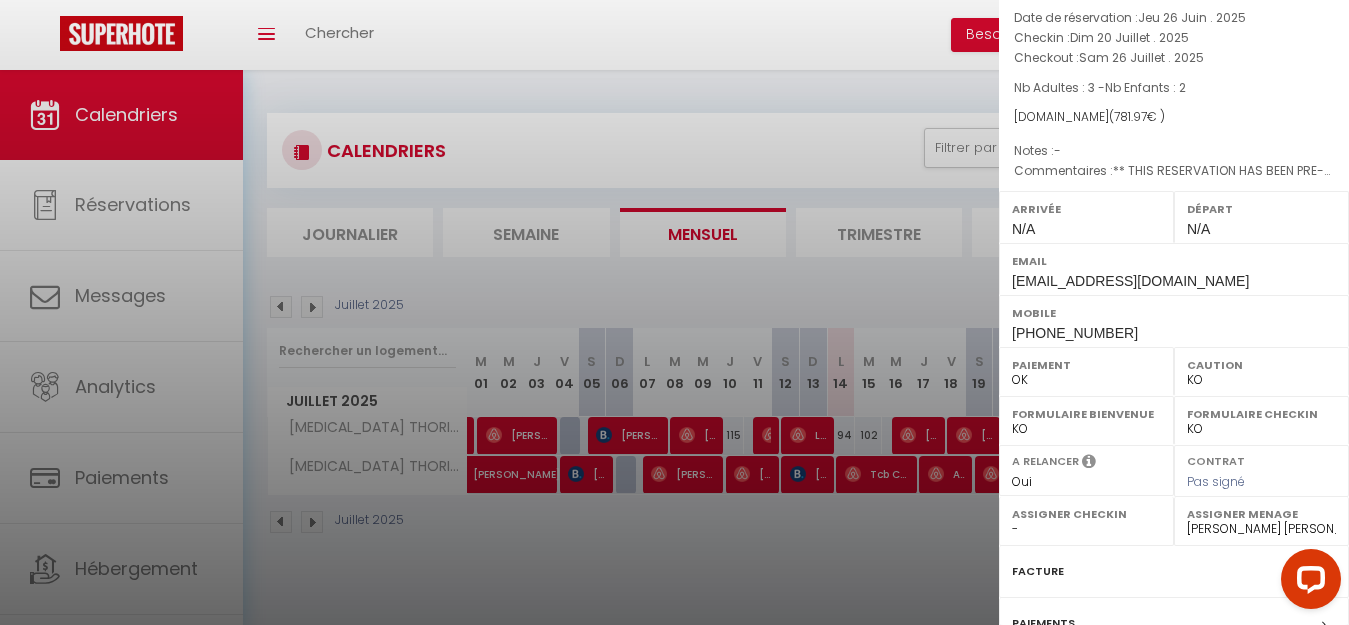 drag, startPoint x: 952, startPoint y: 539, endPoint x: 970, endPoint y: 512, distance: 32.449963 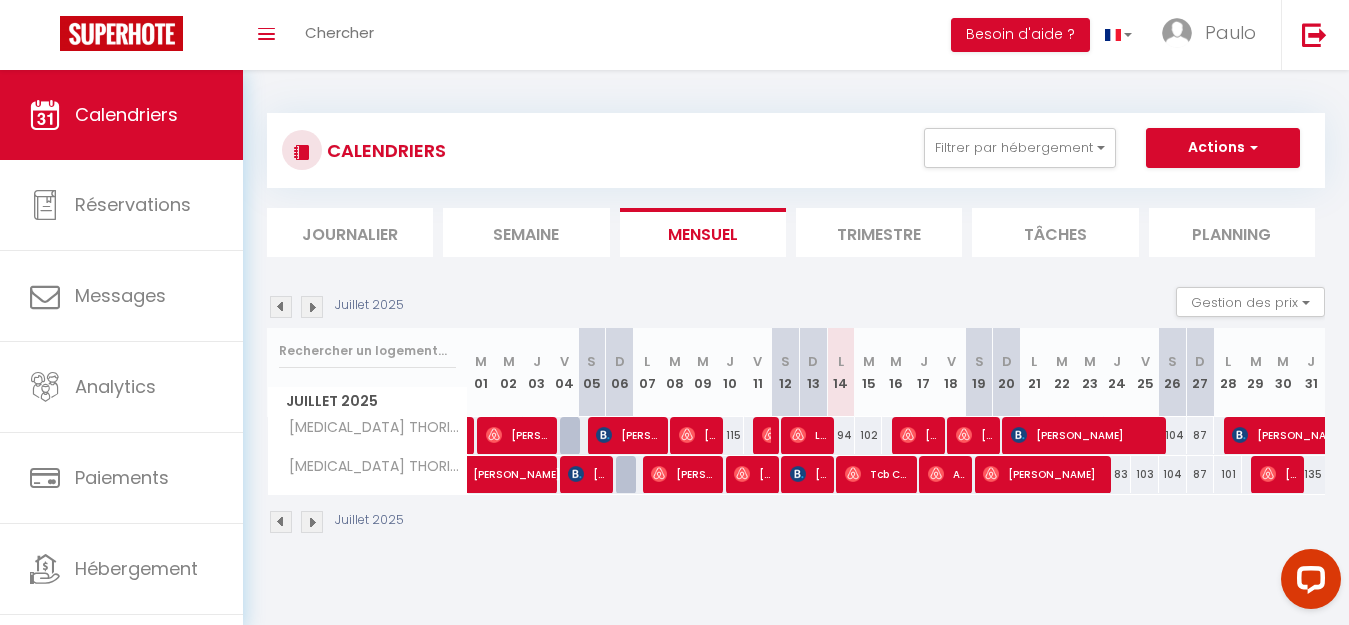 click at bounding box center (1238, 436) 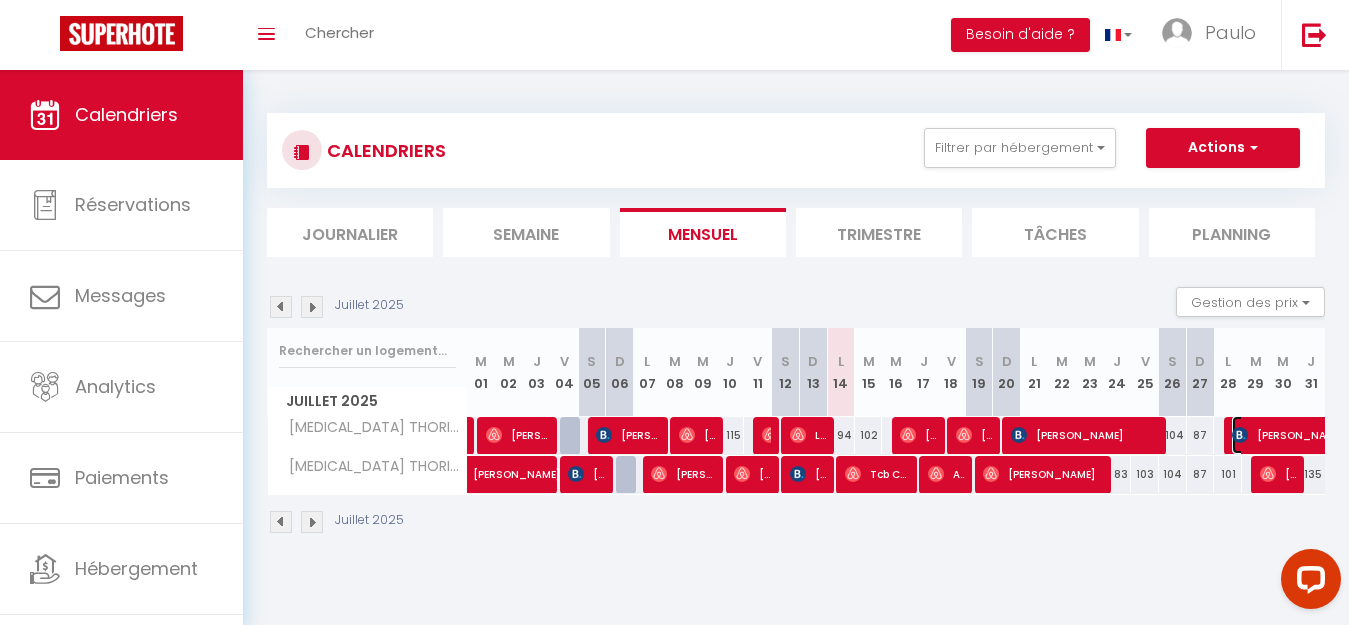 click on "[PERSON_NAME]" at bounding box center [1324, 435] 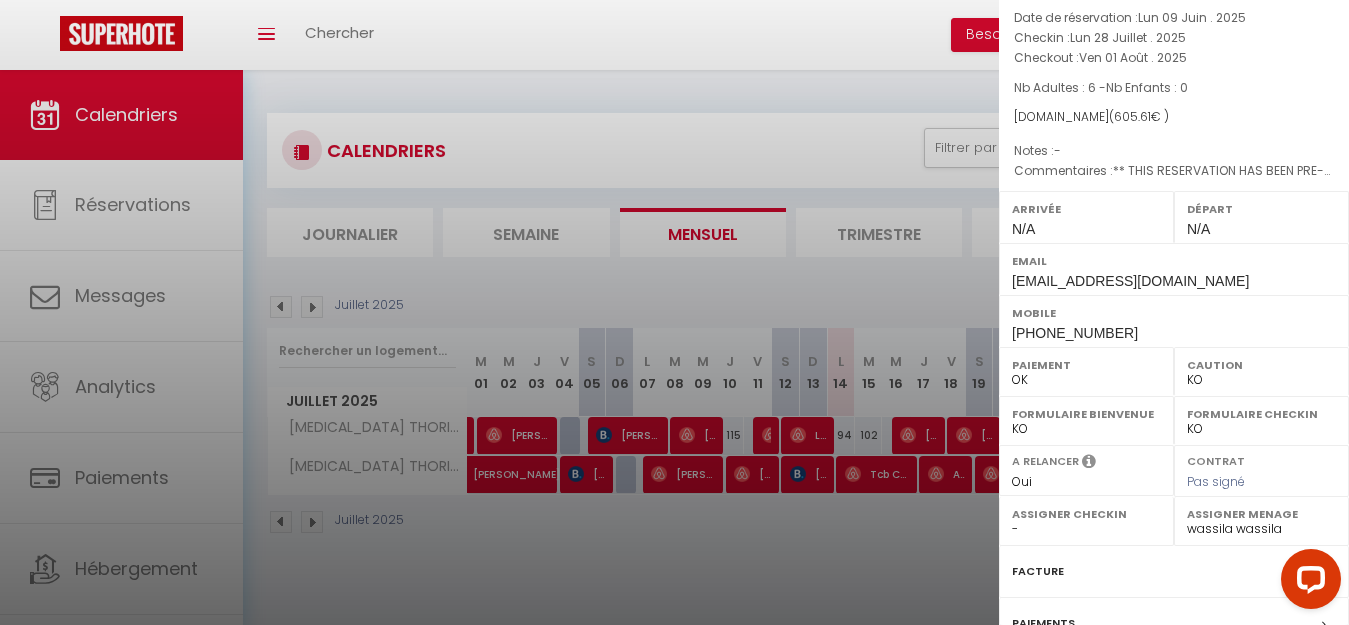 click at bounding box center (674, 312) 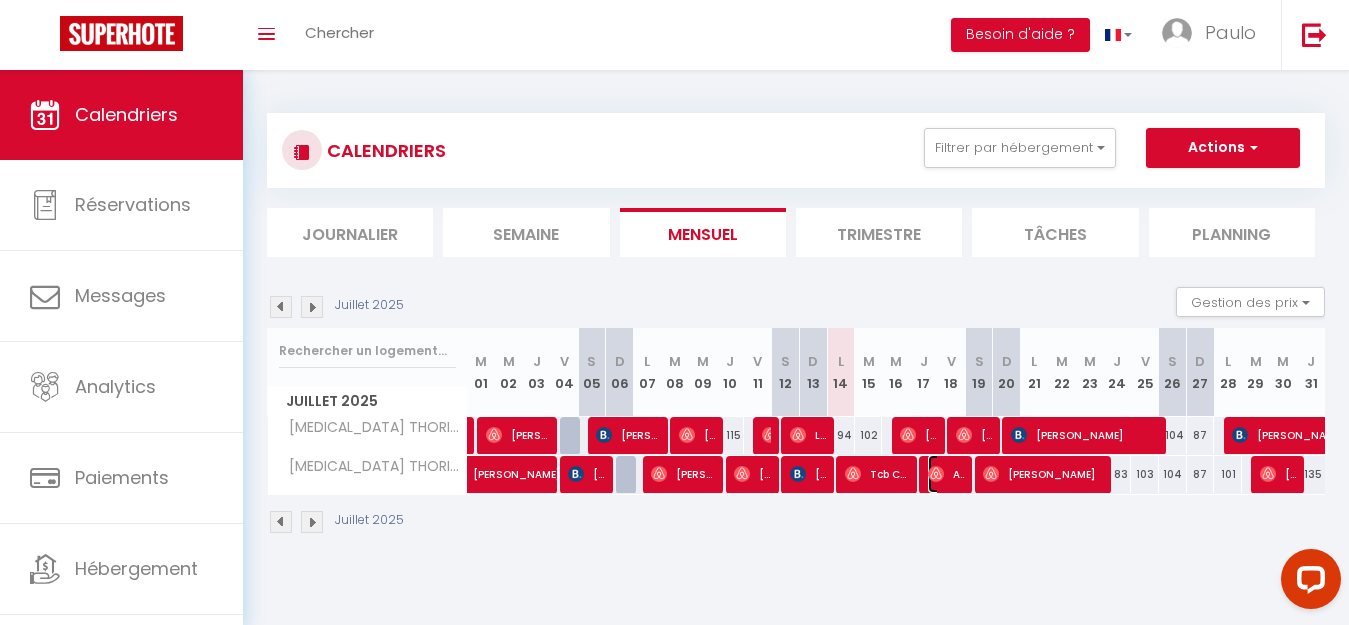 click on "Alisson Marquant" at bounding box center (946, 474) 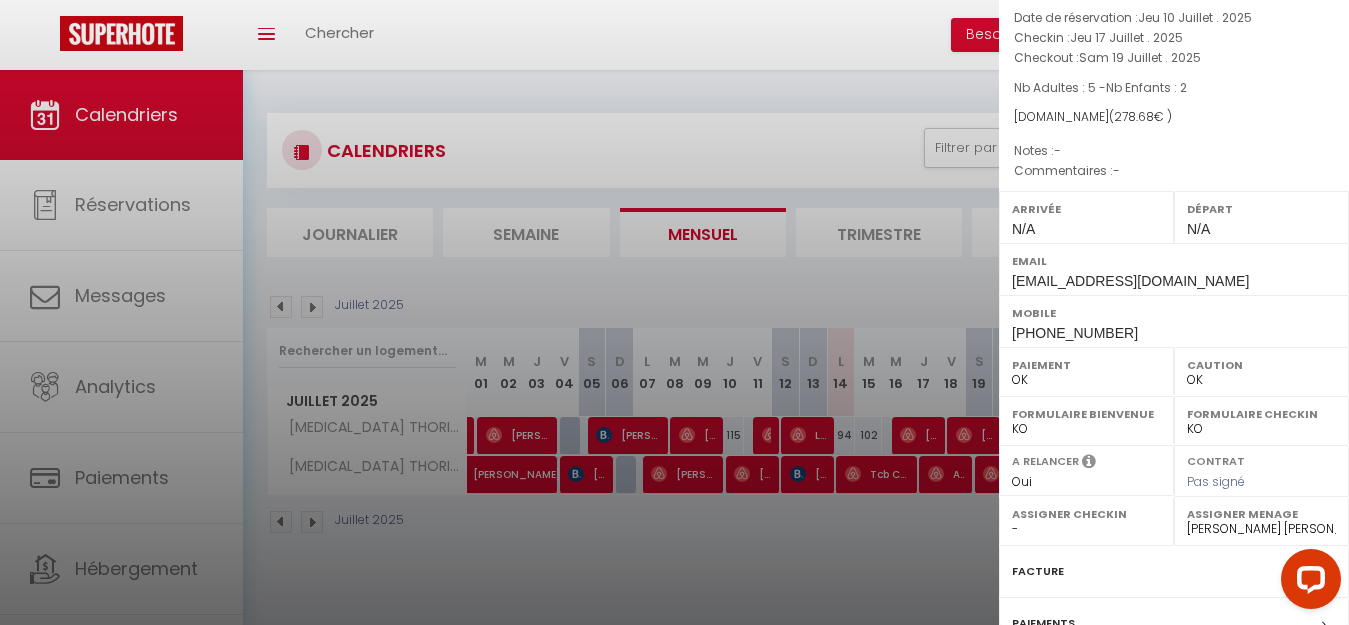 click at bounding box center (674, 312) 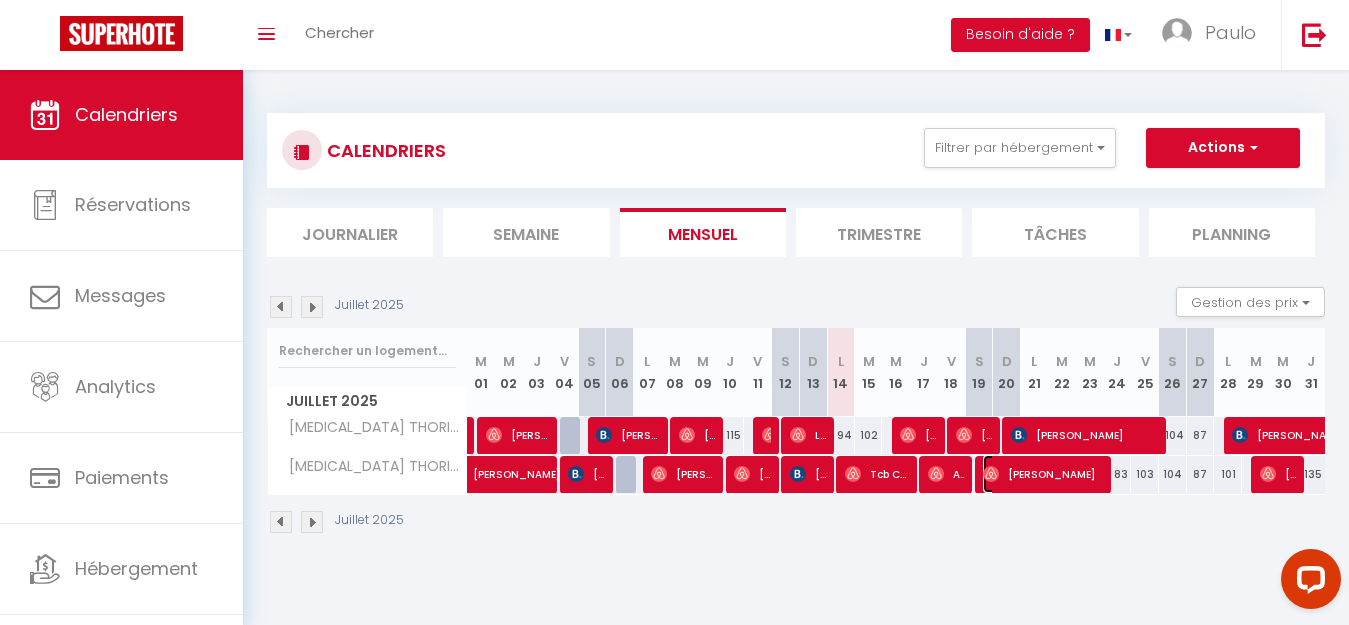 click on "[PERSON_NAME]" at bounding box center (1043, 474) 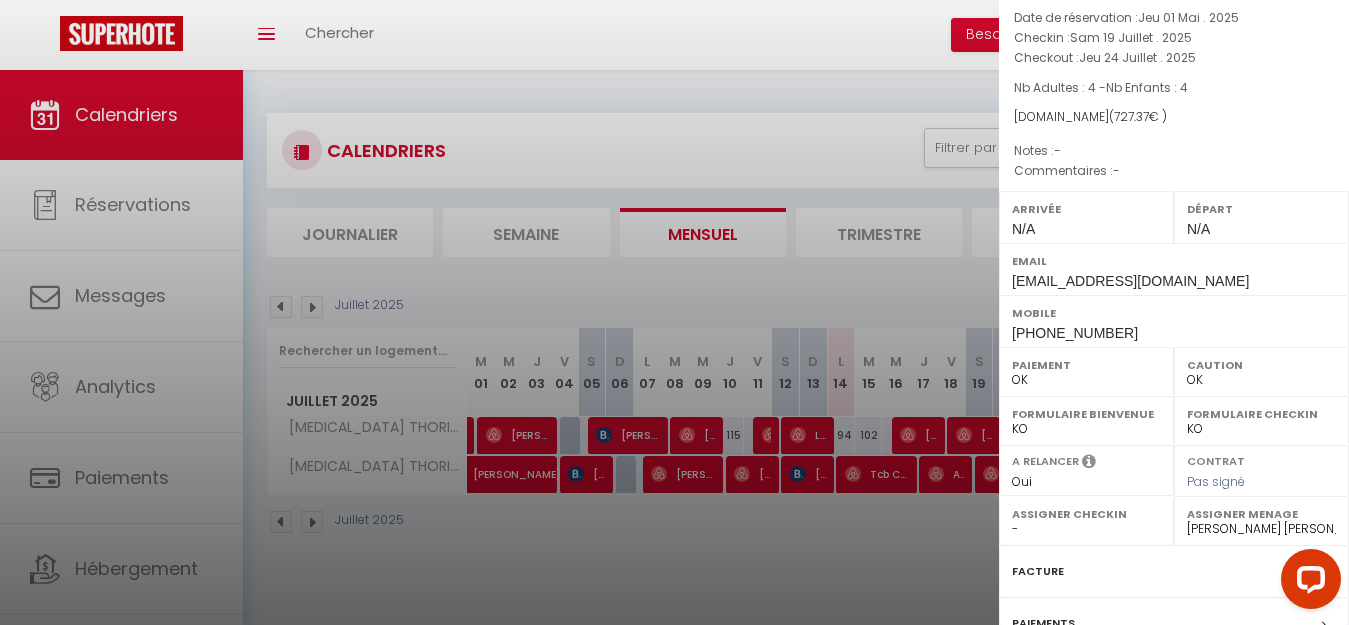 click at bounding box center [674, 312] 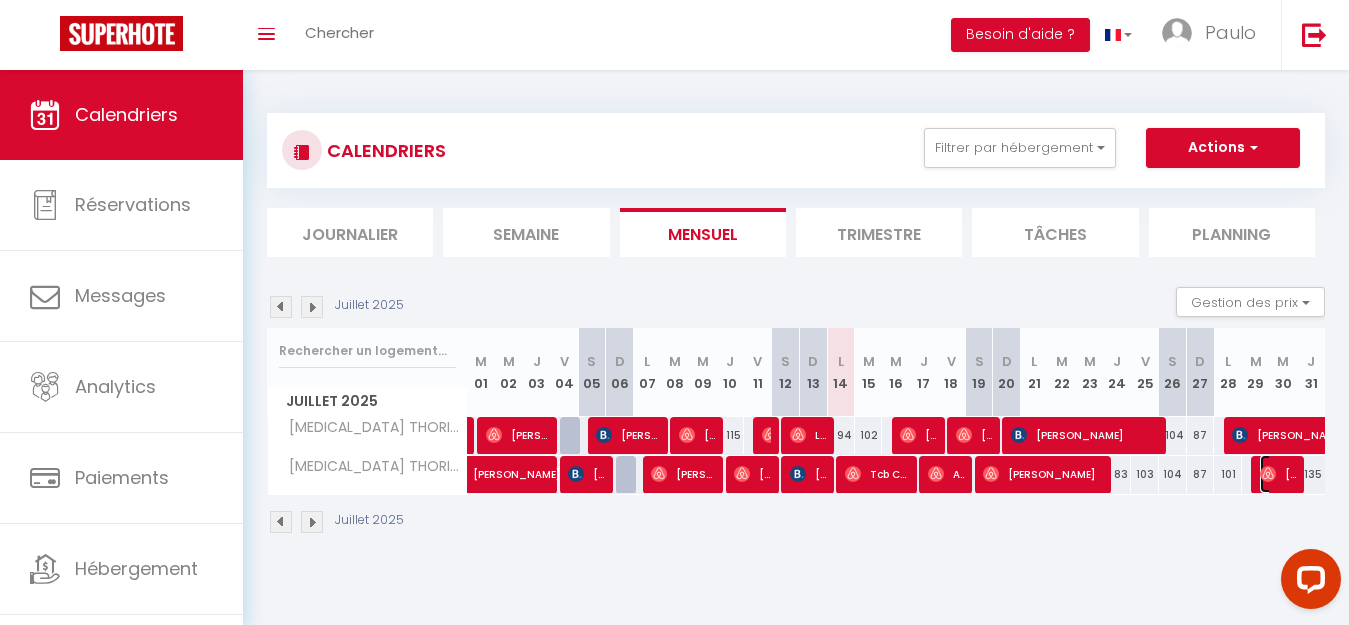 click on "[PERSON_NAME]" at bounding box center [1278, 474] 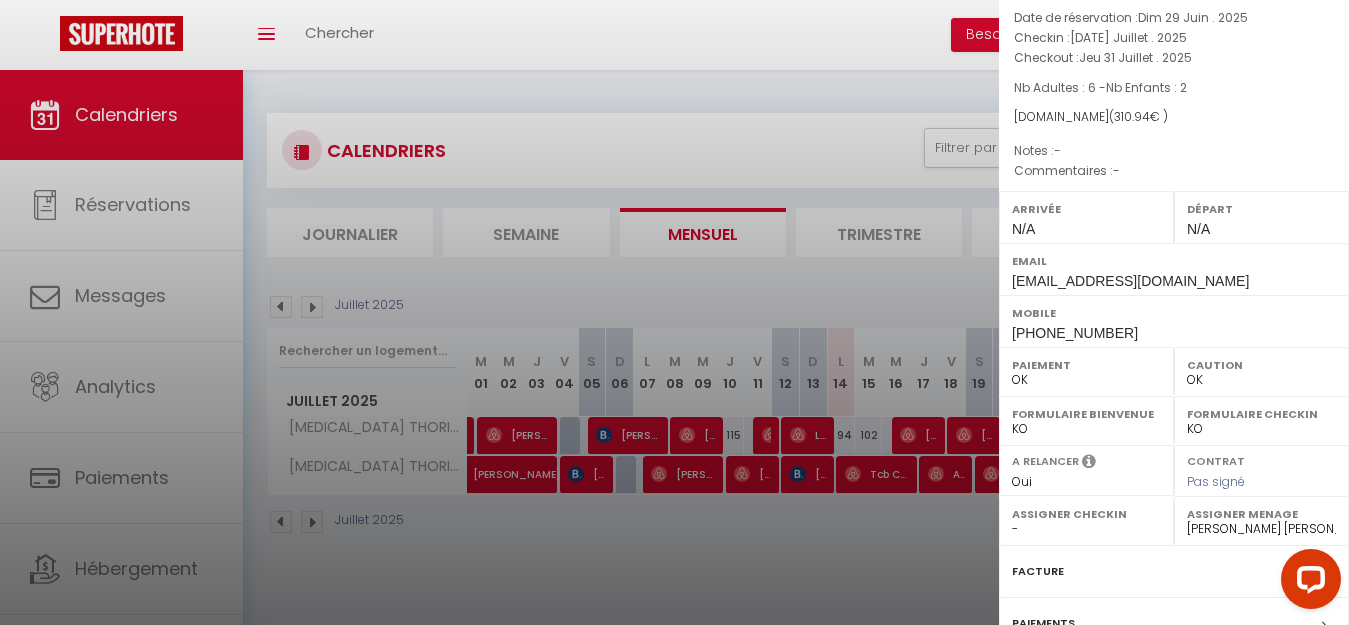 drag, startPoint x: 901, startPoint y: 554, endPoint x: 886, endPoint y: 544, distance: 18.027756 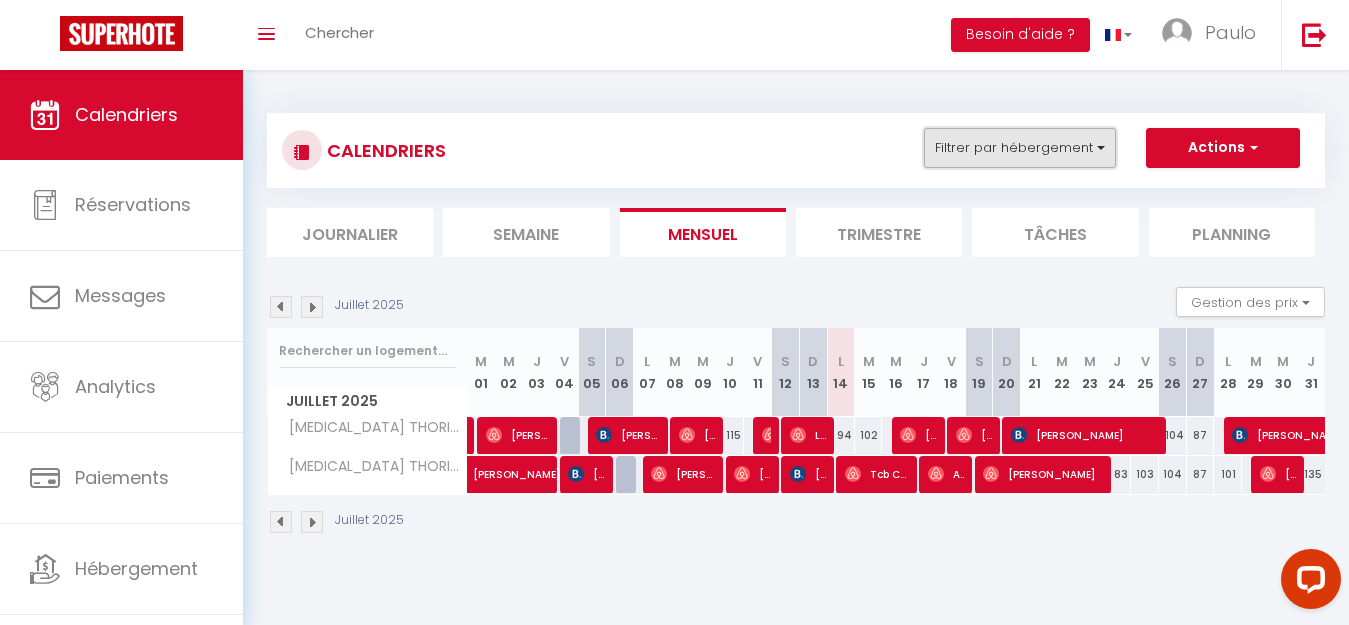 click on "Filtrer par hébergement" at bounding box center [1020, 148] 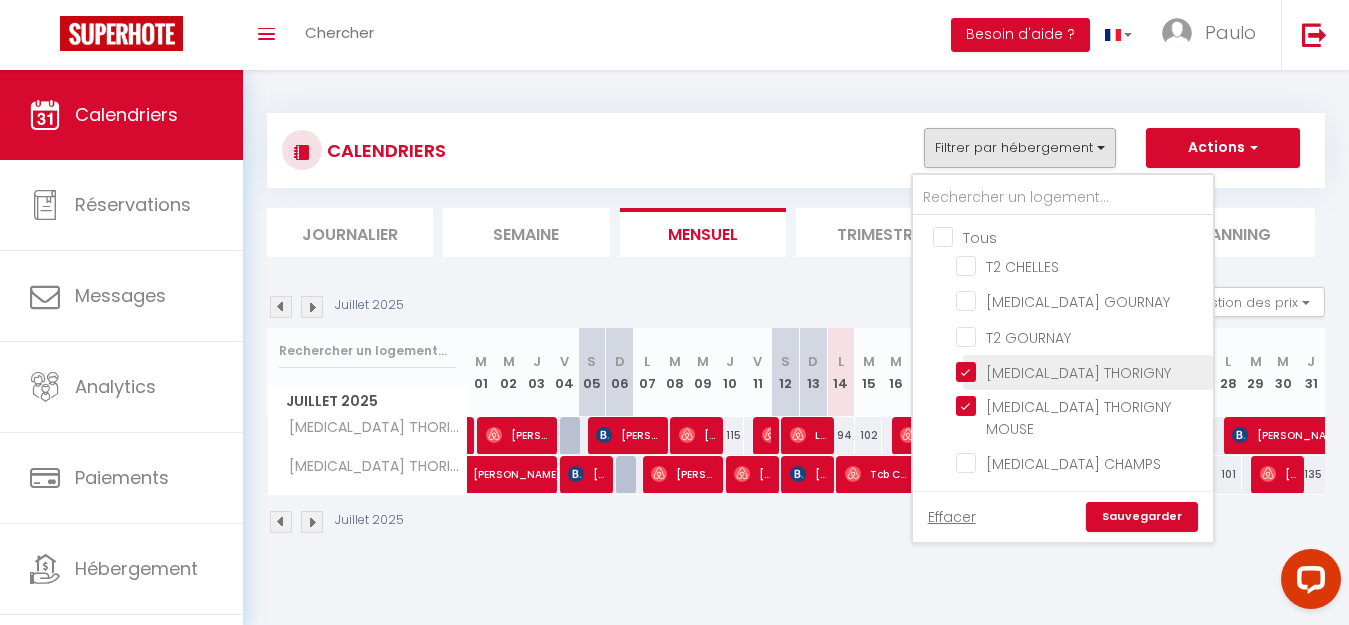 click on "[MEDICAL_DATA] THORIGNY" at bounding box center [1081, 371] 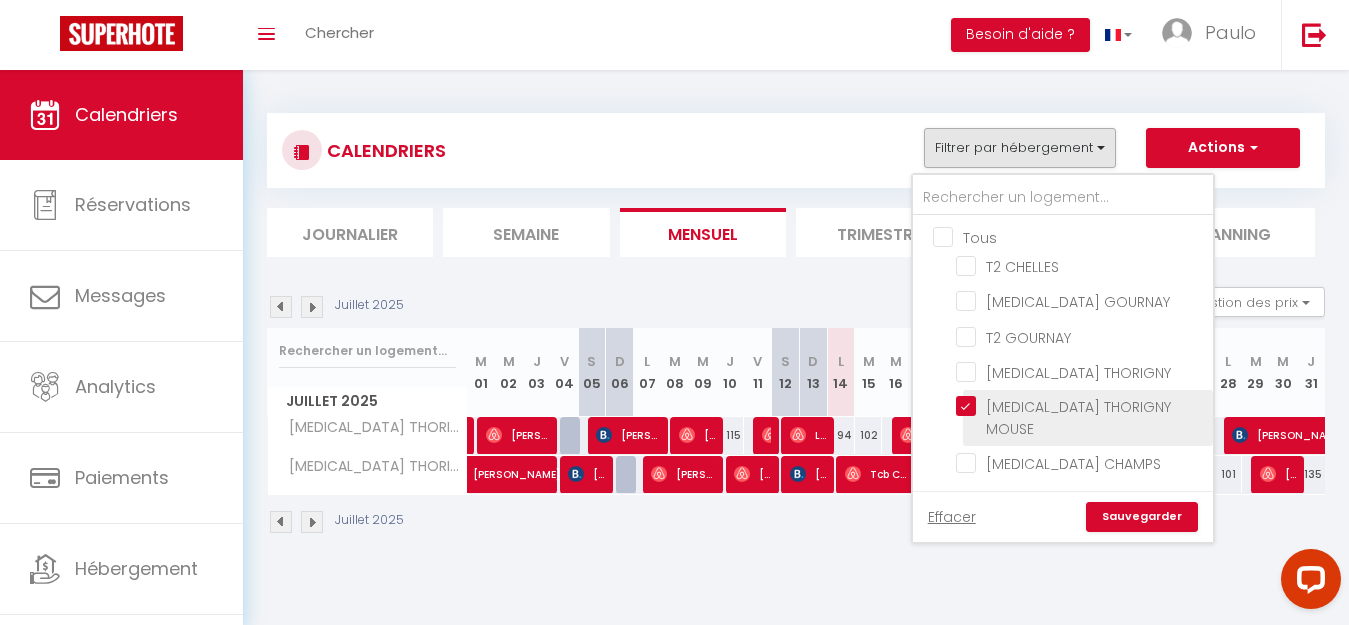 click on "[MEDICAL_DATA] THORIGNY MOUSE" at bounding box center (1081, 406) 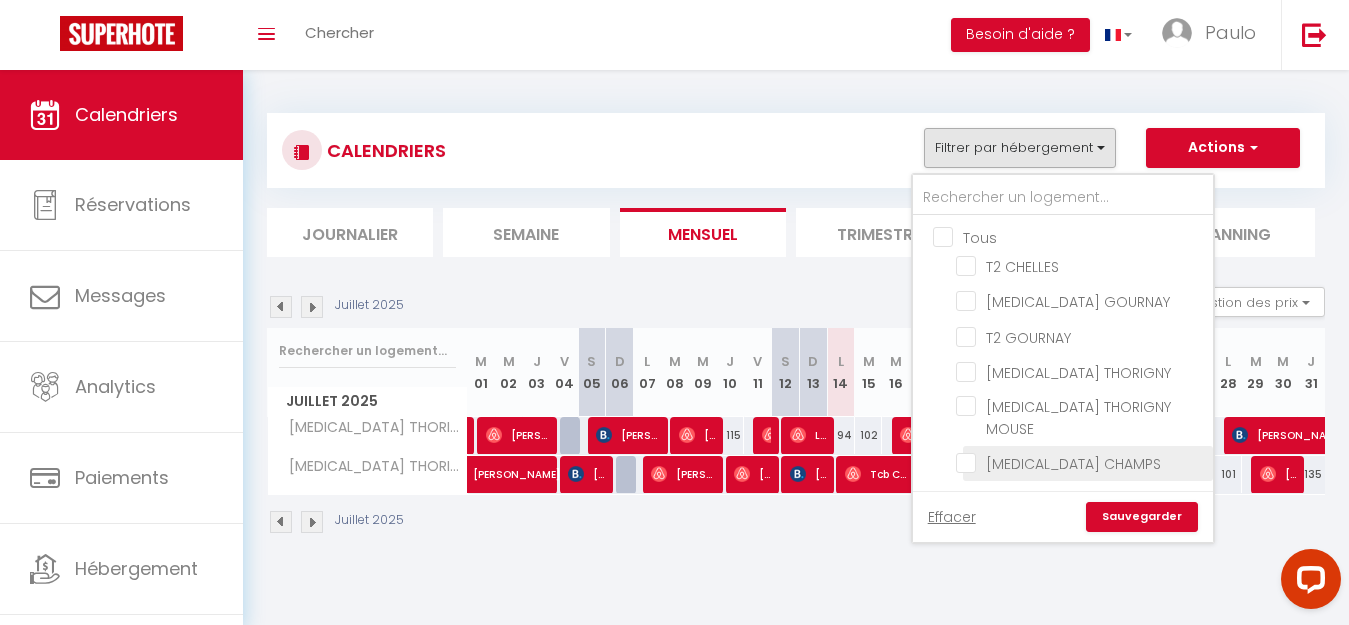 click on "[MEDICAL_DATA] CHAMPS" at bounding box center (1081, 462) 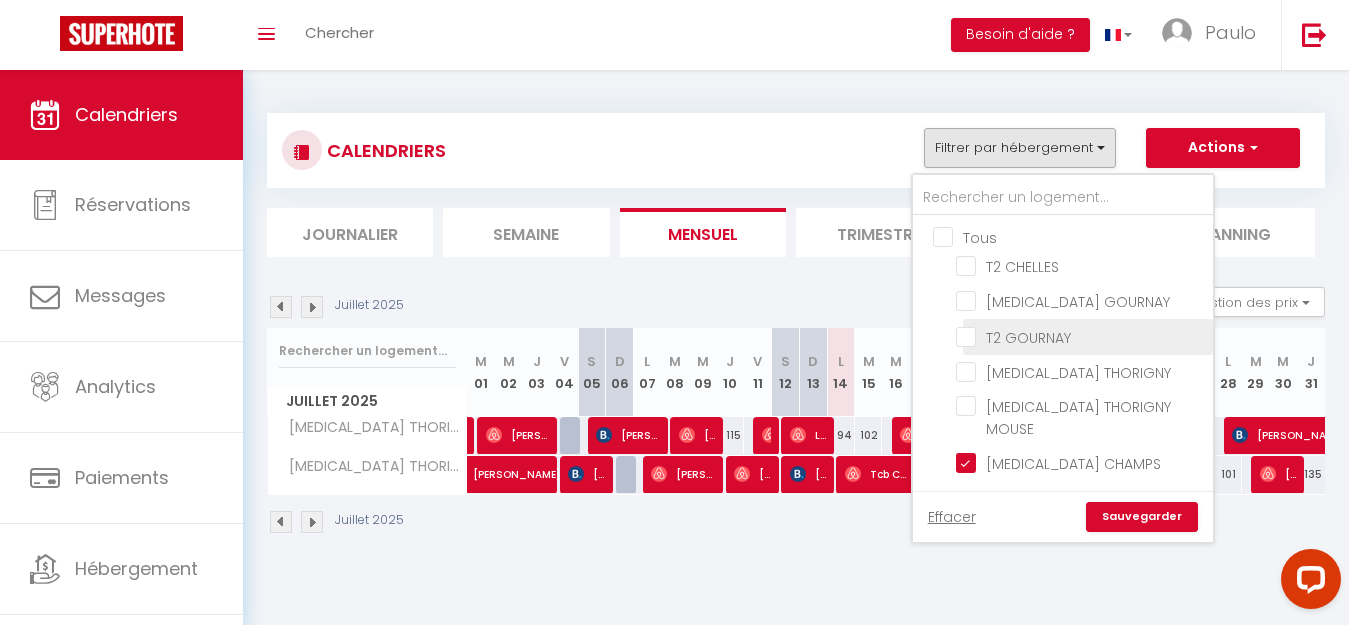 click on "T2 GOURNAY" at bounding box center (1081, 335) 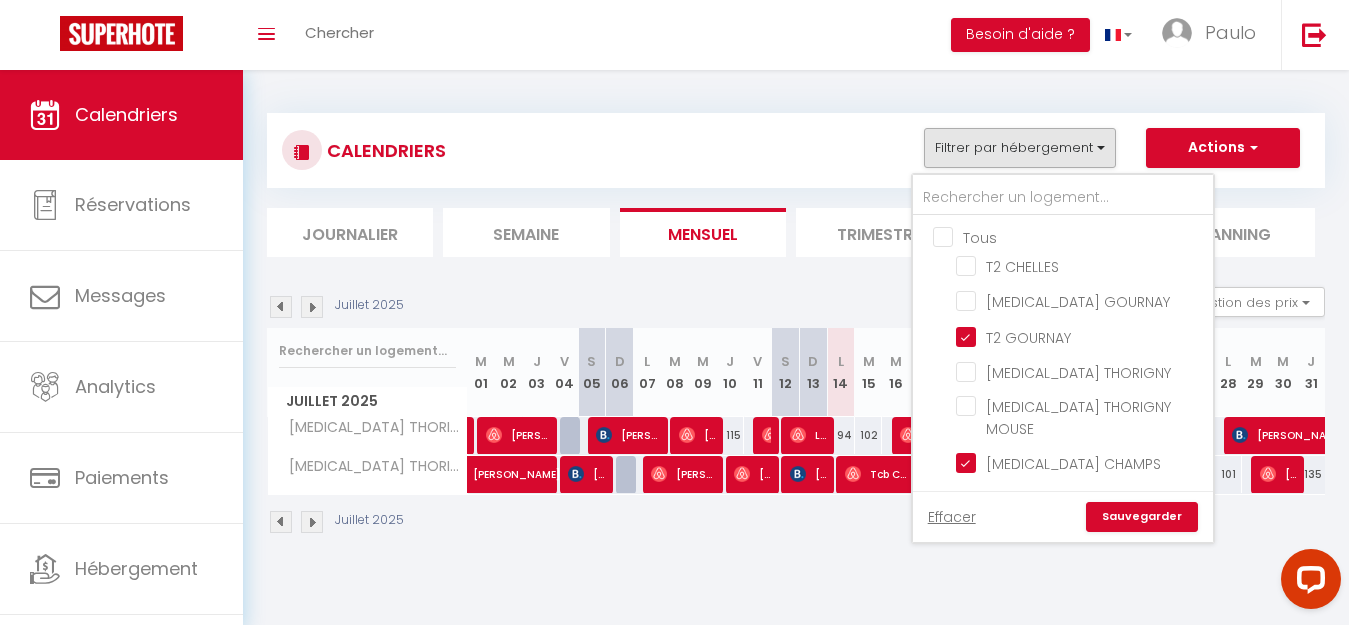 drag, startPoint x: 964, startPoint y: 297, endPoint x: 963, endPoint y: 286, distance: 11.045361 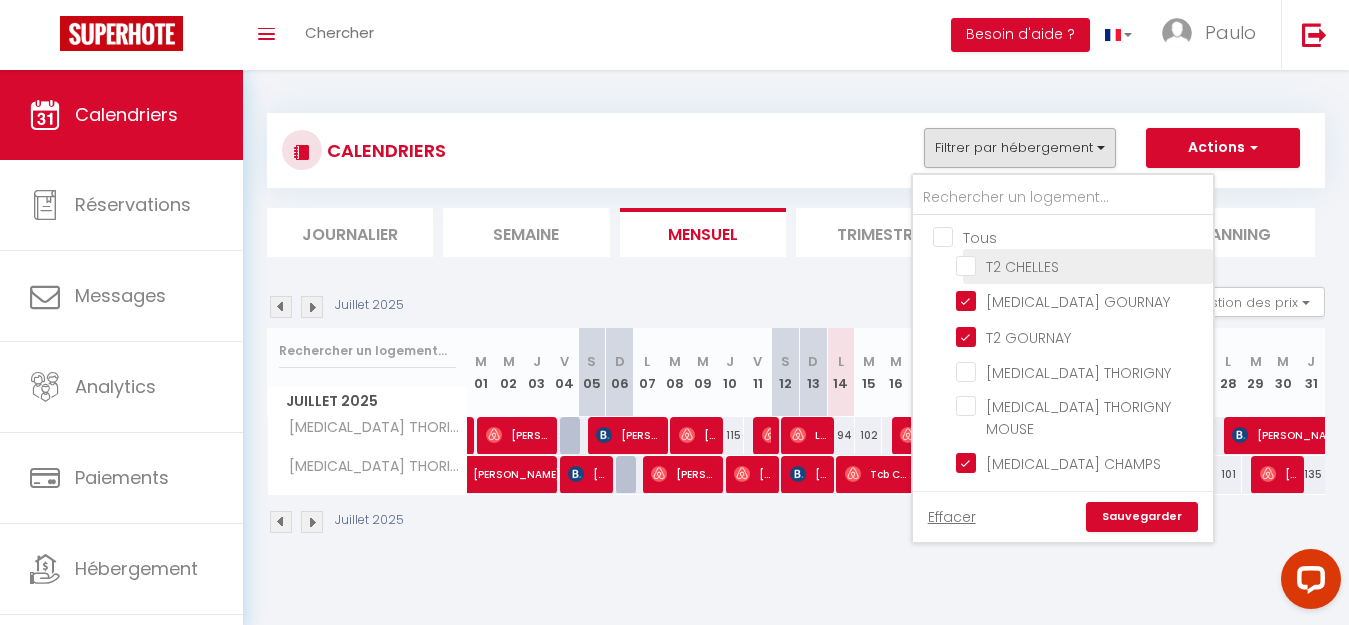 click on "T2 CHELLES" at bounding box center [1081, 265] 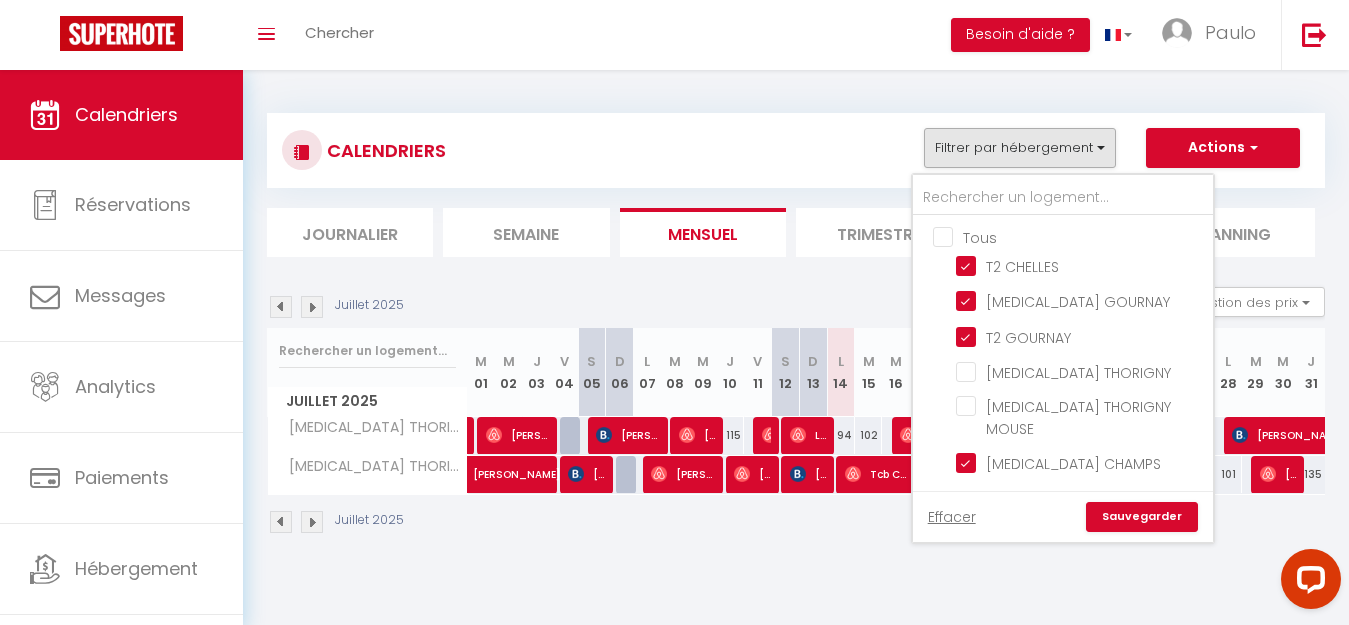 click on "Sauvegarder" at bounding box center (1142, 517) 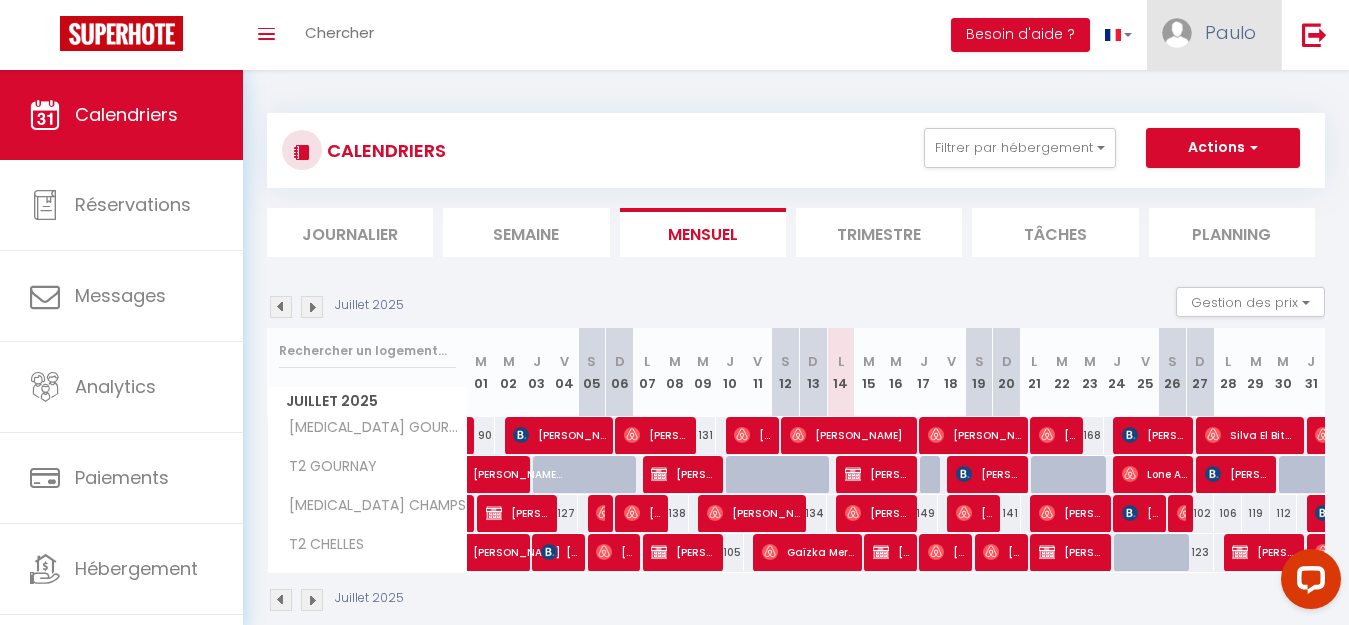 click on "Paulo" at bounding box center (1230, 32) 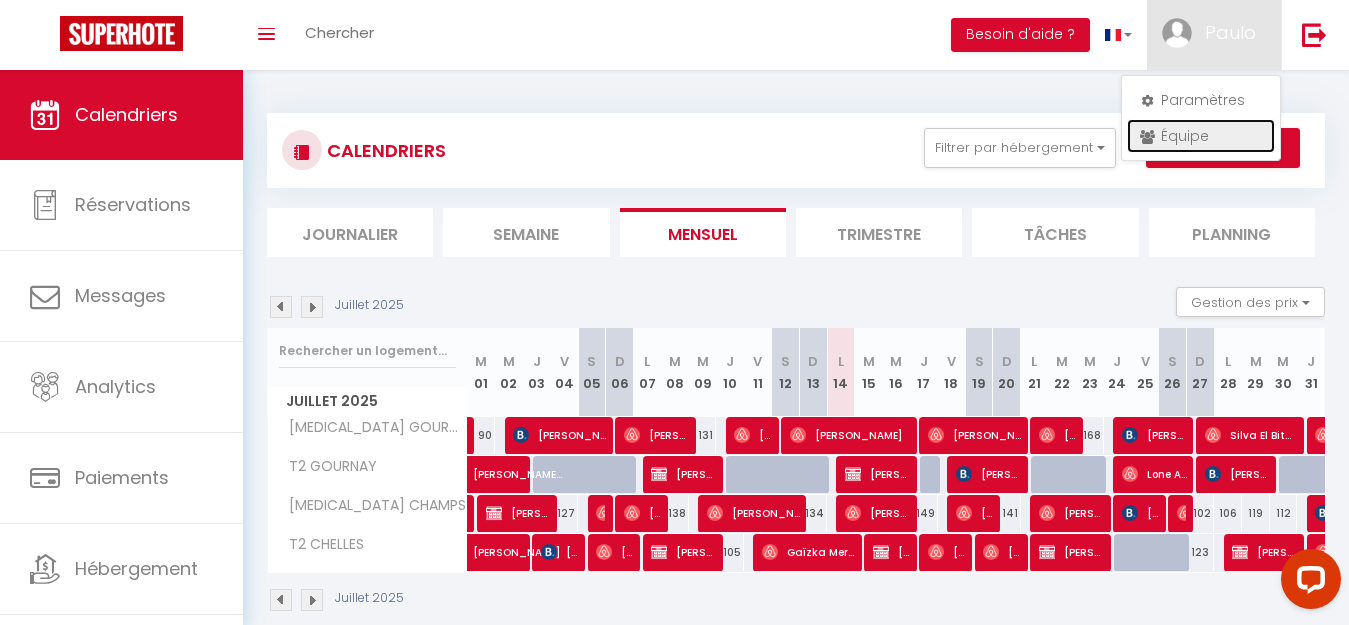 click on "Équipe" at bounding box center [1201, 136] 